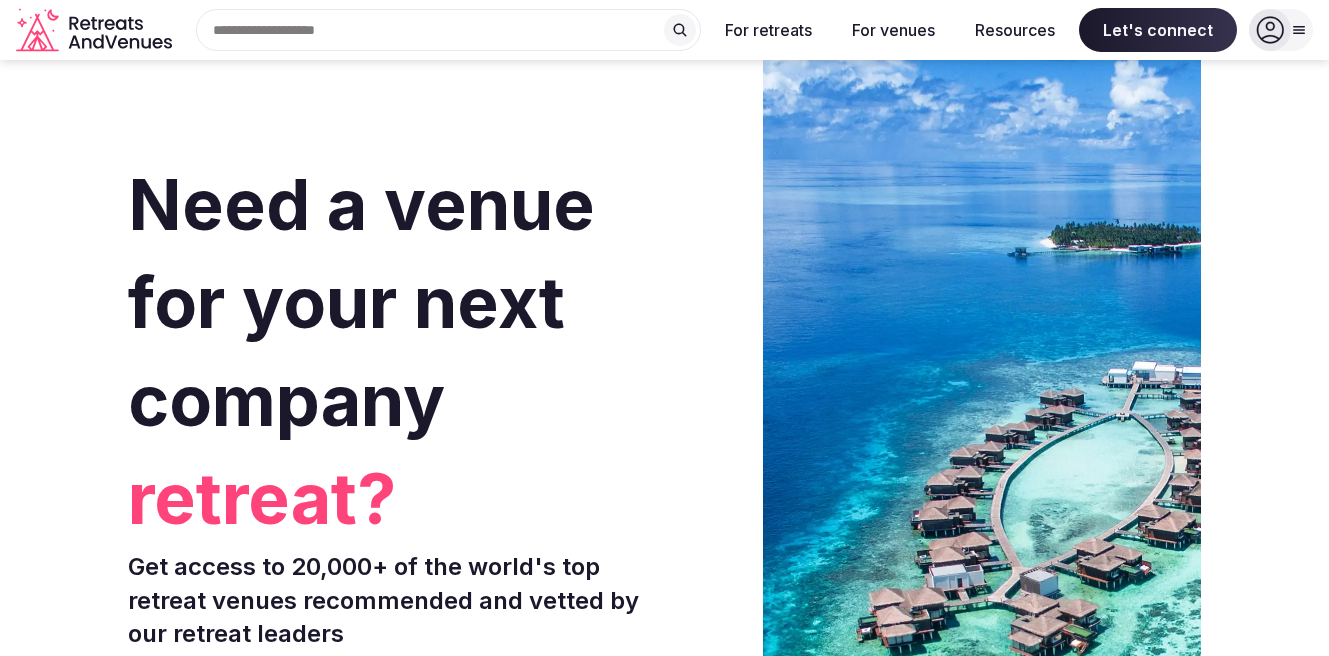 scroll, scrollTop: 0, scrollLeft: 0, axis: both 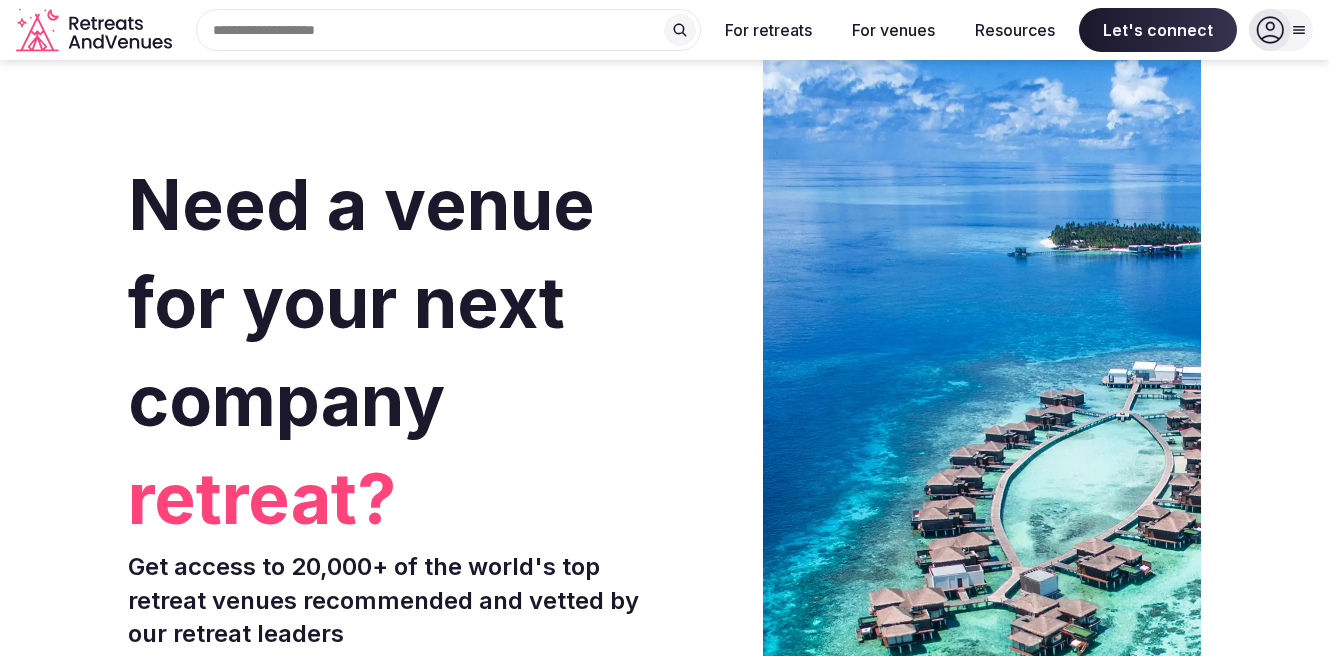 click on "Search Popular Destinations Toscana, Italy Riviera Maya, Mexico Indonesia, Bali California, USA New York, USA Napa Valley, USA Beja, Portugal Canarias, Spain" at bounding box center [440, 30] 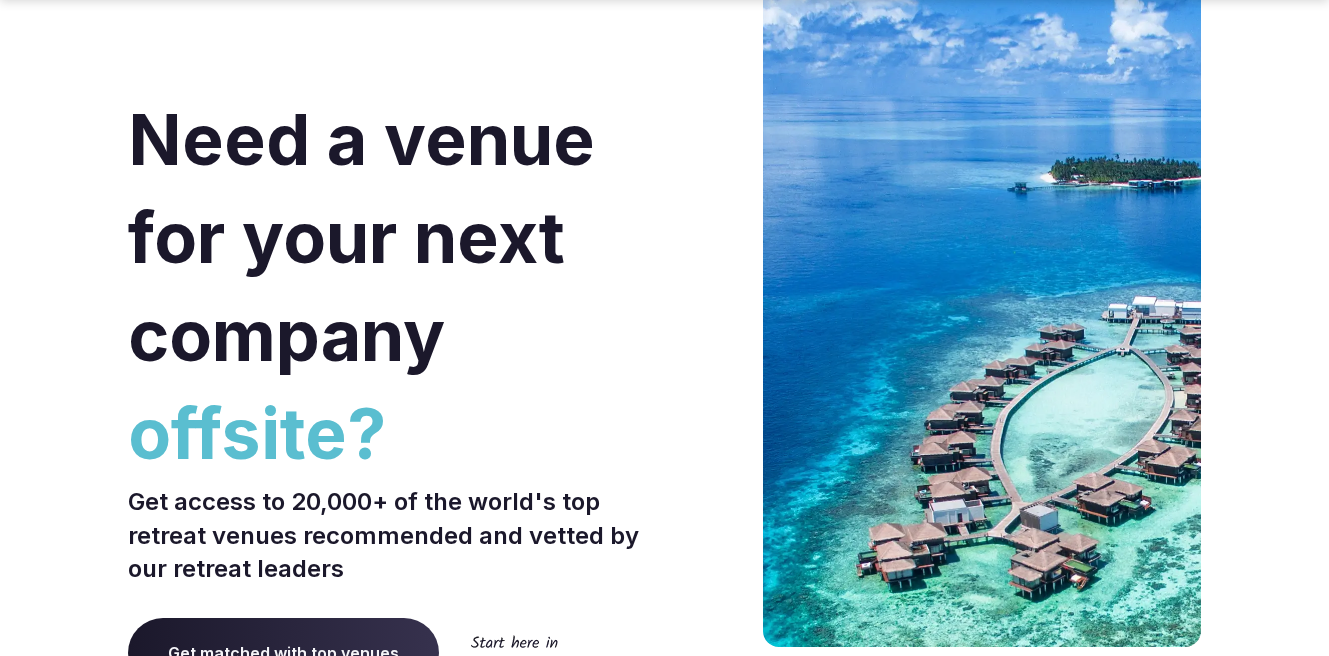 scroll, scrollTop: 64, scrollLeft: 0, axis: vertical 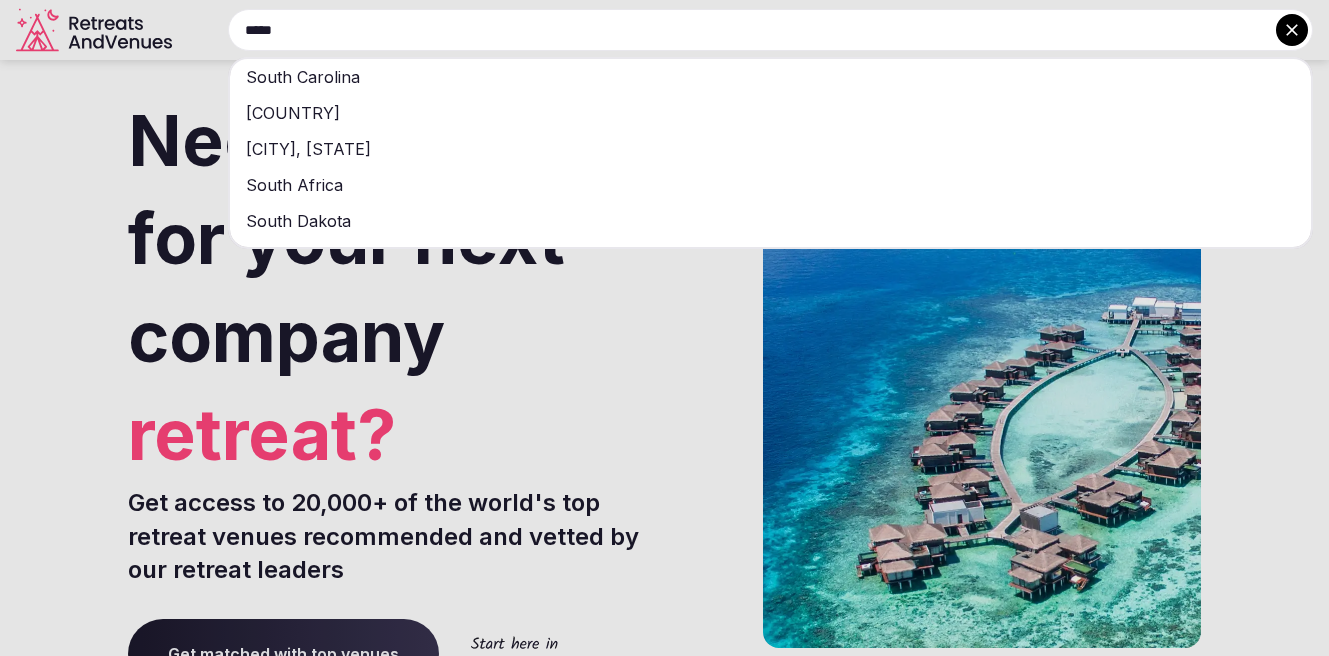 type on "*****" 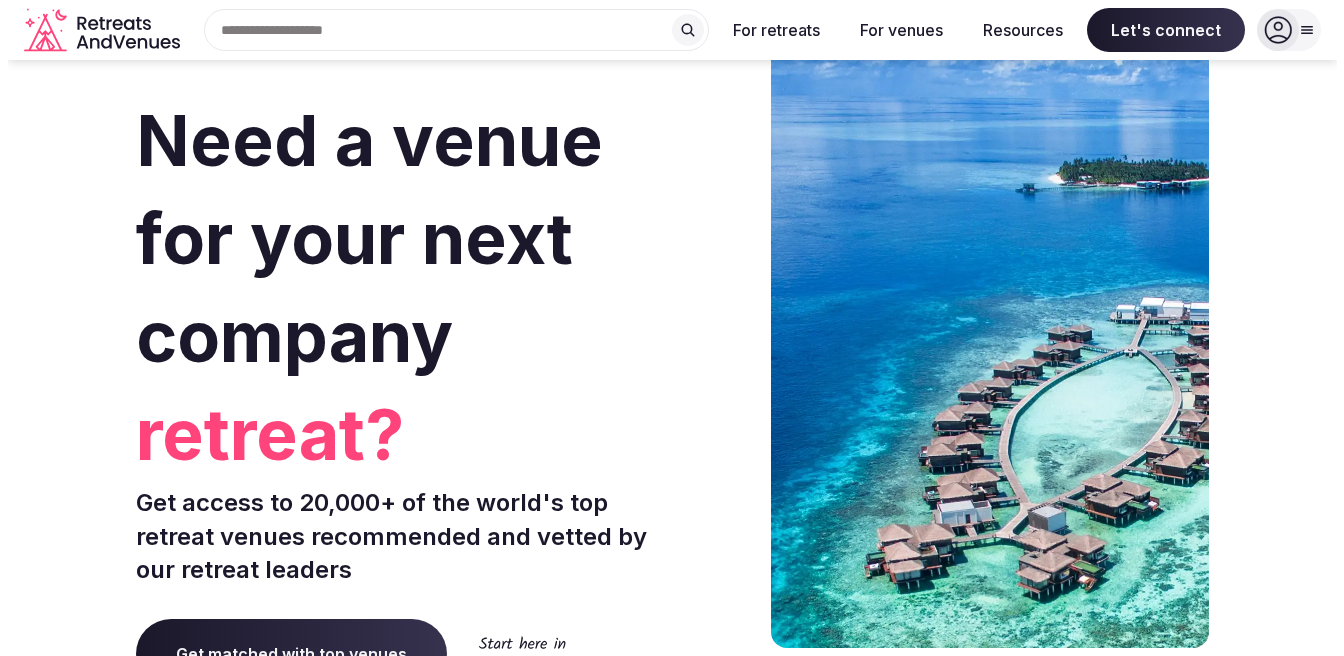 scroll, scrollTop: 0, scrollLeft: 0, axis: both 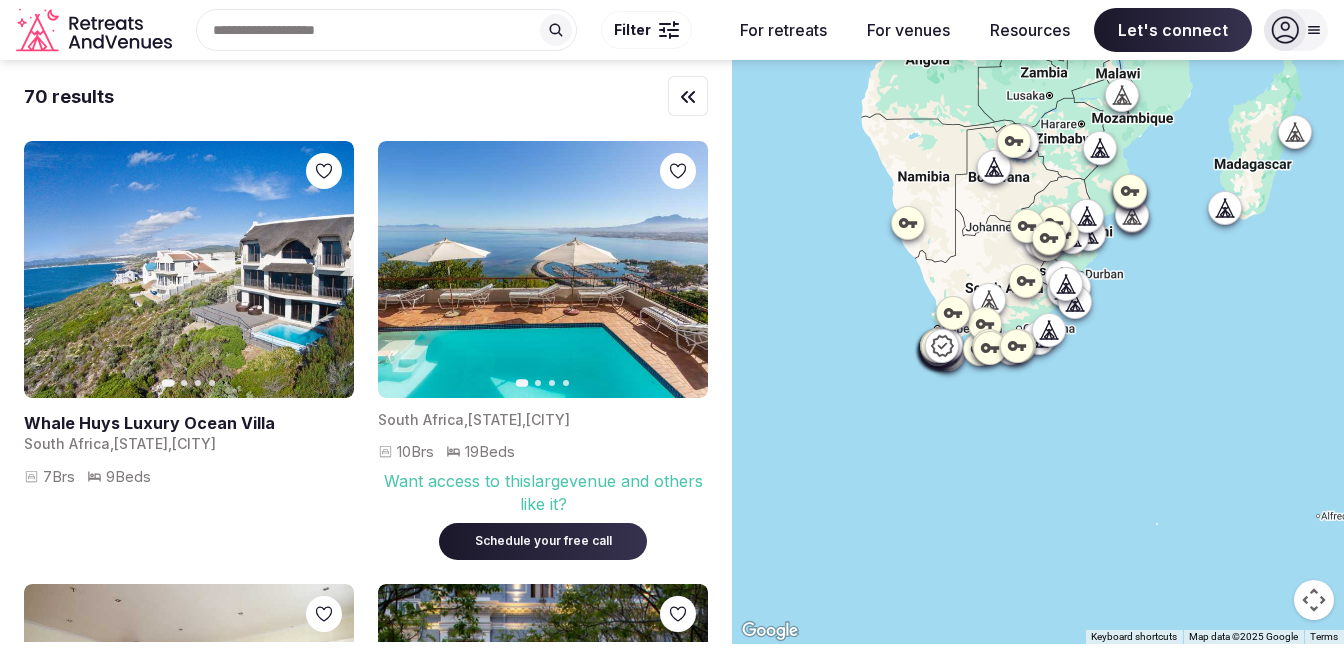 click on "Filter" at bounding box center (632, 30) 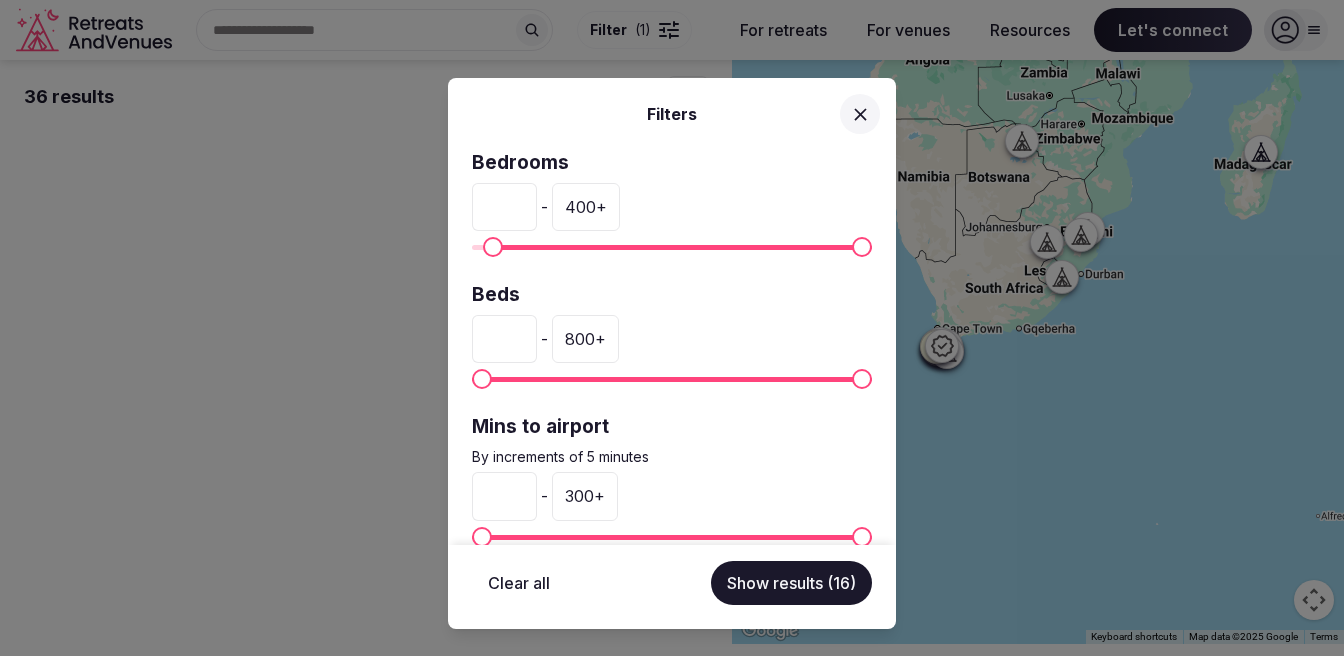 type on "**" 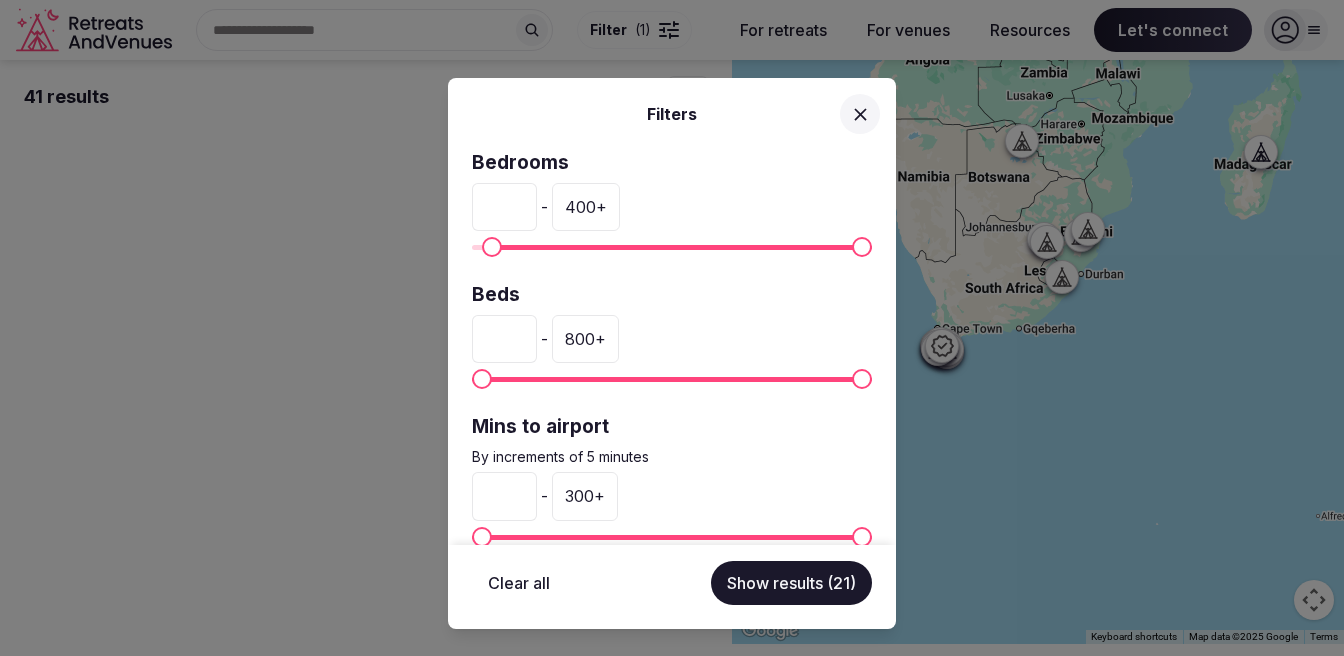 click at bounding box center (492, 247) 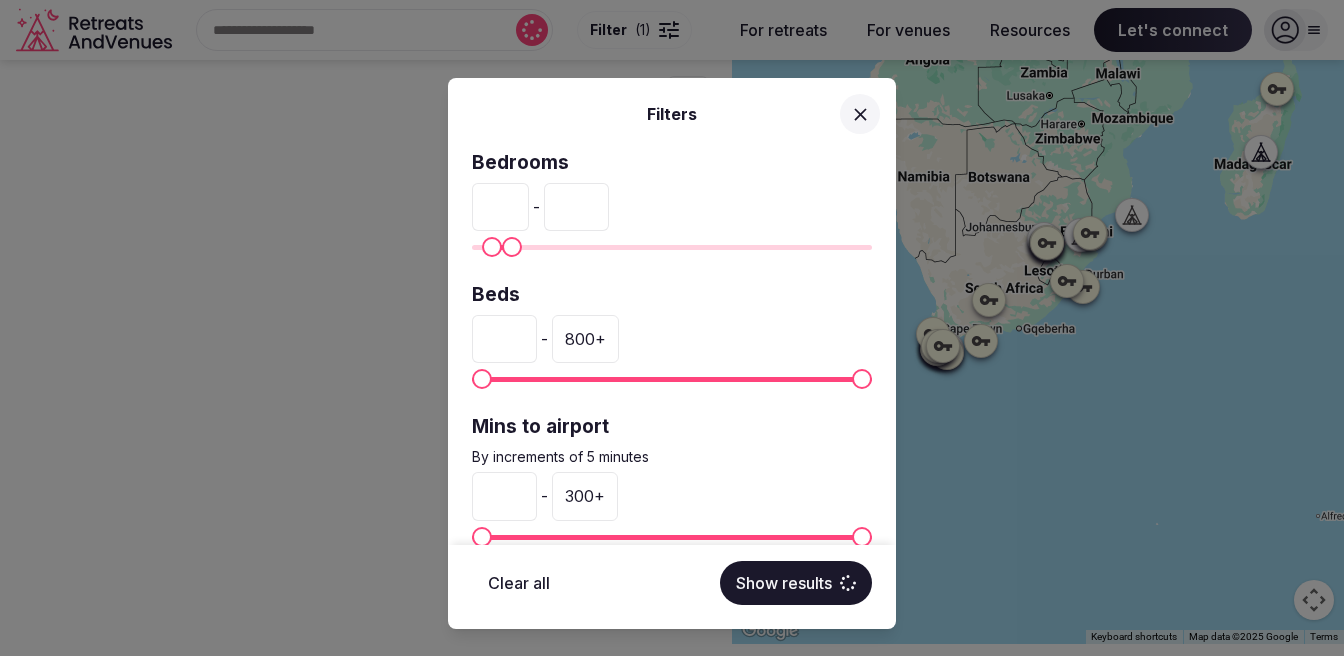 click at bounding box center [512, 247] 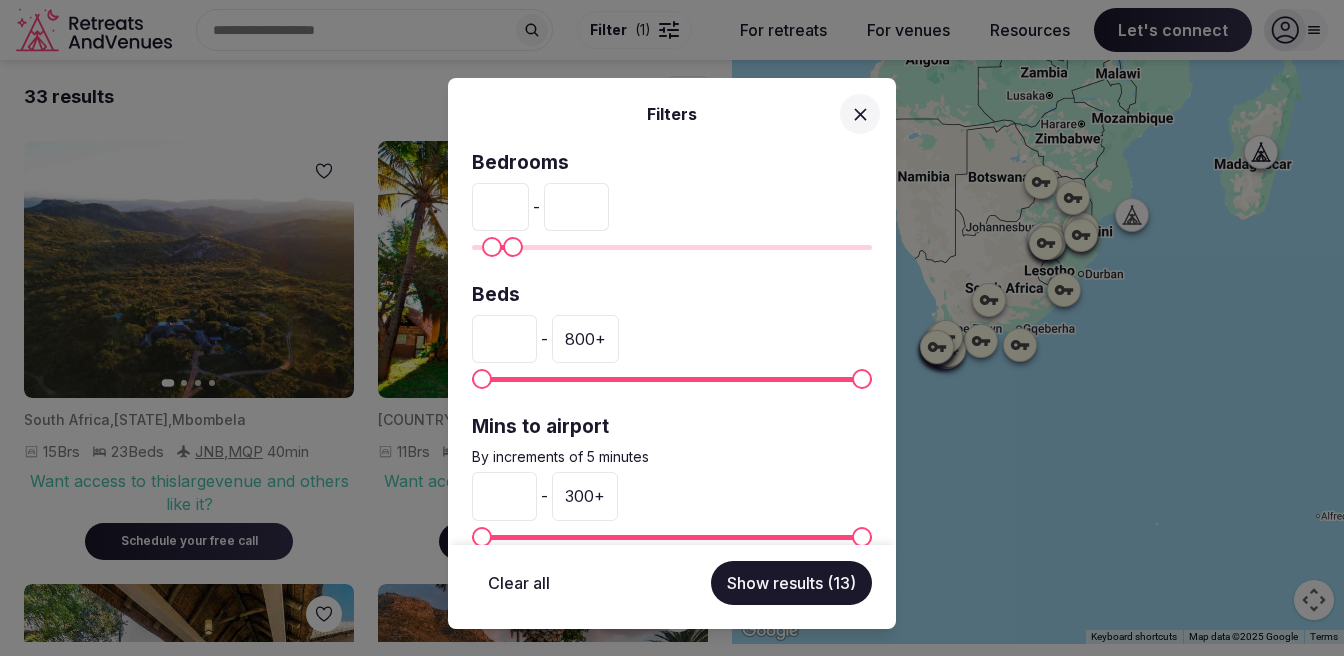 scroll, scrollTop: 34, scrollLeft: 0, axis: vertical 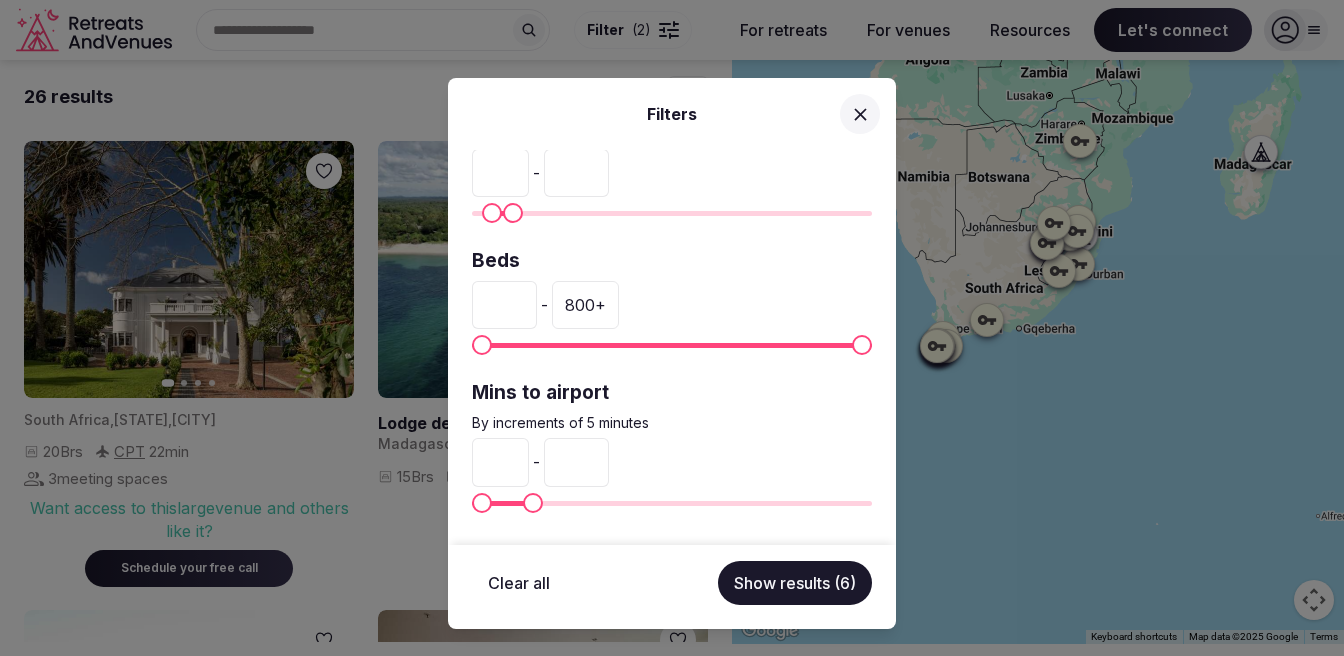 type on "**" 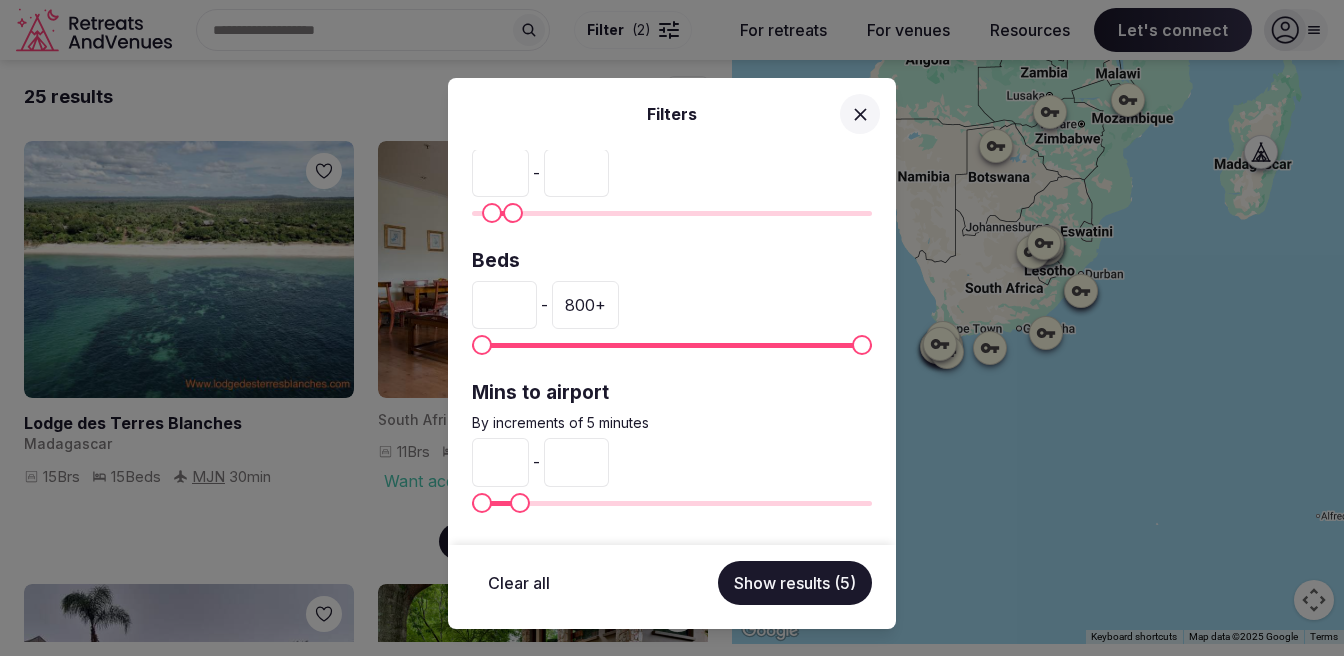 click at bounding box center [520, 503] 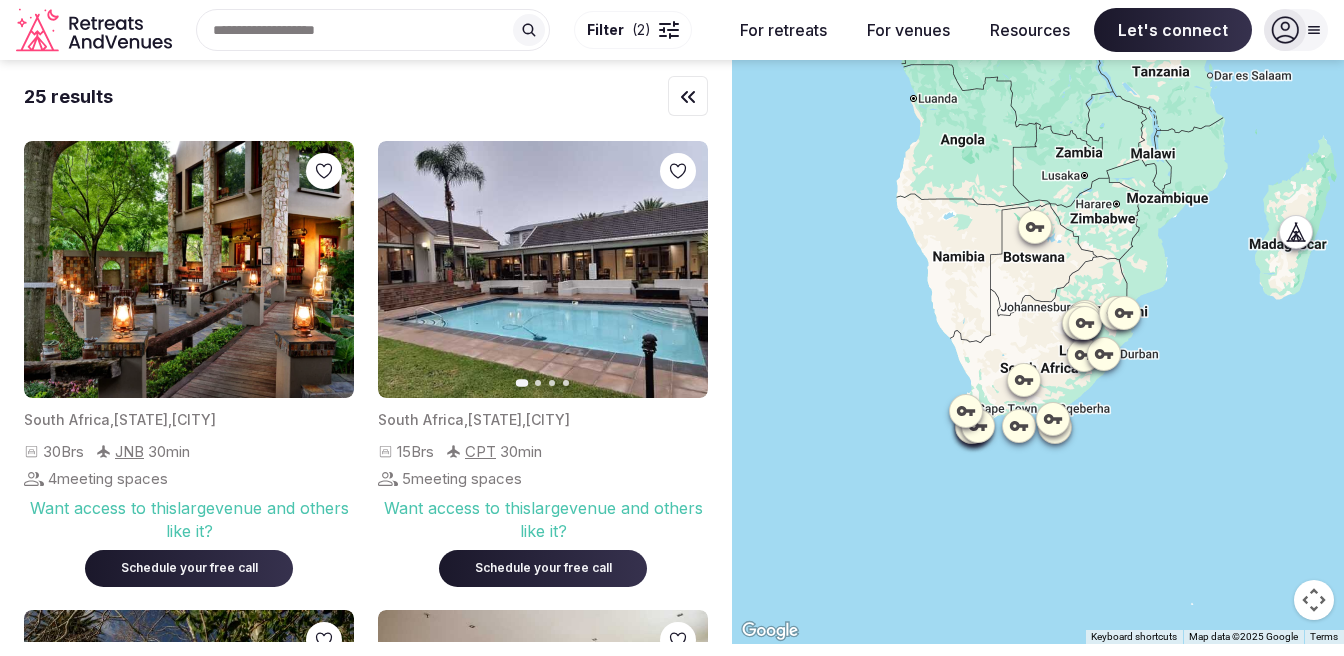drag, startPoint x: 1127, startPoint y: 371, endPoint x: 1163, endPoint y: 506, distance: 139.71758 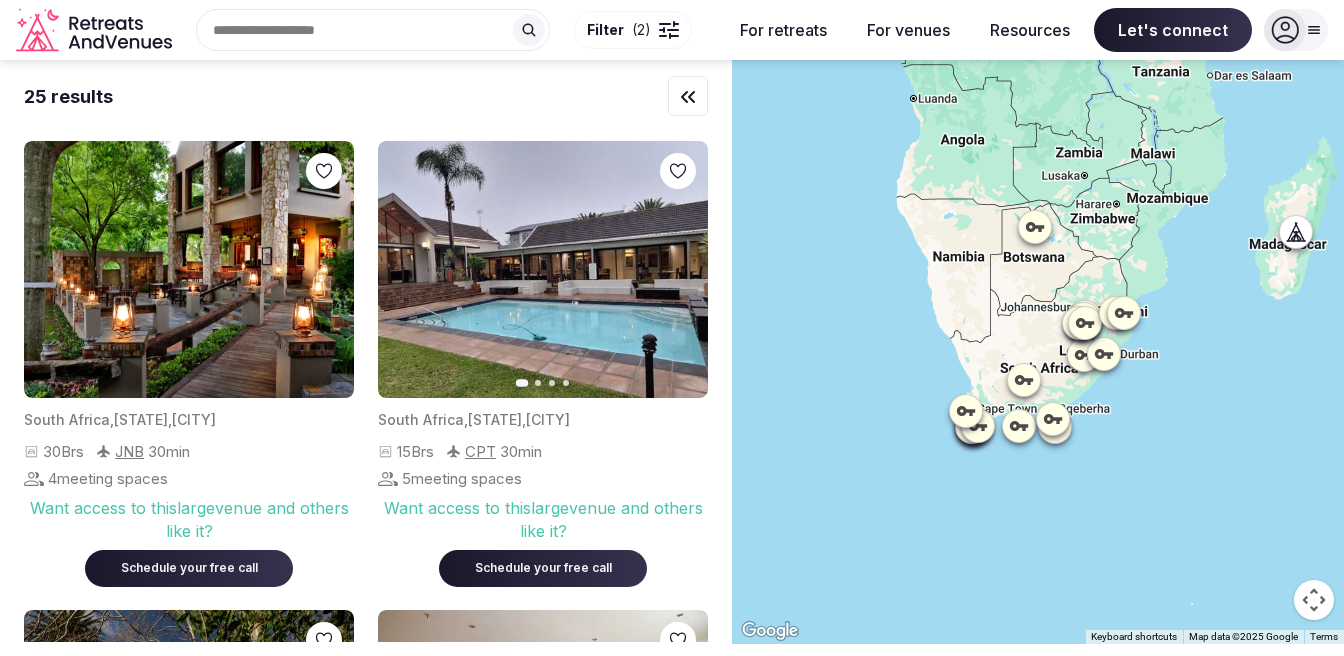 click at bounding box center (1038, 352) 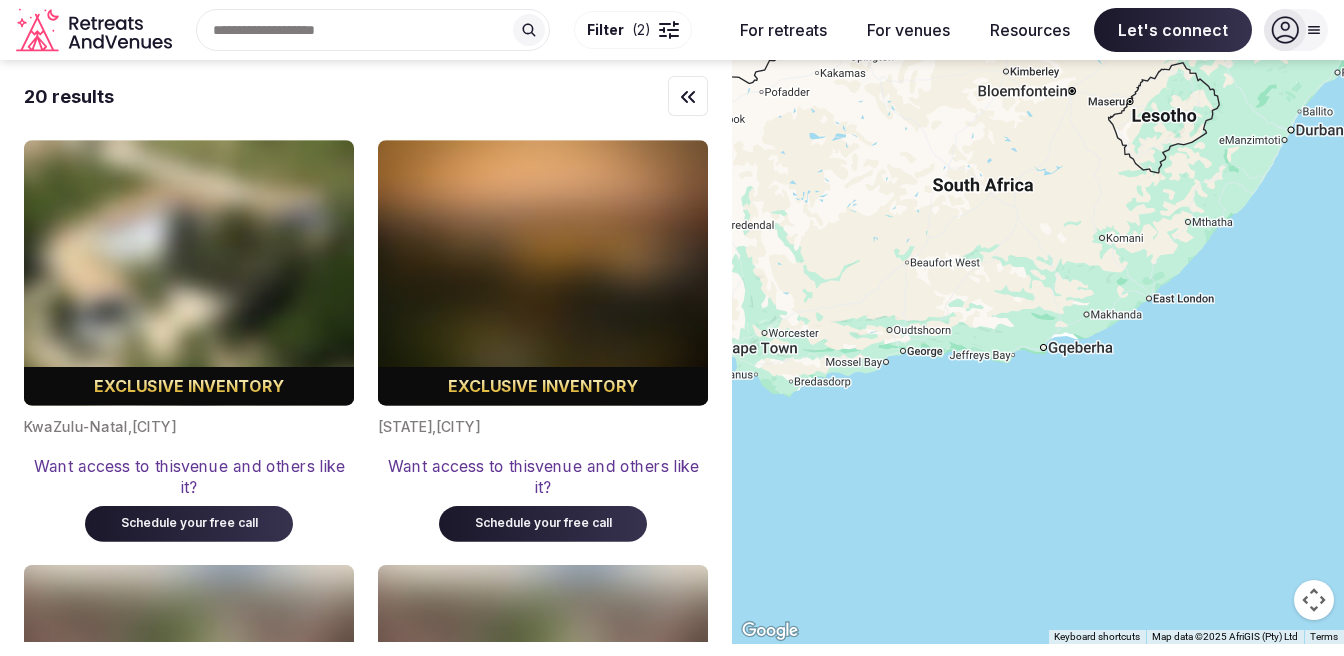drag, startPoint x: 946, startPoint y: 483, endPoint x: 1280, endPoint y: 477, distance: 334.0539 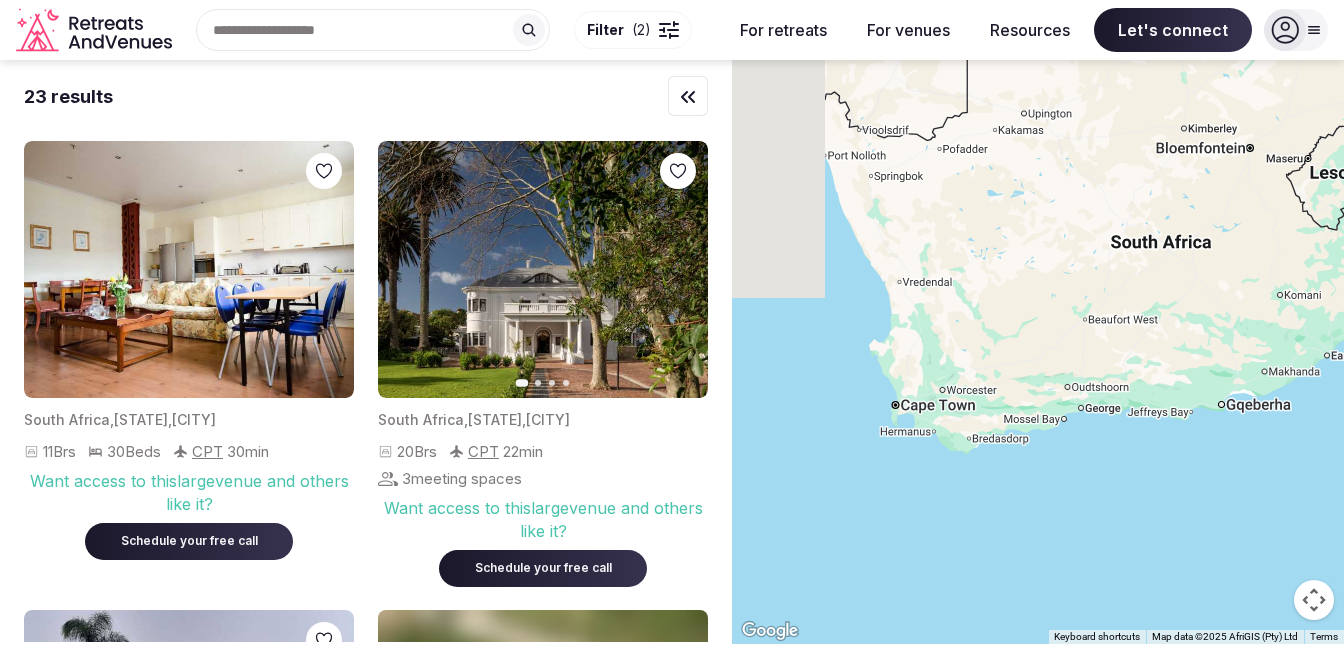drag, startPoint x: 1100, startPoint y: 445, endPoint x: 1258, endPoint y: 507, distance: 169.7292 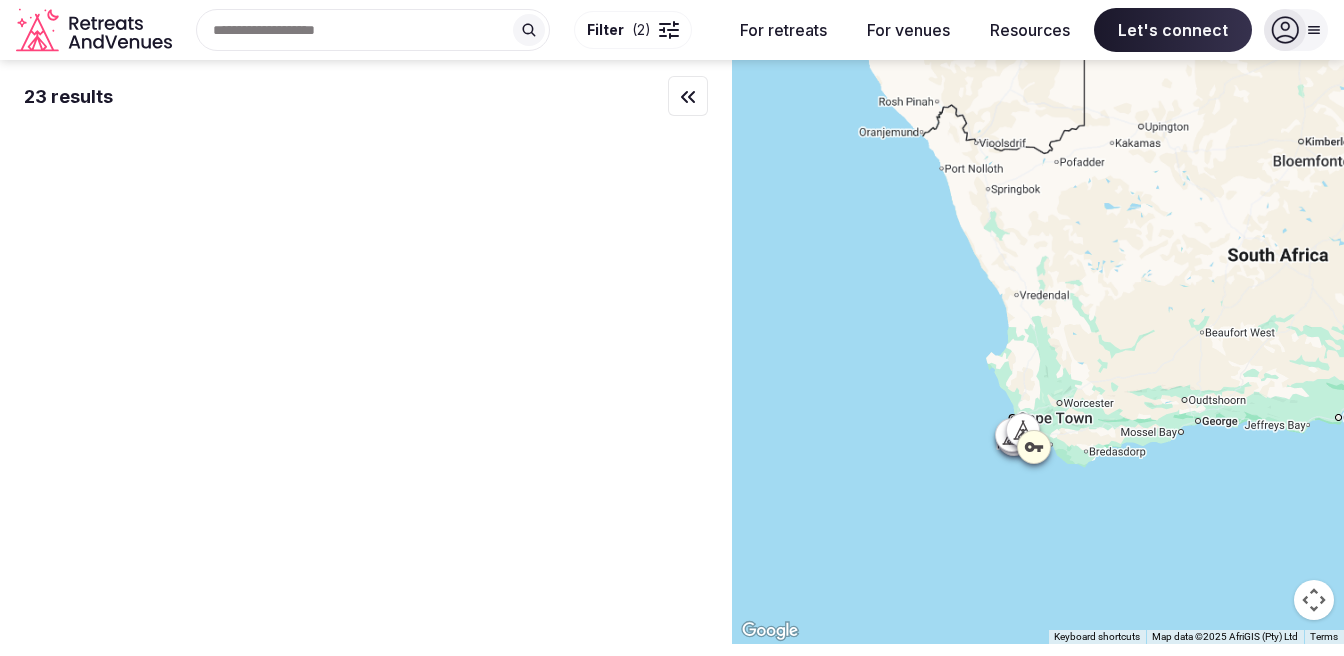 drag, startPoint x: 1062, startPoint y: 467, endPoint x: 1228, endPoint y: 501, distance: 169.44615 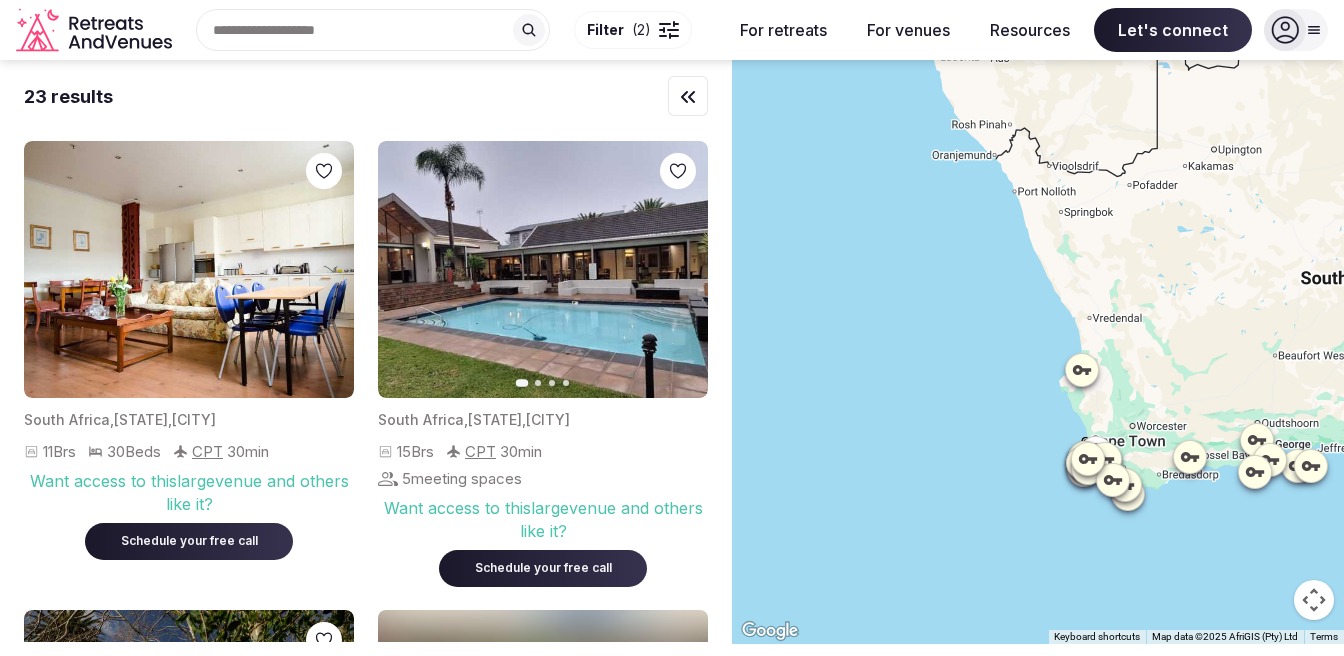 drag, startPoint x: 1242, startPoint y: 544, endPoint x: 1199, endPoint y: 551, distance: 43.56604 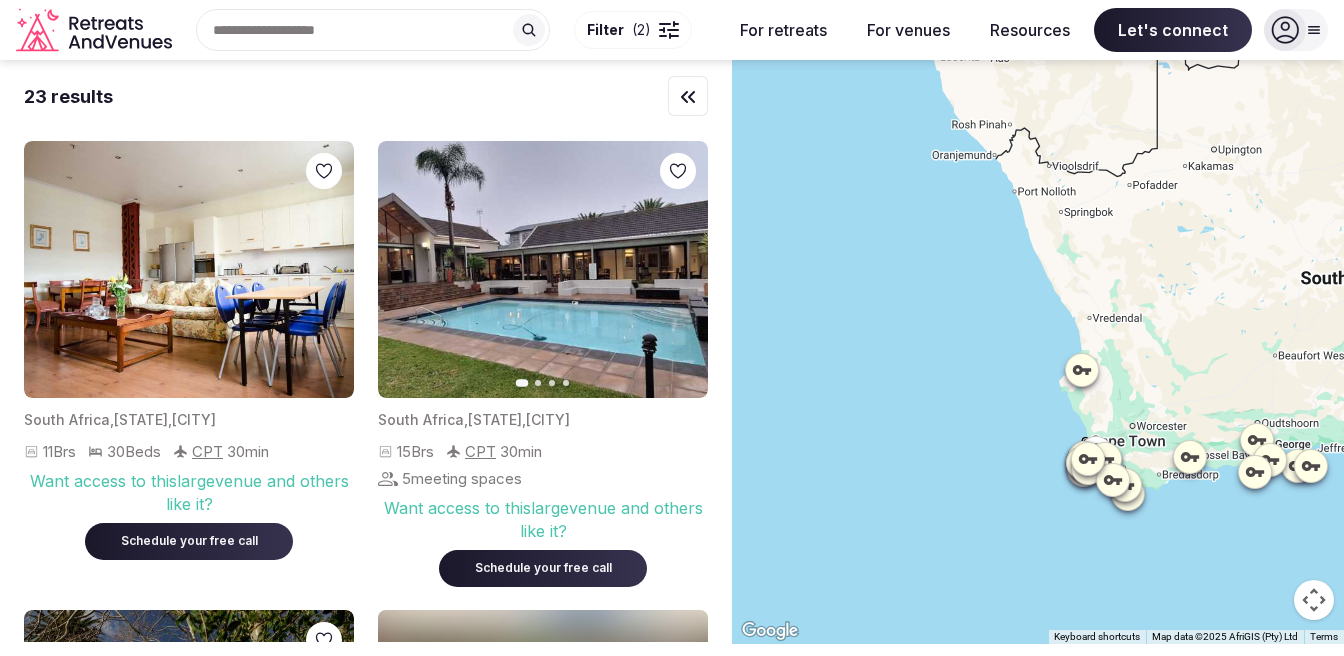 drag, startPoint x: 1026, startPoint y: 519, endPoint x: 1037, endPoint y: 545, distance: 28.231188 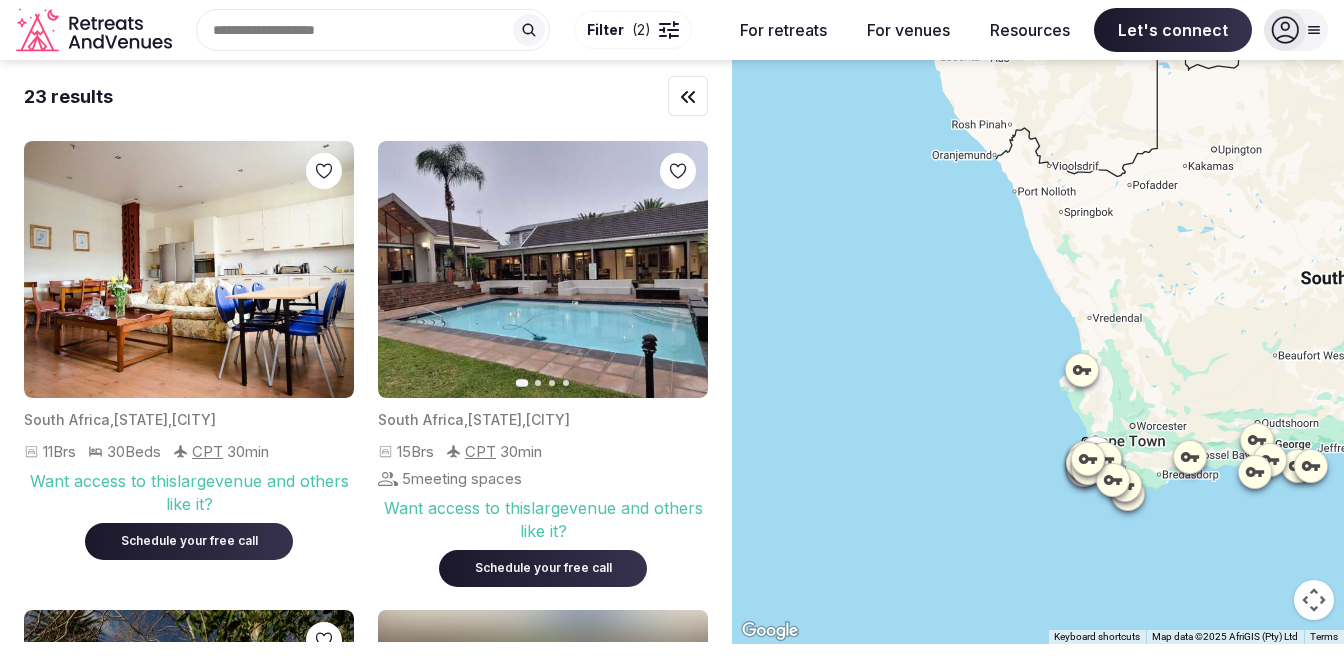 click on "Get matched with top venues Start for free in under 5 min Chat with us (Online) Let's connect Reach out the way you prefer" at bounding box center [672, 480] 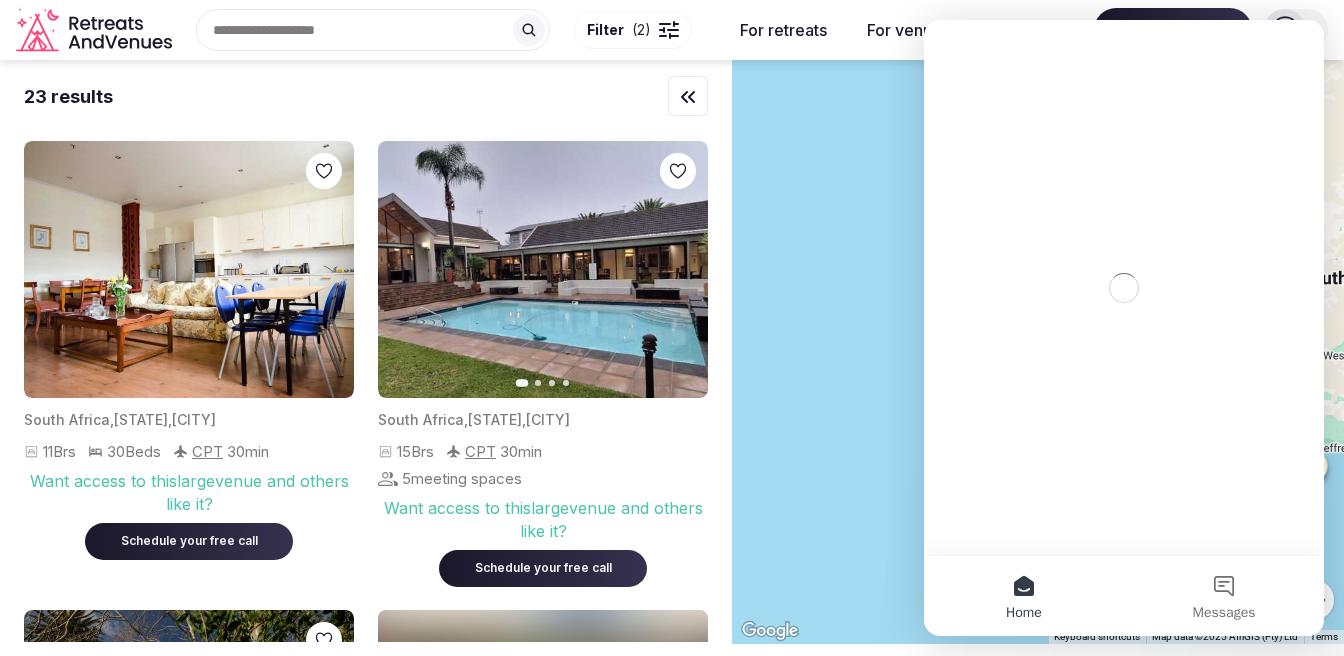 scroll, scrollTop: 0, scrollLeft: 0, axis: both 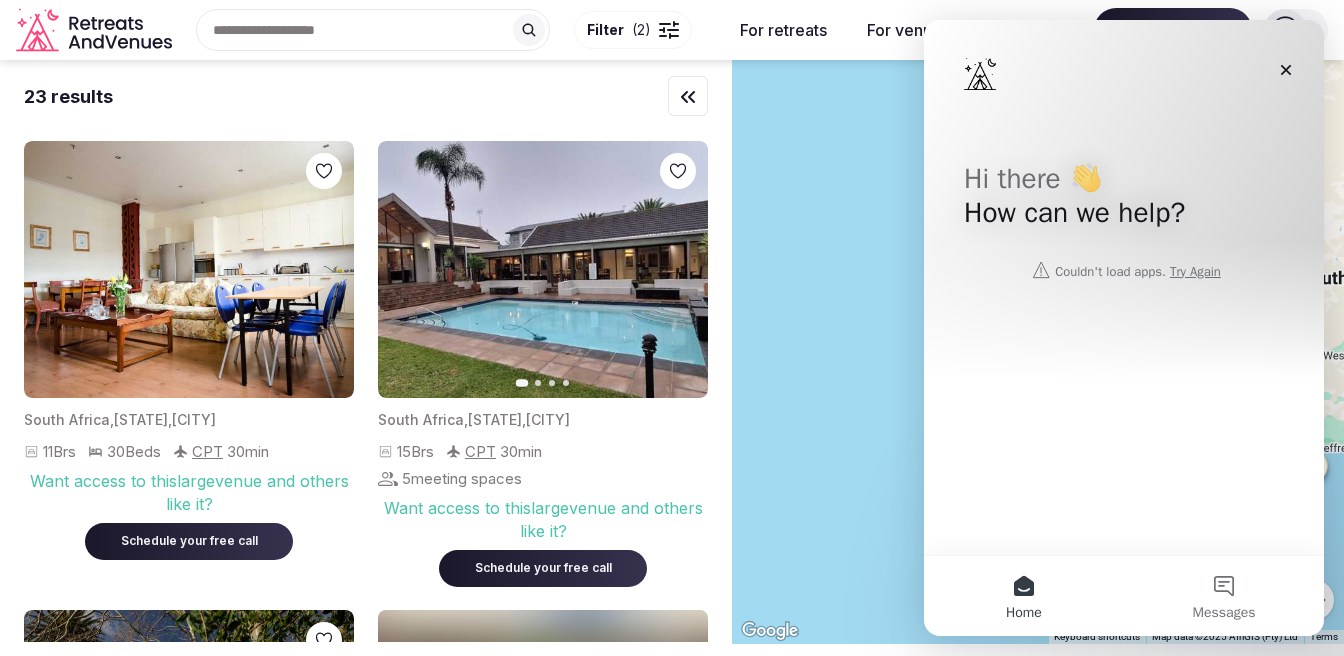 click at bounding box center [1038, 352] 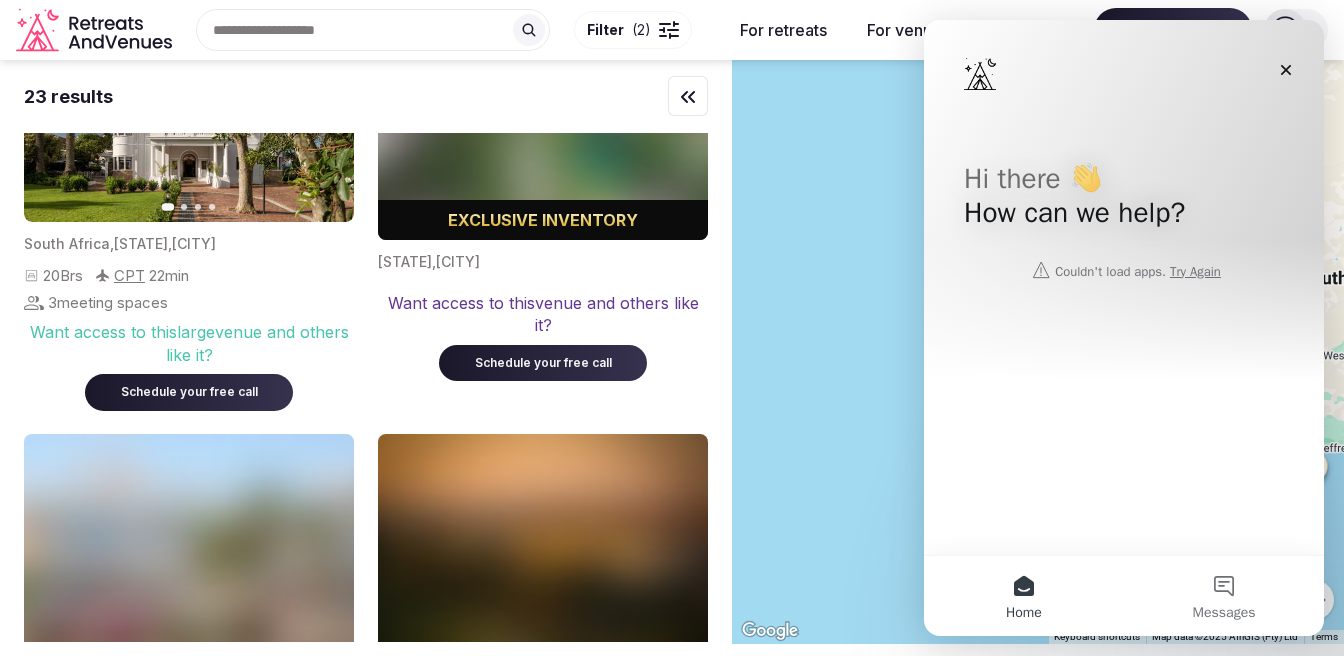 scroll, scrollTop: 646, scrollLeft: 0, axis: vertical 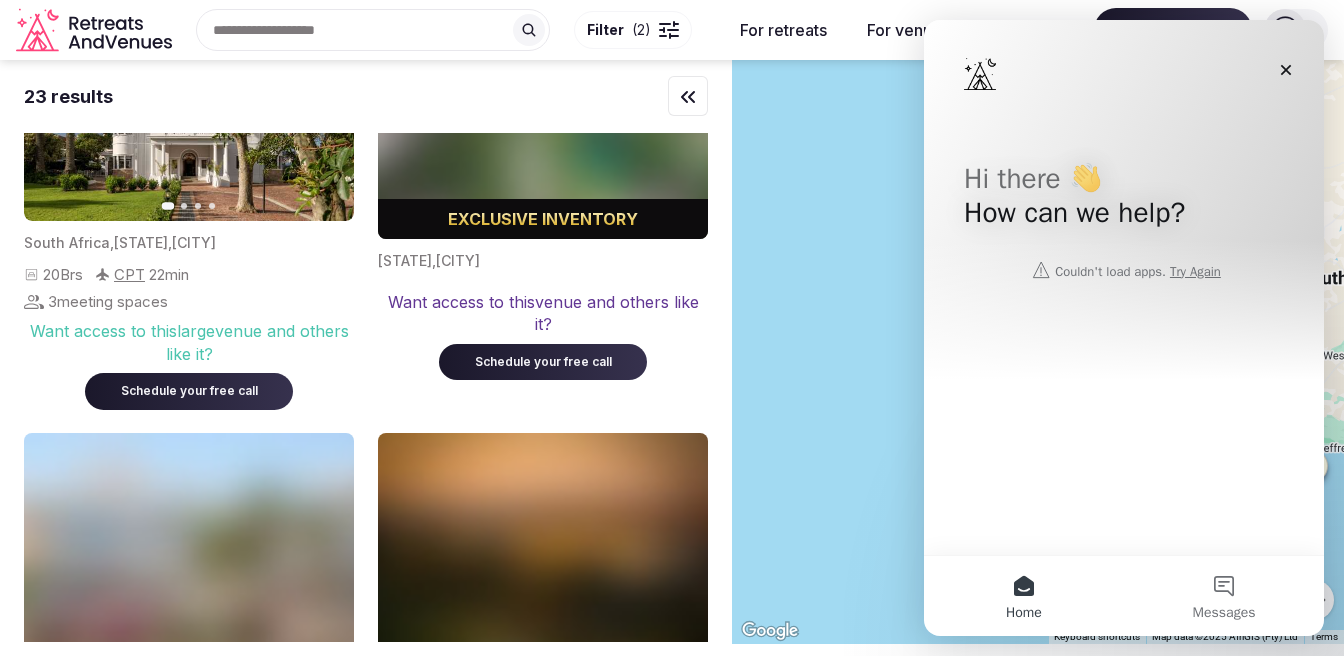 click at bounding box center [1038, 352] 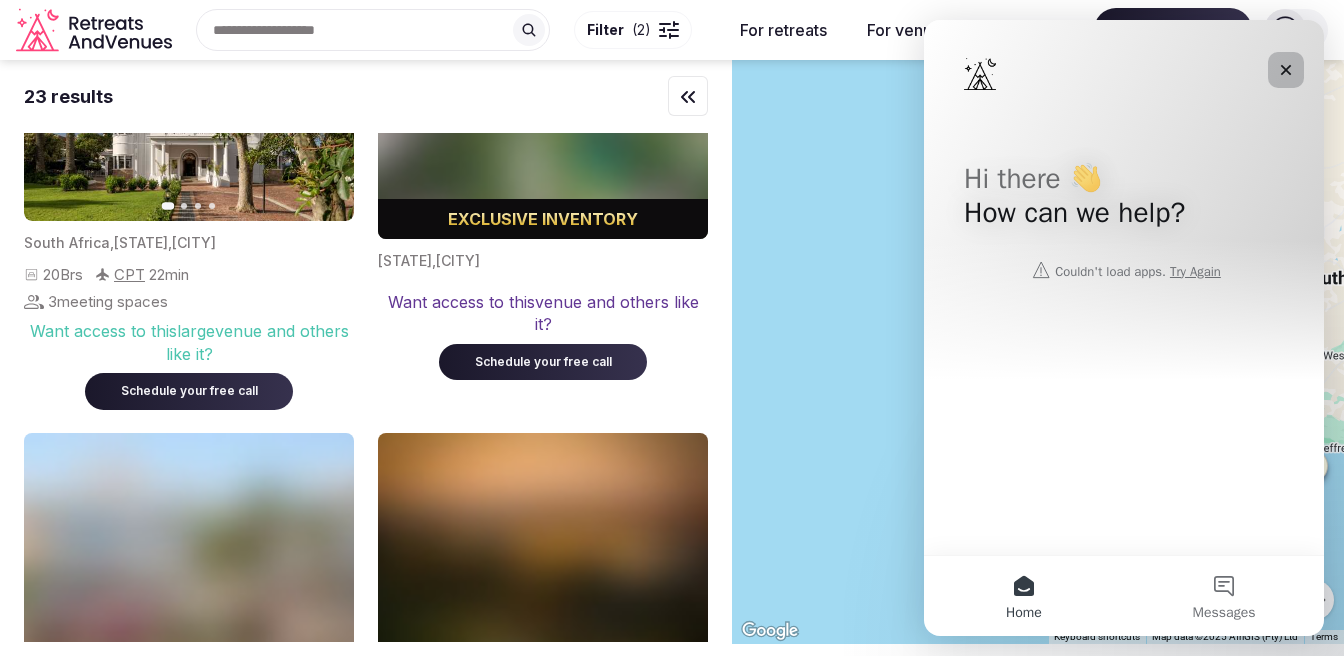 click at bounding box center (1286, 70) 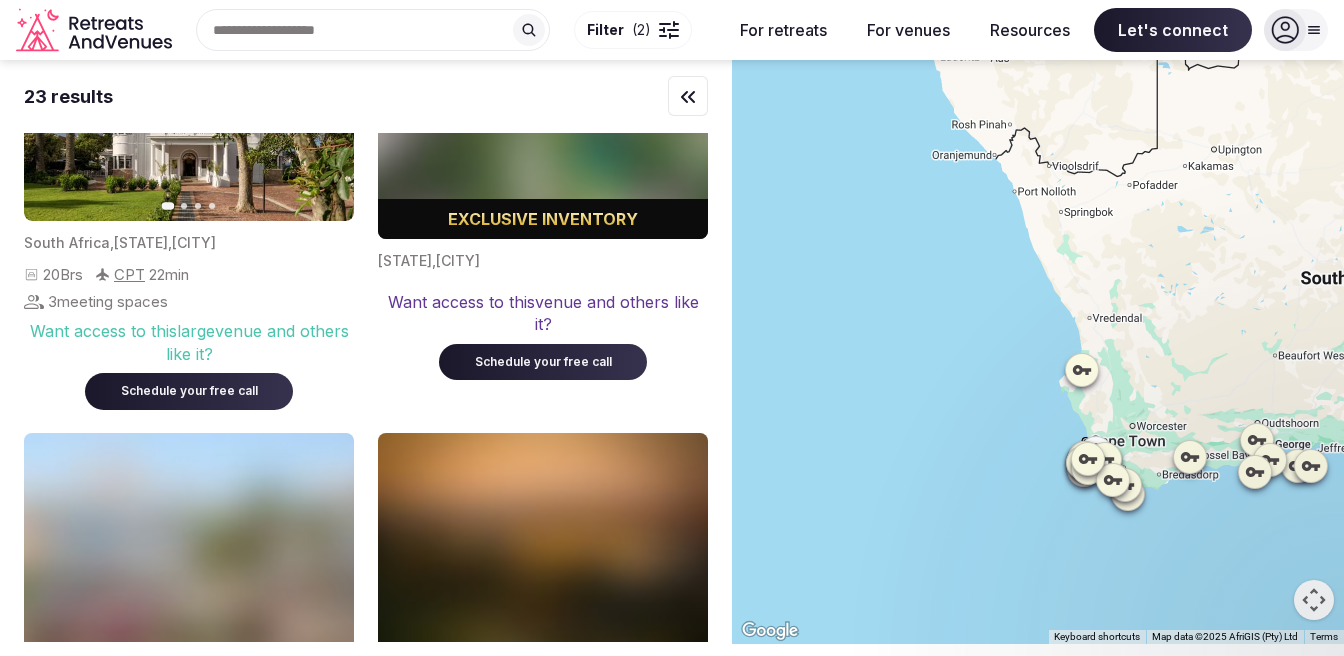 scroll, scrollTop: 0, scrollLeft: 0, axis: both 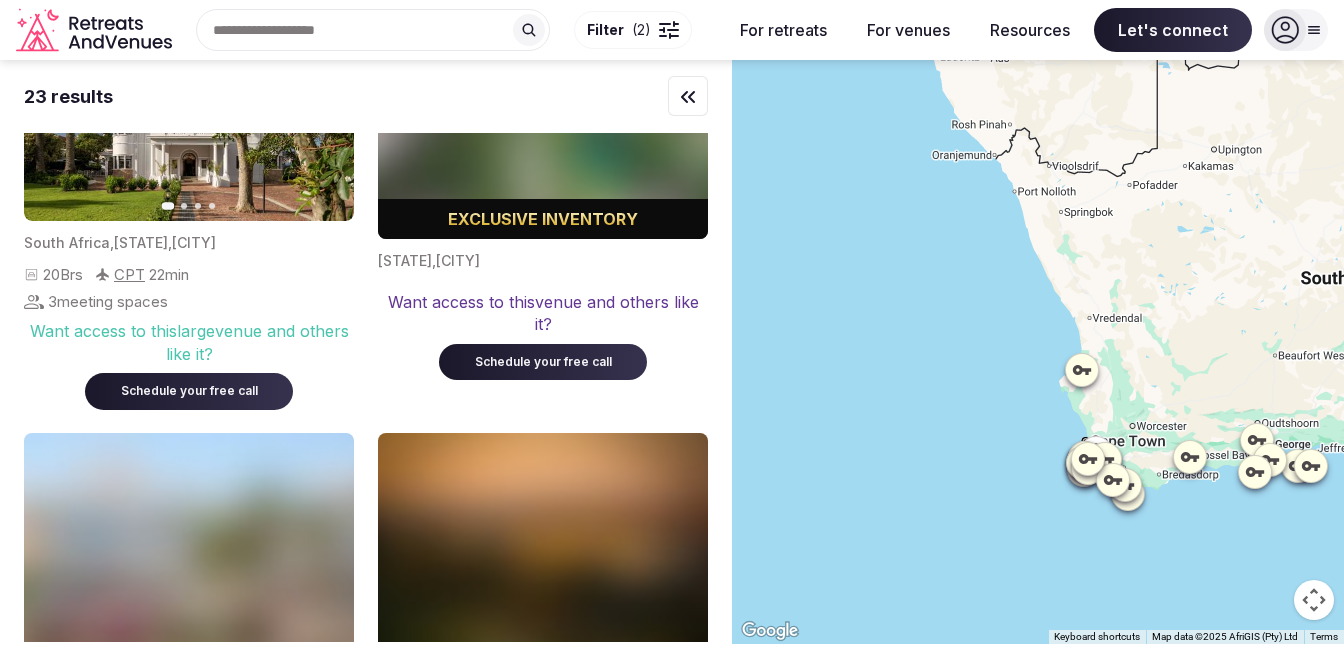 click on "Recent searches [COUNTRY] Search Popular Destinations Toscana, [COUNTRY] Riviera Maya, [COUNTRY] California, [COUNTRY] New York, [COUNTRY] Napa Valley, [COUNTRY] Beja, [COUNTRY] Canarias, [COUNTRY] Filter ( 2 )" at bounding box center (448, 30) 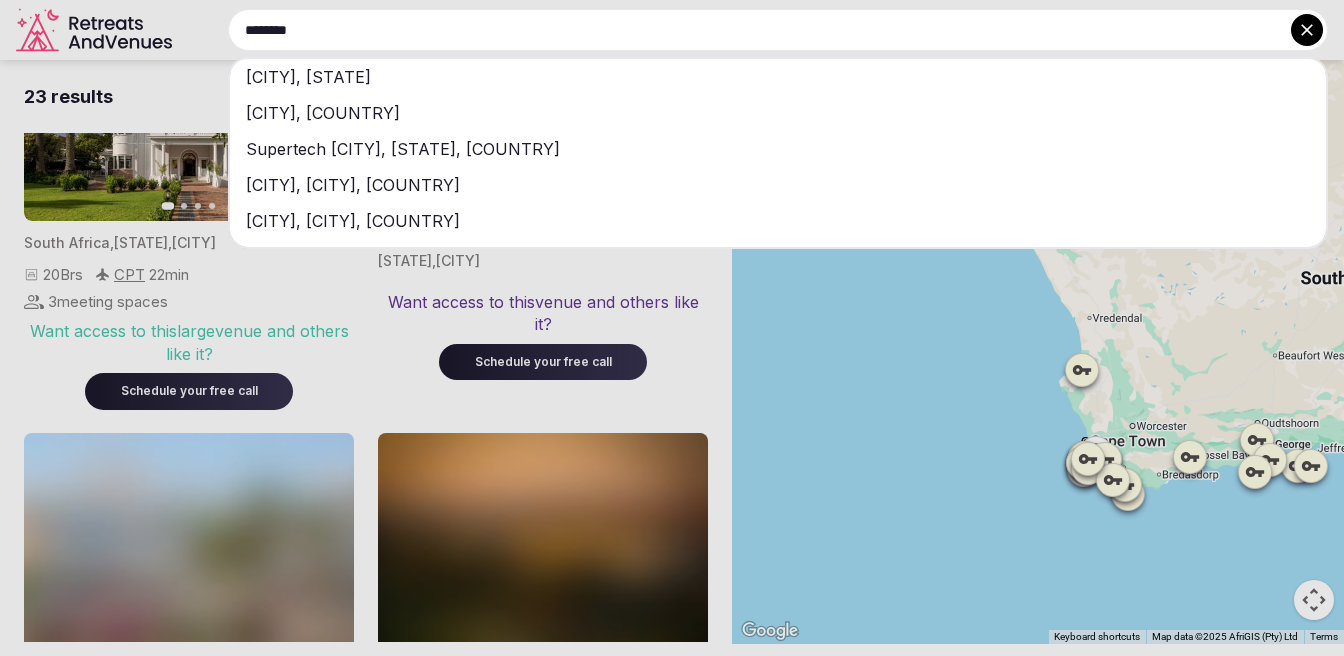 type on "********" 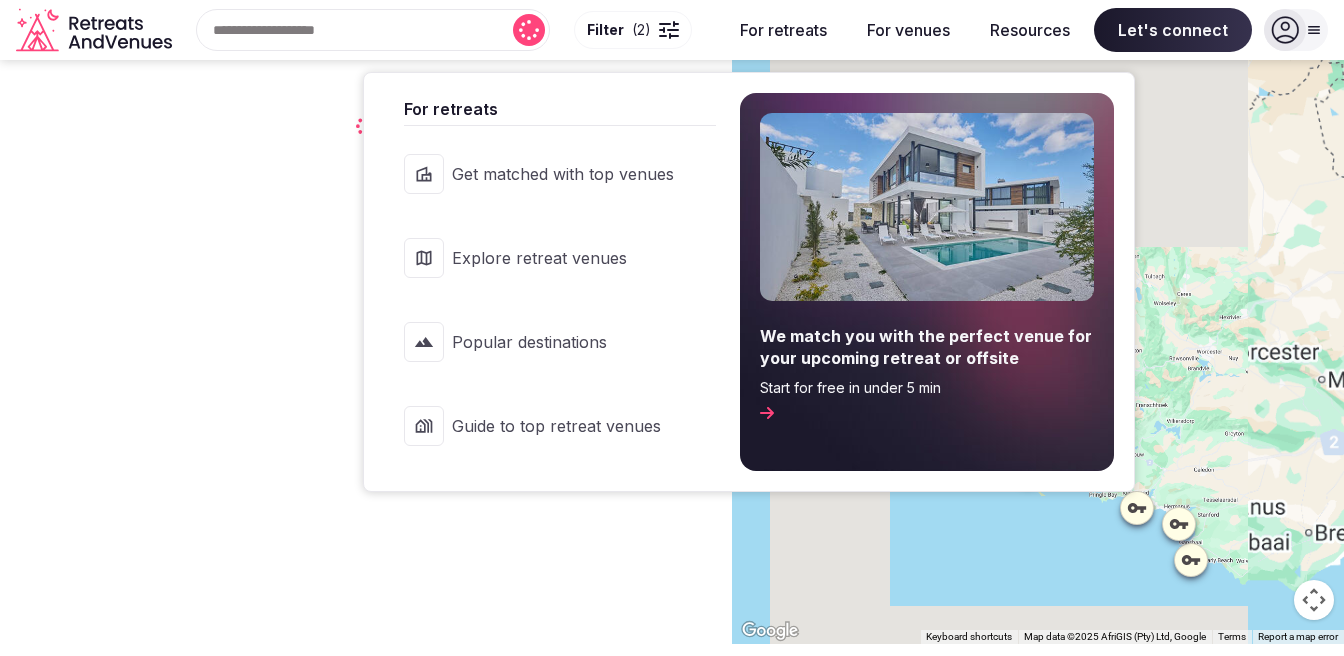 scroll, scrollTop: 0, scrollLeft: 0, axis: both 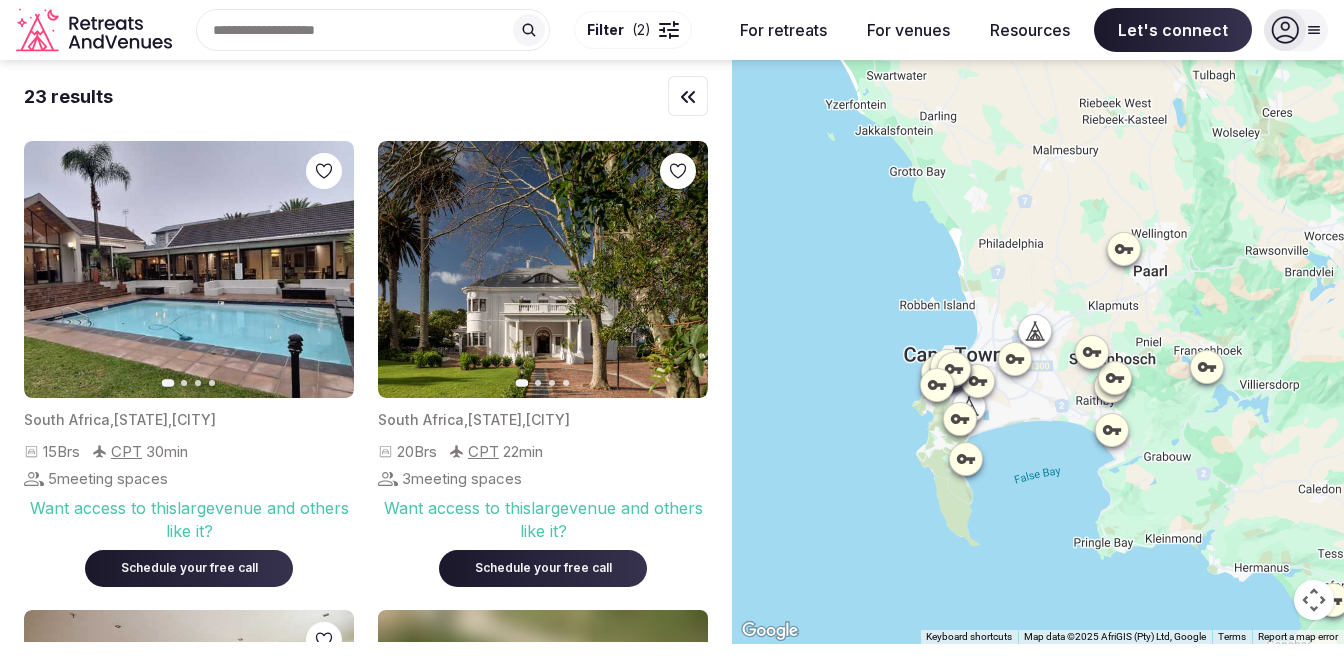 click at bounding box center [669, 24] 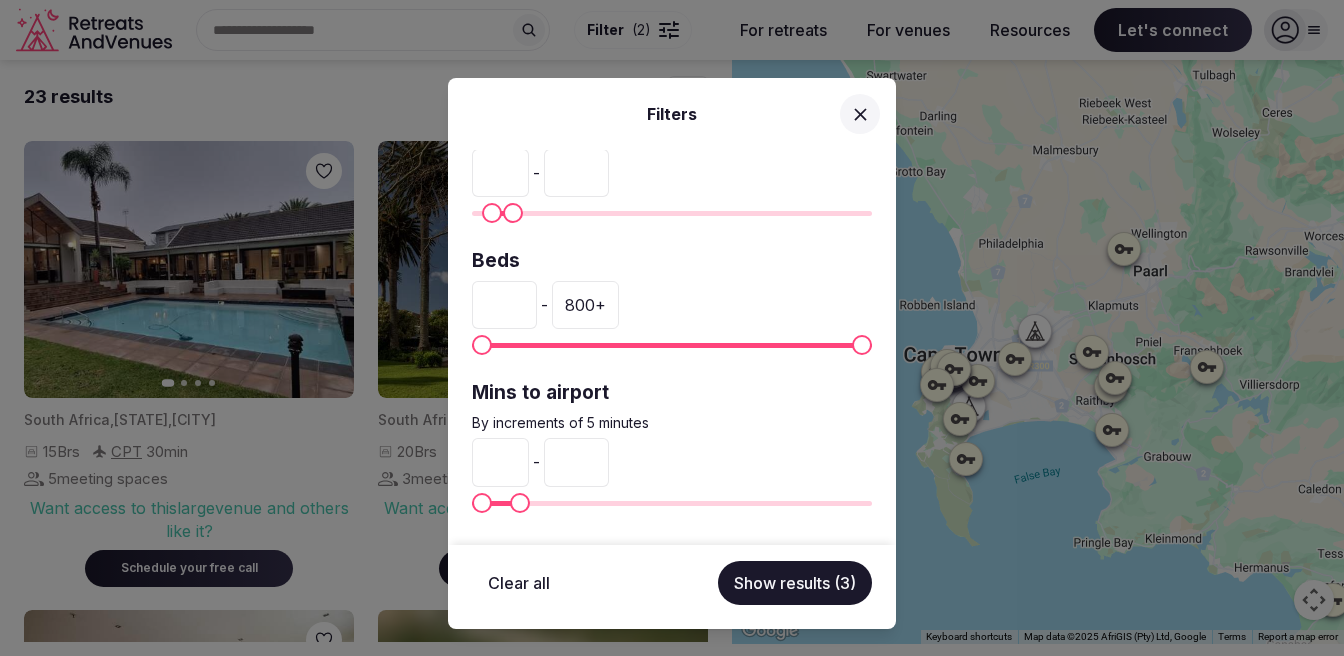 scroll, scrollTop: 0, scrollLeft: 0, axis: both 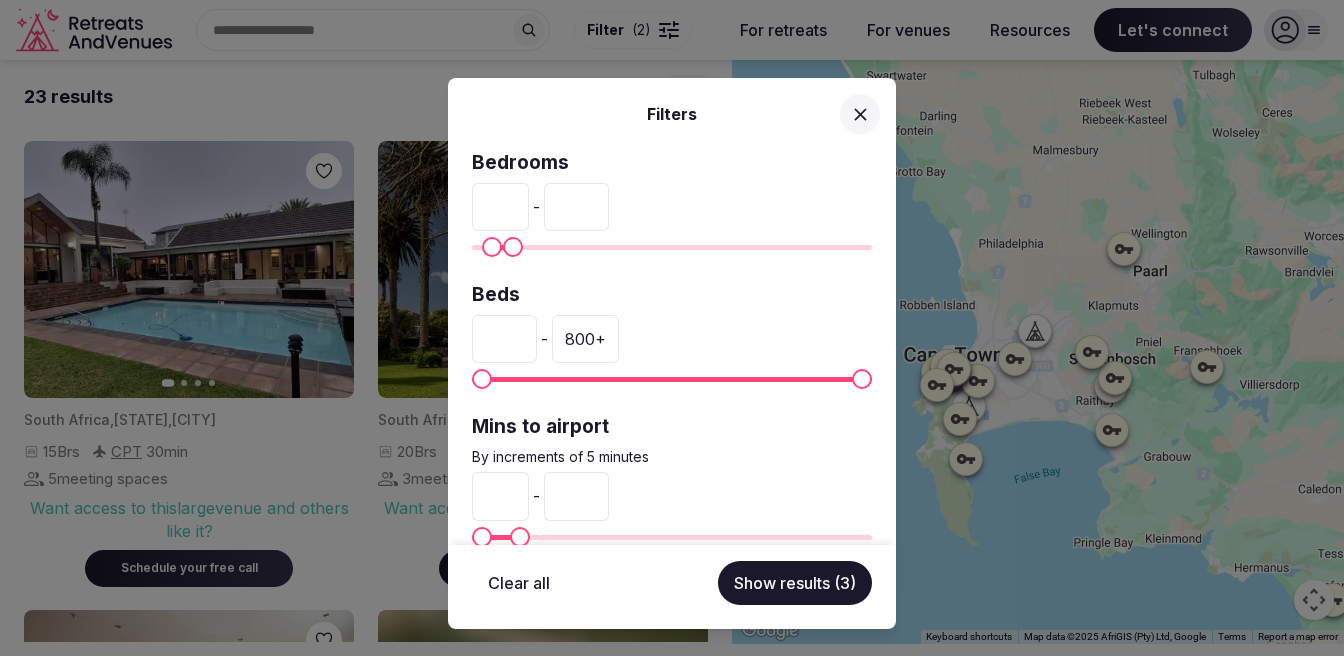click 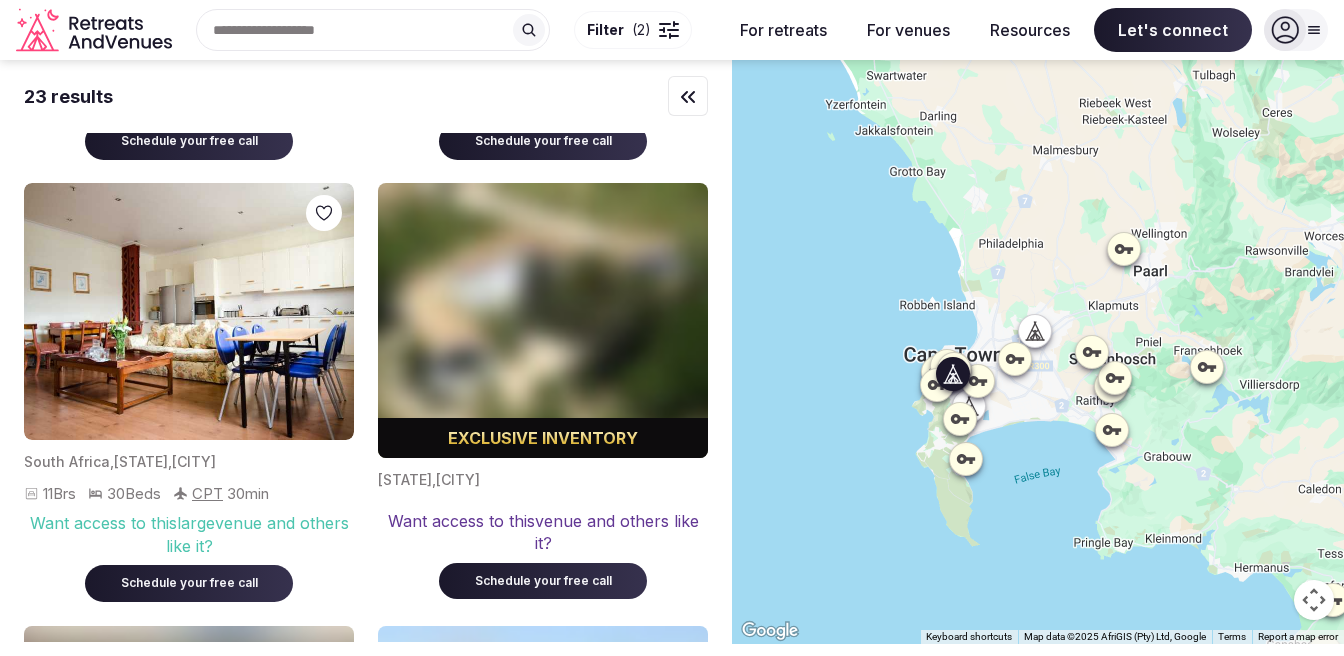 scroll, scrollTop: 435, scrollLeft: 0, axis: vertical 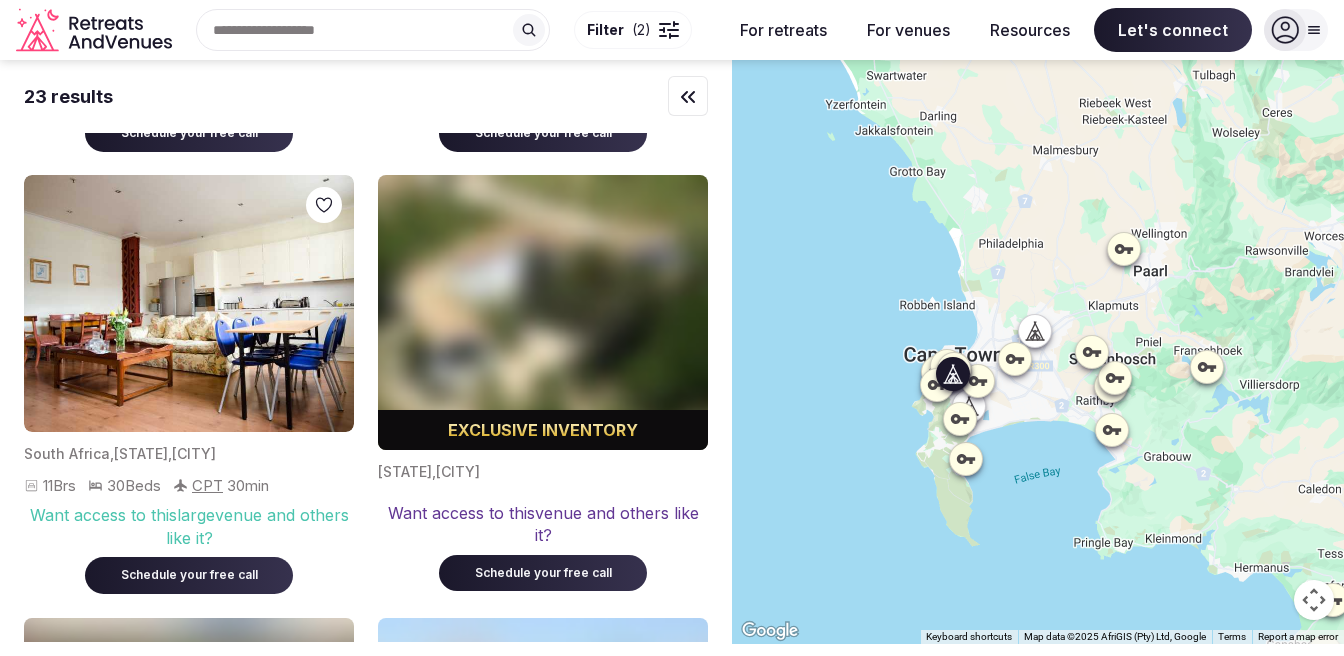 click at bounding box center [189, 303] 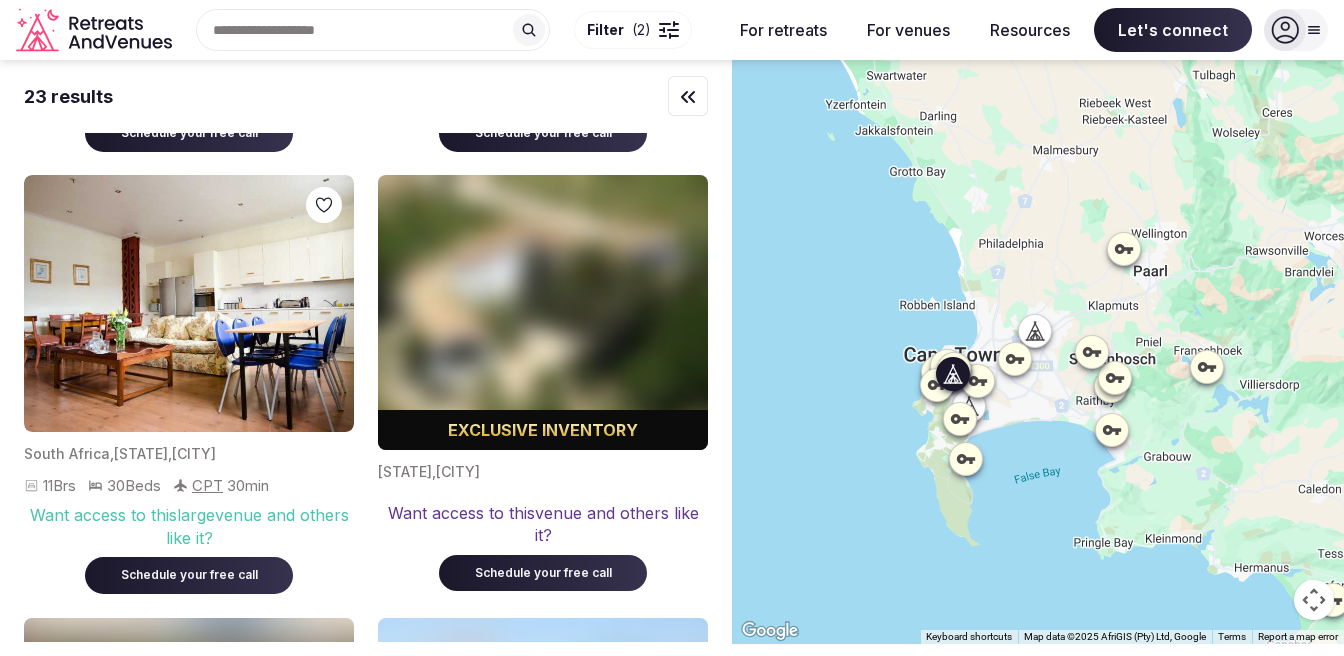 click at bounding box center [189, 303] 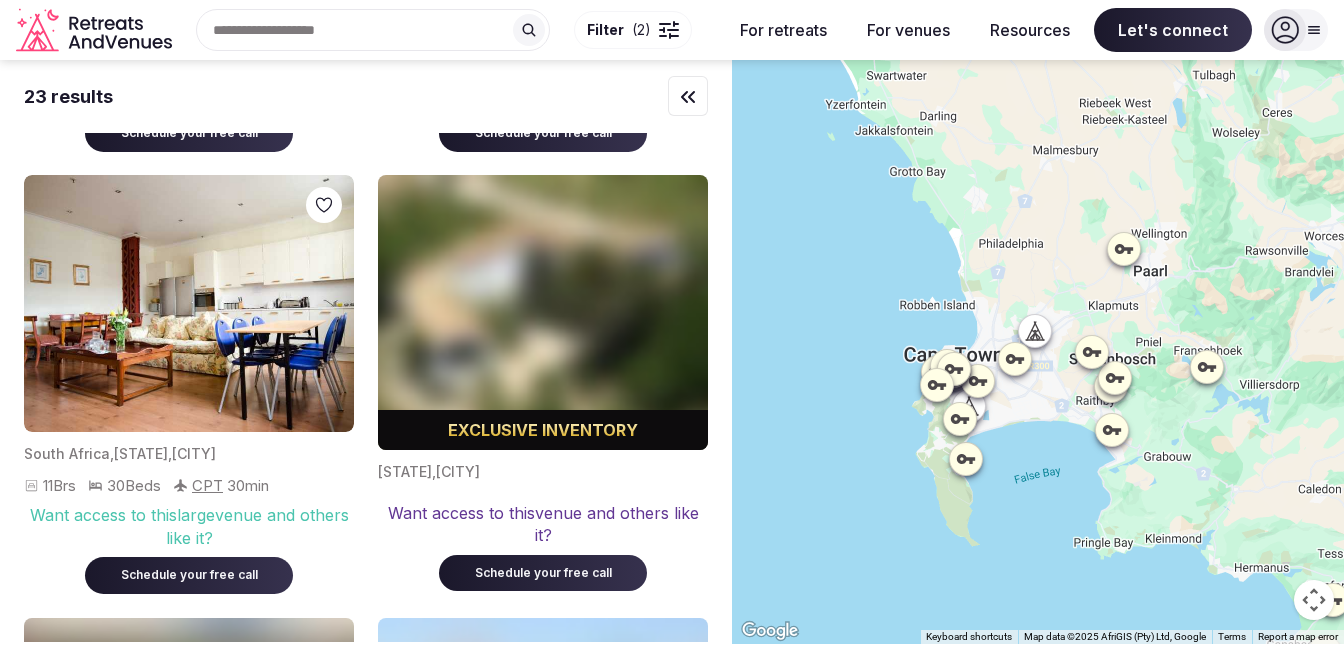 click 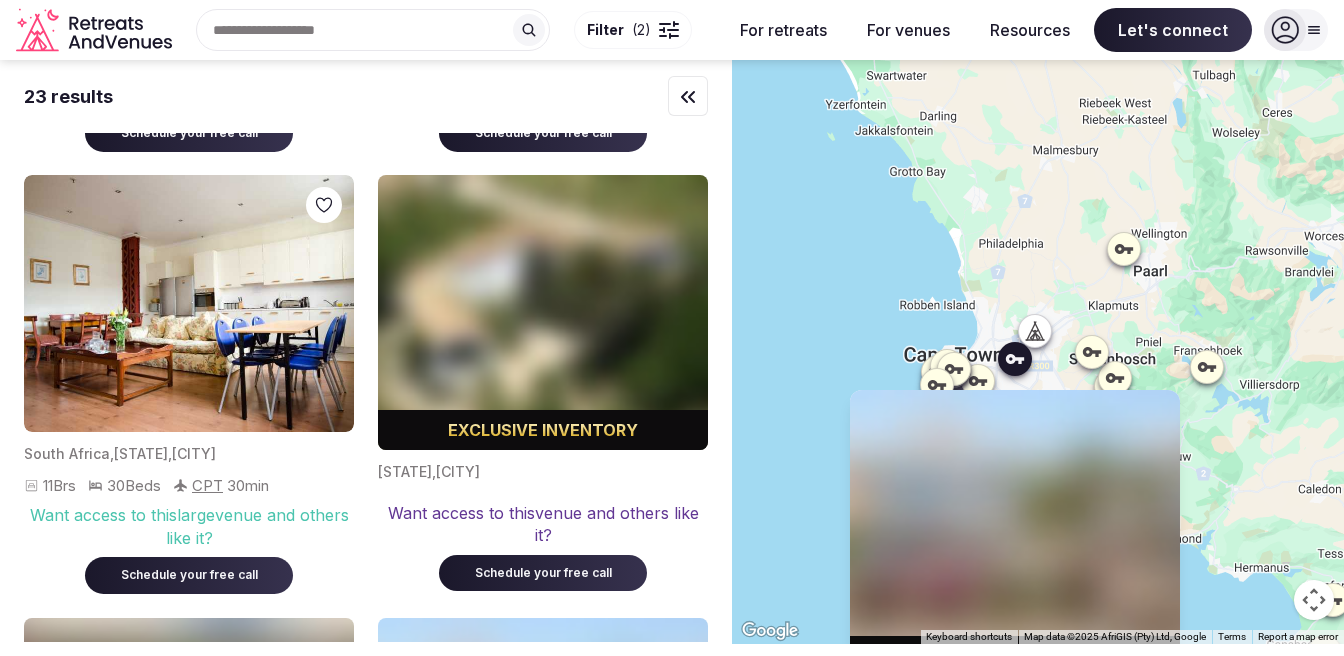 click at bounding box center [1015, 527] 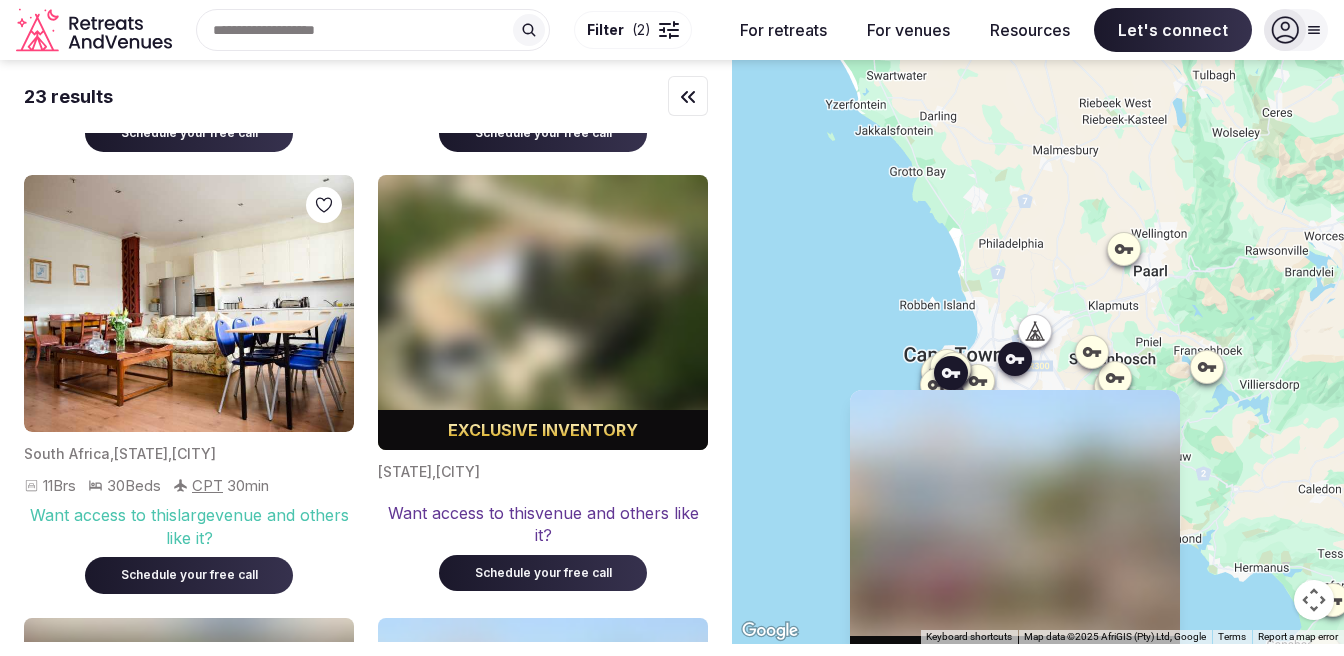 click on "[STATE] , [CITY] Want access to this venue and others like it? Schedule your free call" at bounding box center [543, 520] 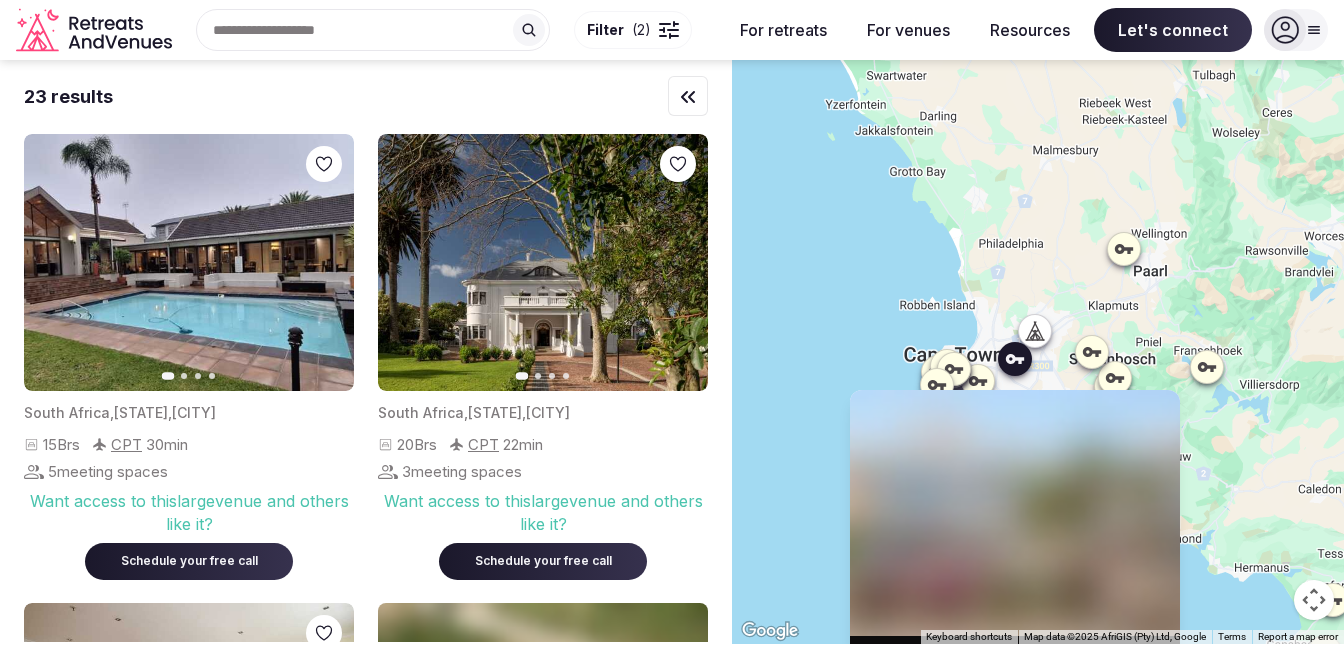scroll, scrollTop: 1, scrollLeft: 0, axis: vertical 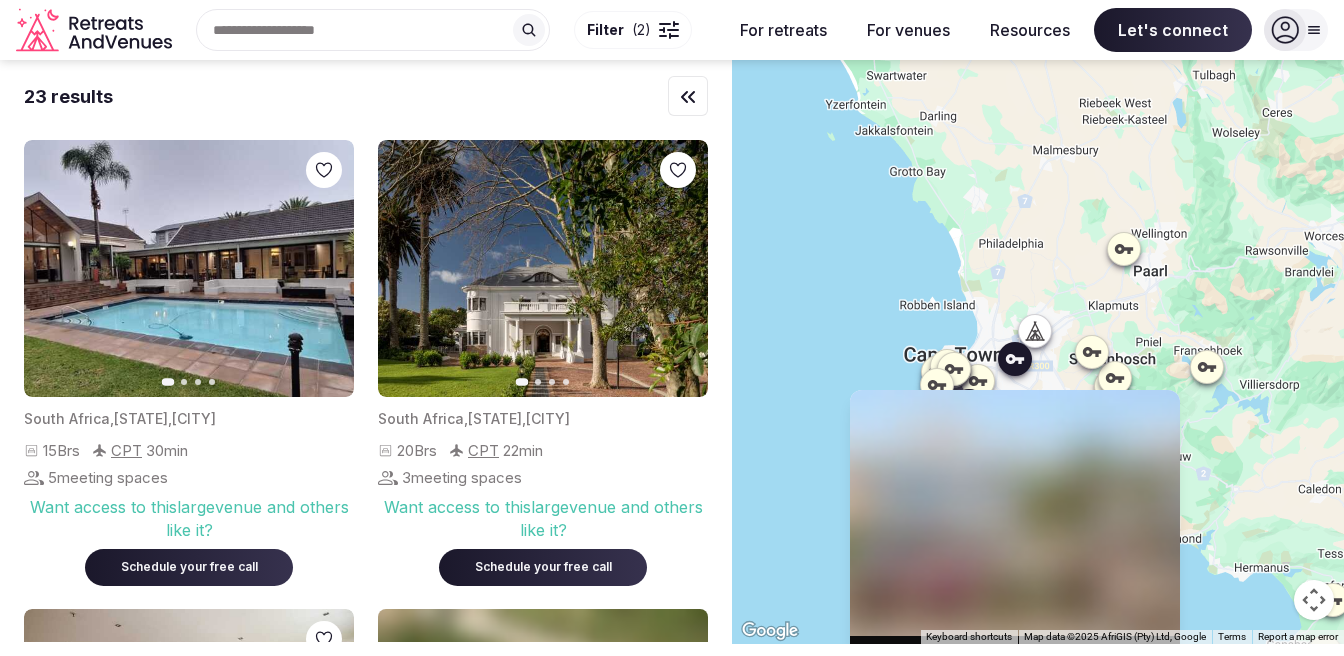 click 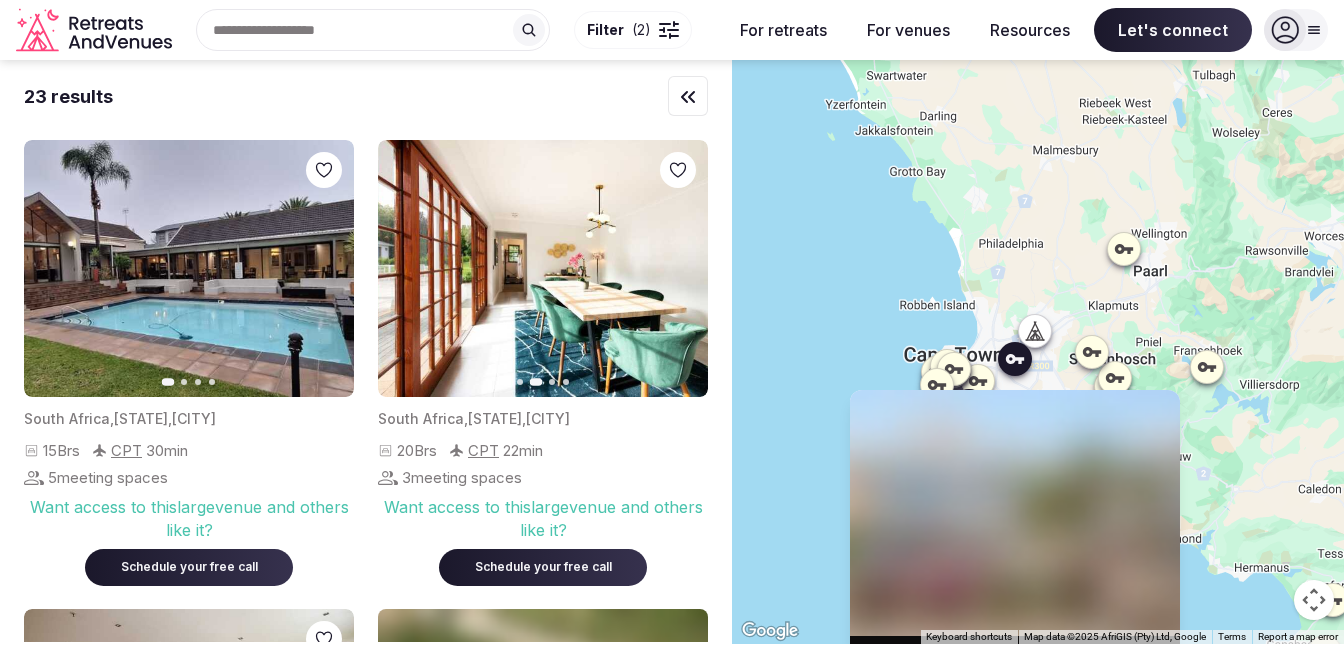 click 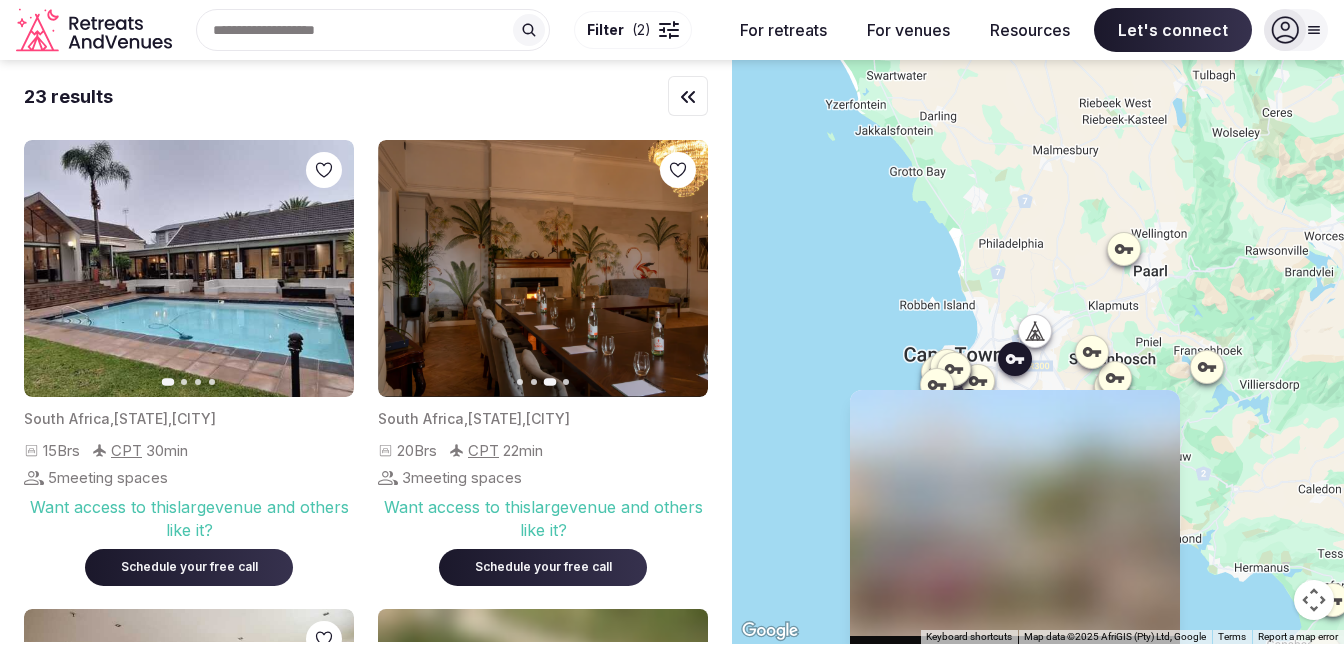 click 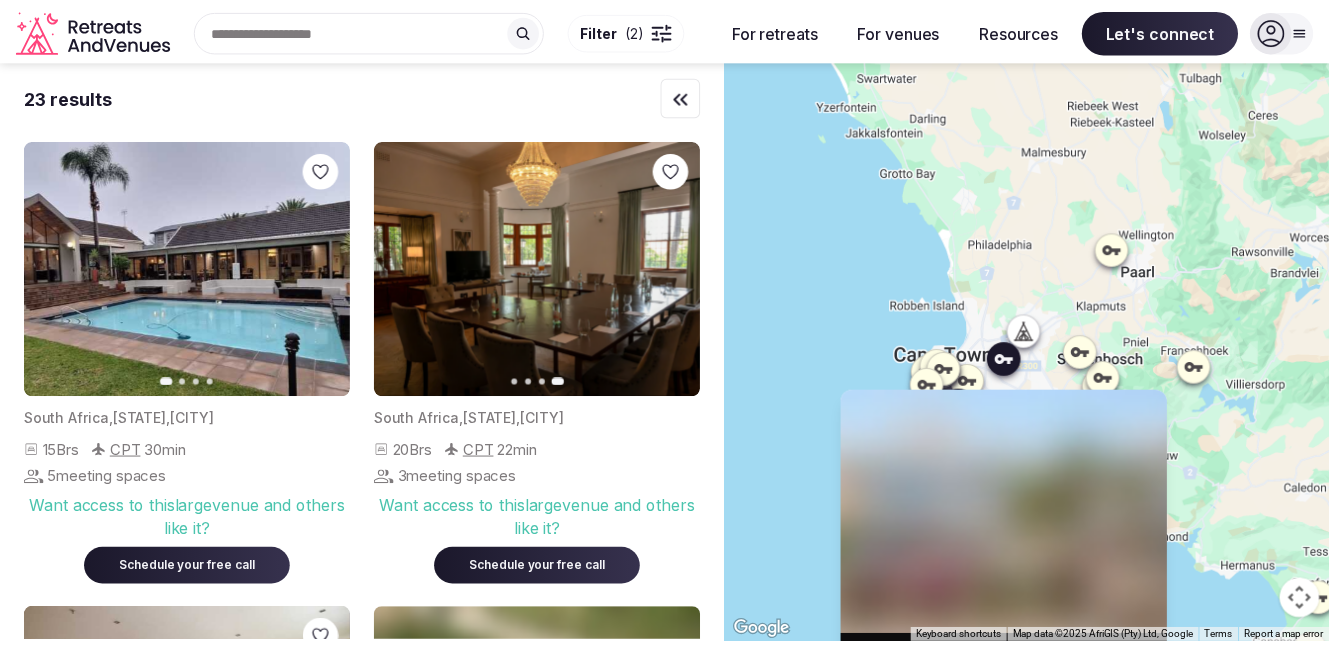 scroll, scrollTop: 0, scrollLeft: 0, axis: both 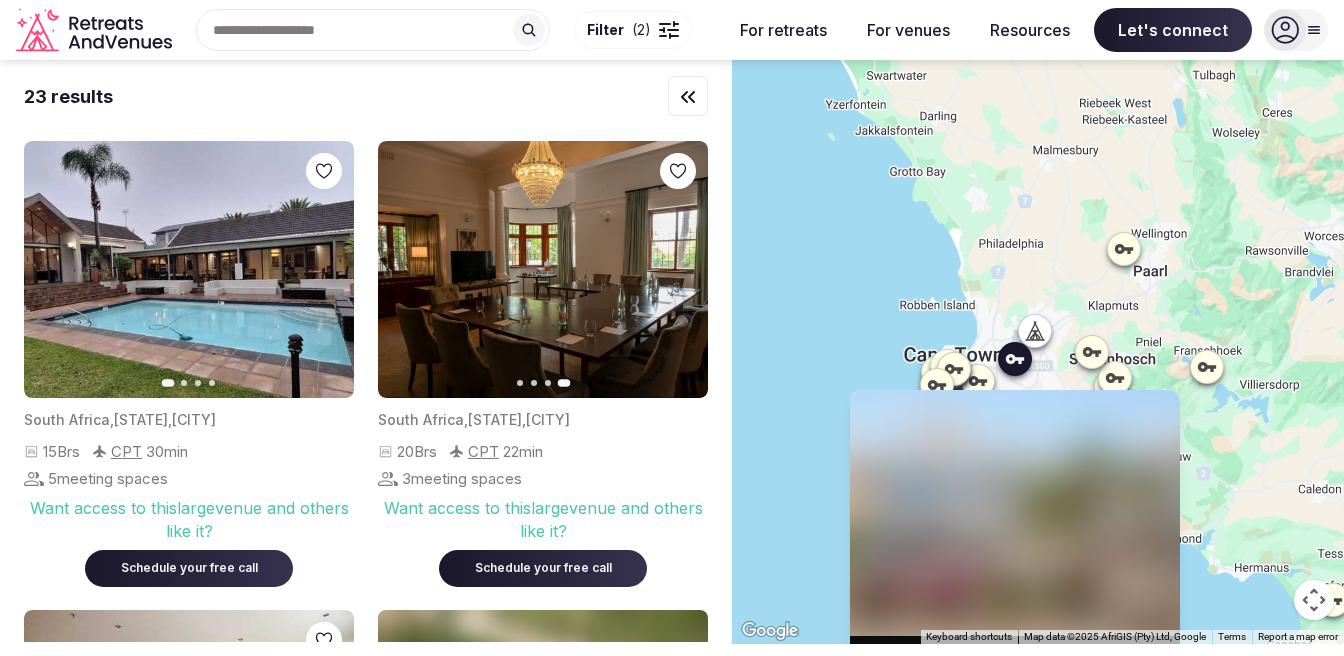 click on "Recent searches [CITY], [COUNTRY] Search Popular Destinations Toscana, [COUNTRY] Riviera Maya, [COUNTRY] California, [COUNTRY] New York, [COUNTRY] Napa Valley, [COUNTRY] Beja, [COUNTRY] Canarias, [COUNTRY] Filter ( 2 )" at bounding box center (448, 30) 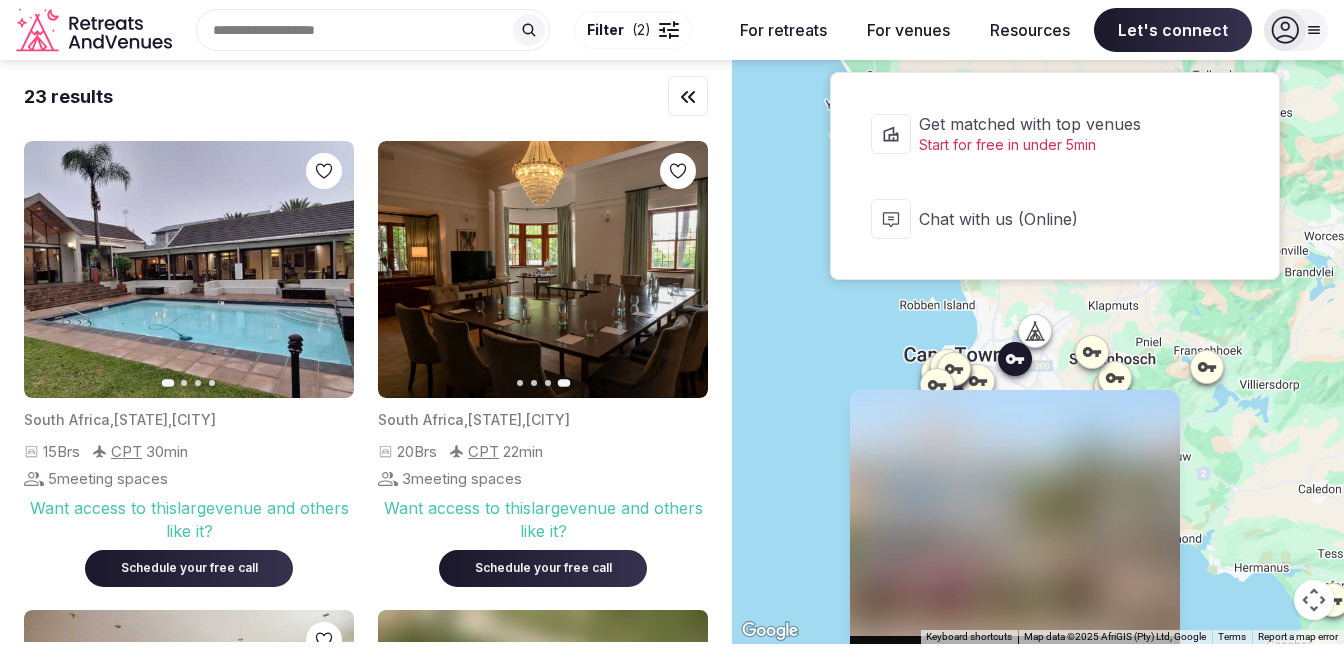 click on "Start for free in under 5min" at bounding box center [1068, 145] 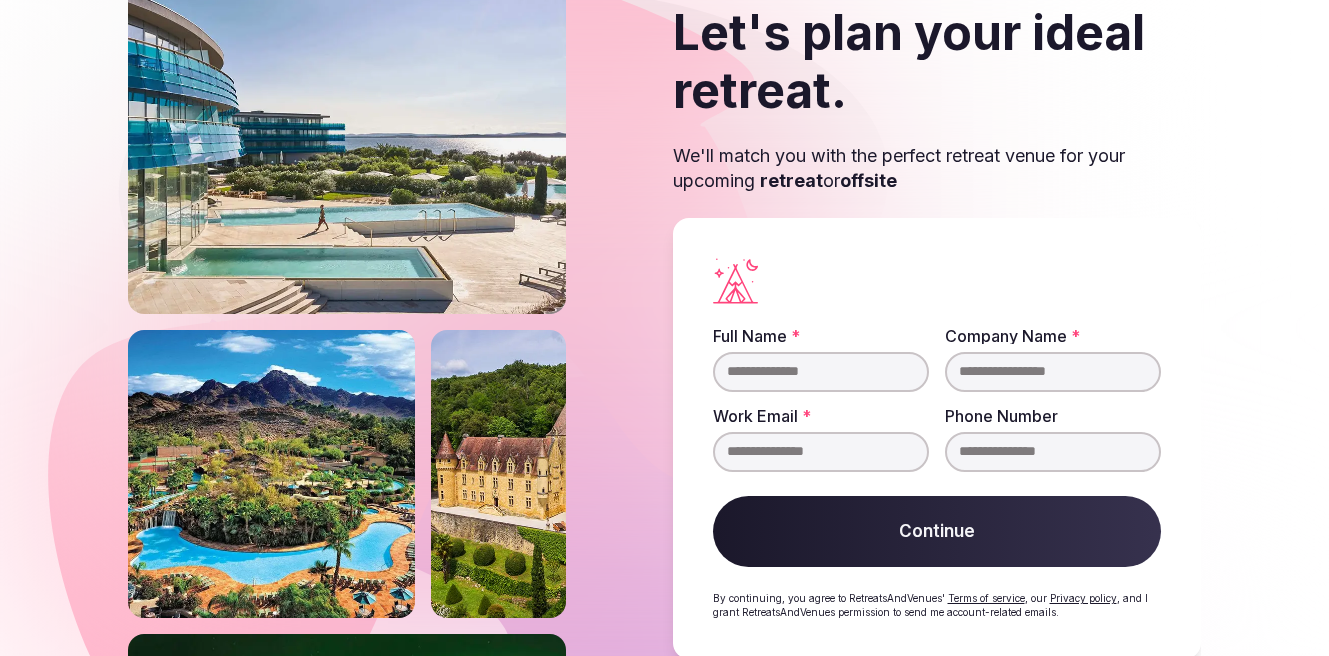 scroll, scrollTop: 151, scrollLeft: 0, axis: vertical 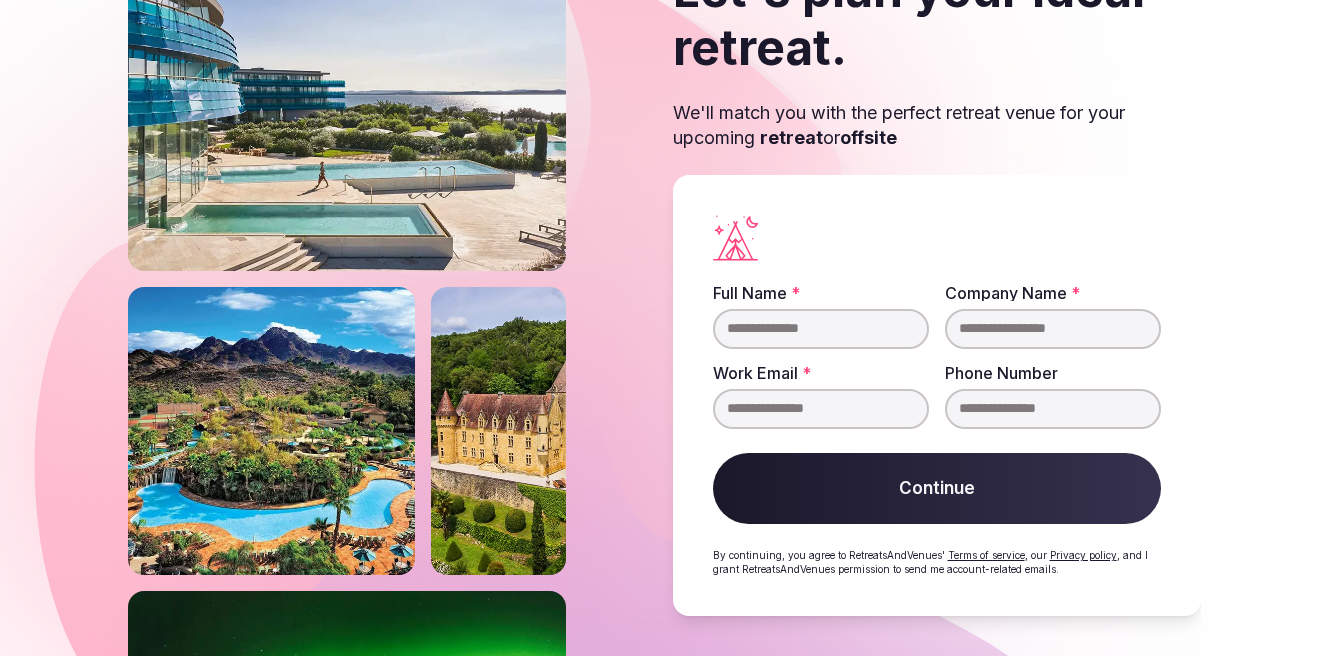 click on "Full Name *" at bounding box center (821, 329) 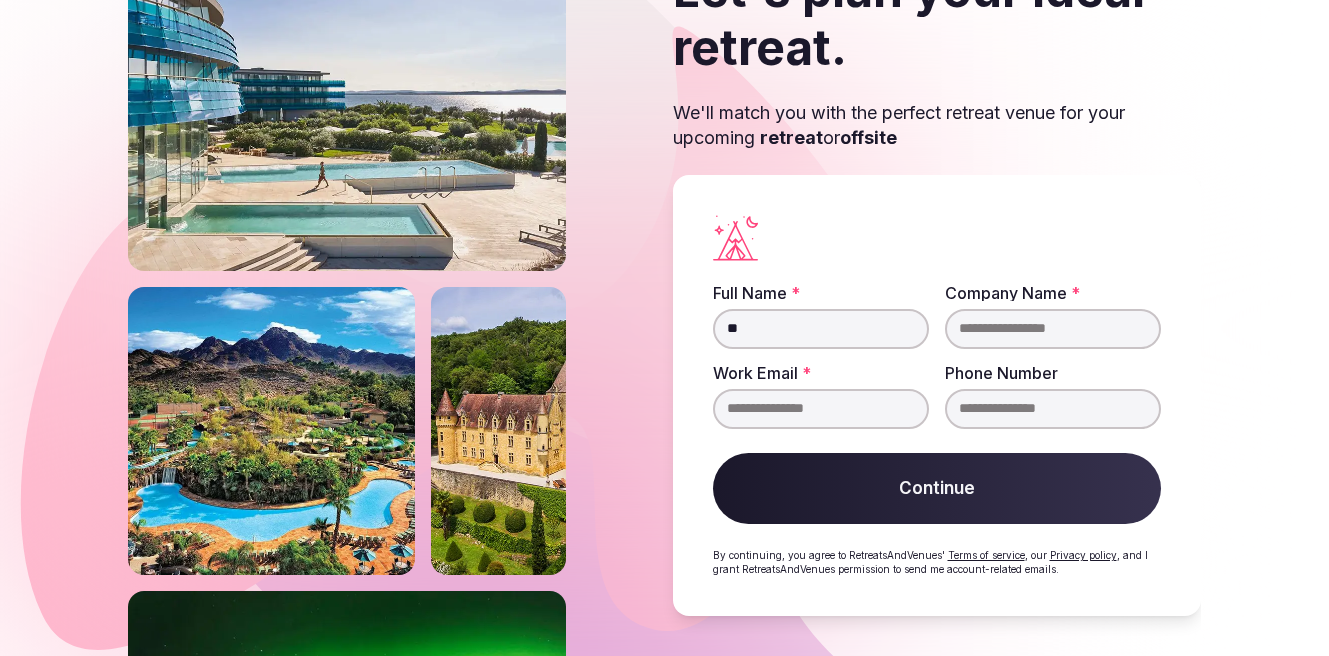 type on "*" 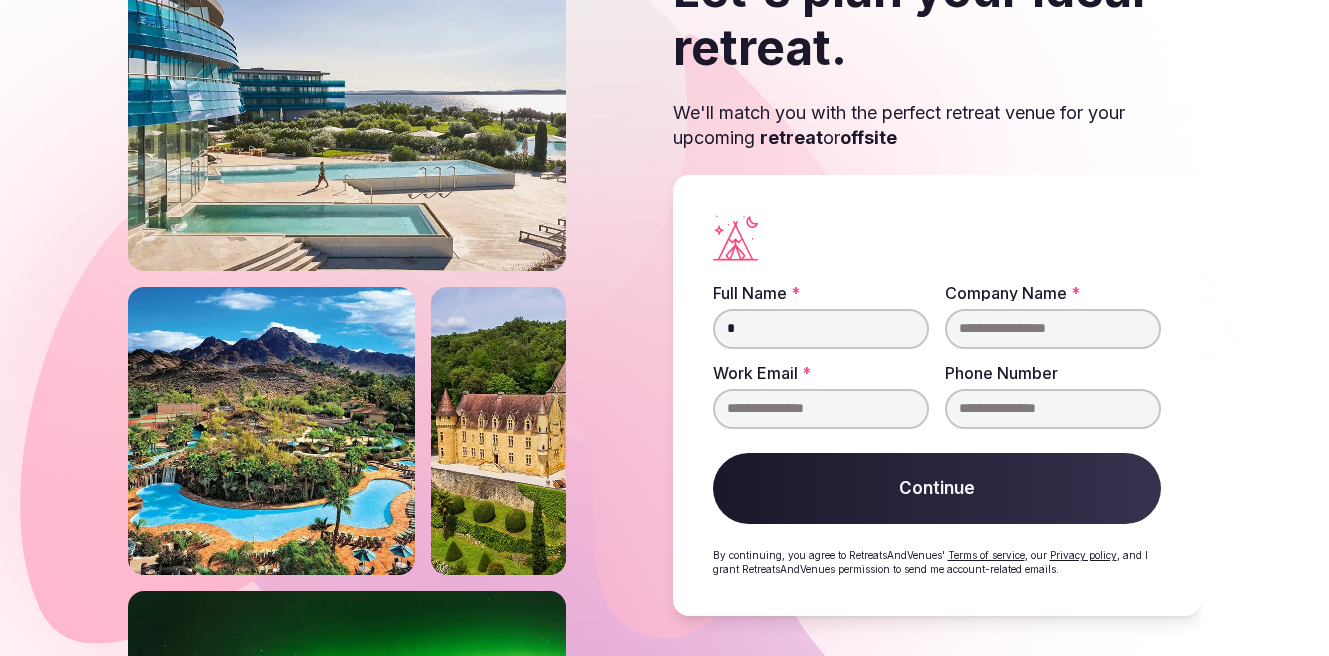 type 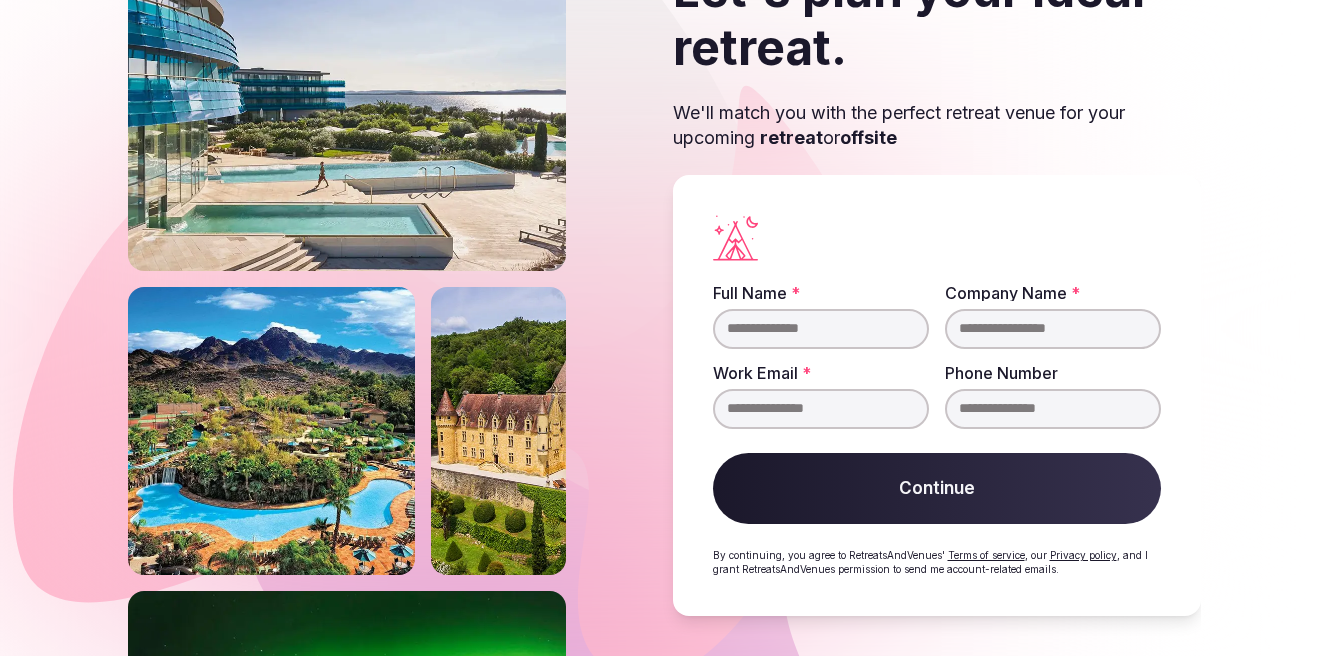 click on "Let's plan your ideal retreat. We'll match you with the perfect retreat venue for your upcoming   retreat  or  offsite Full Name * Company Name * Work Email * Phone Number Continue By continuing, you agree to RetreatsAndVenues'   Terms of service , our   Privacy policy , and I grant RetreatsAndVenues permission to send me account-related emails." at bounding box center [937, 288] 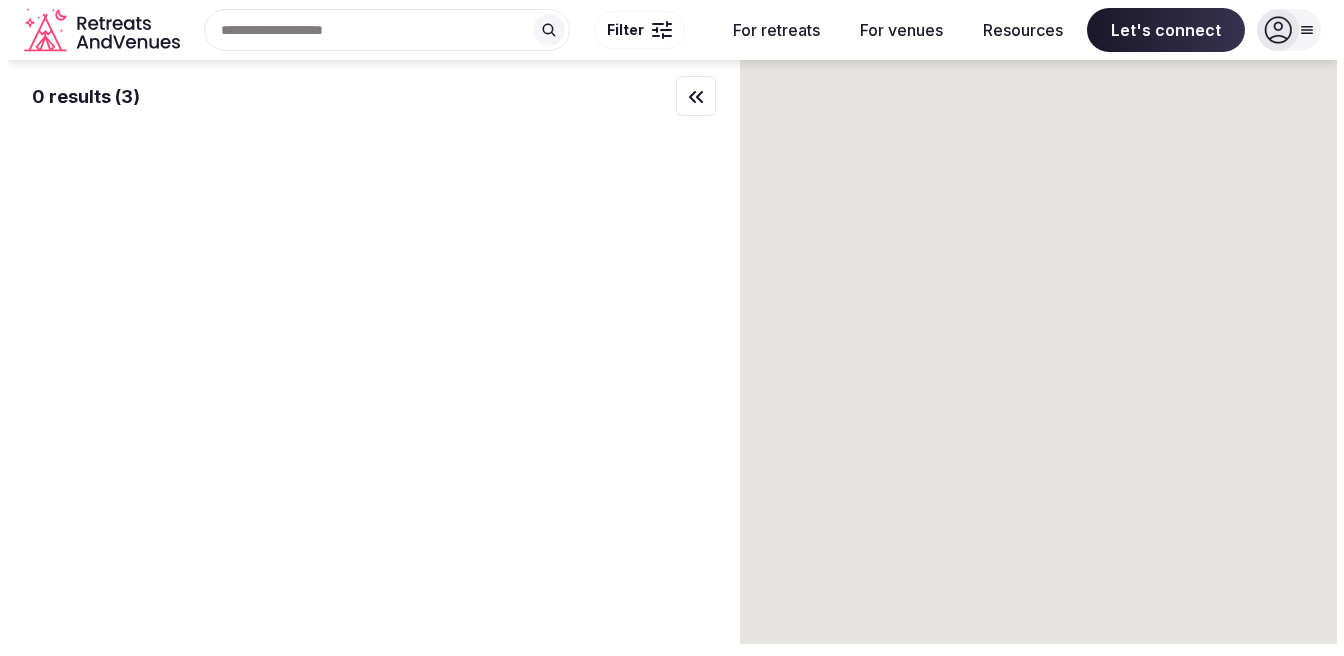 scroll, scrollTop: 0, scrollLeft: 0, axis: both 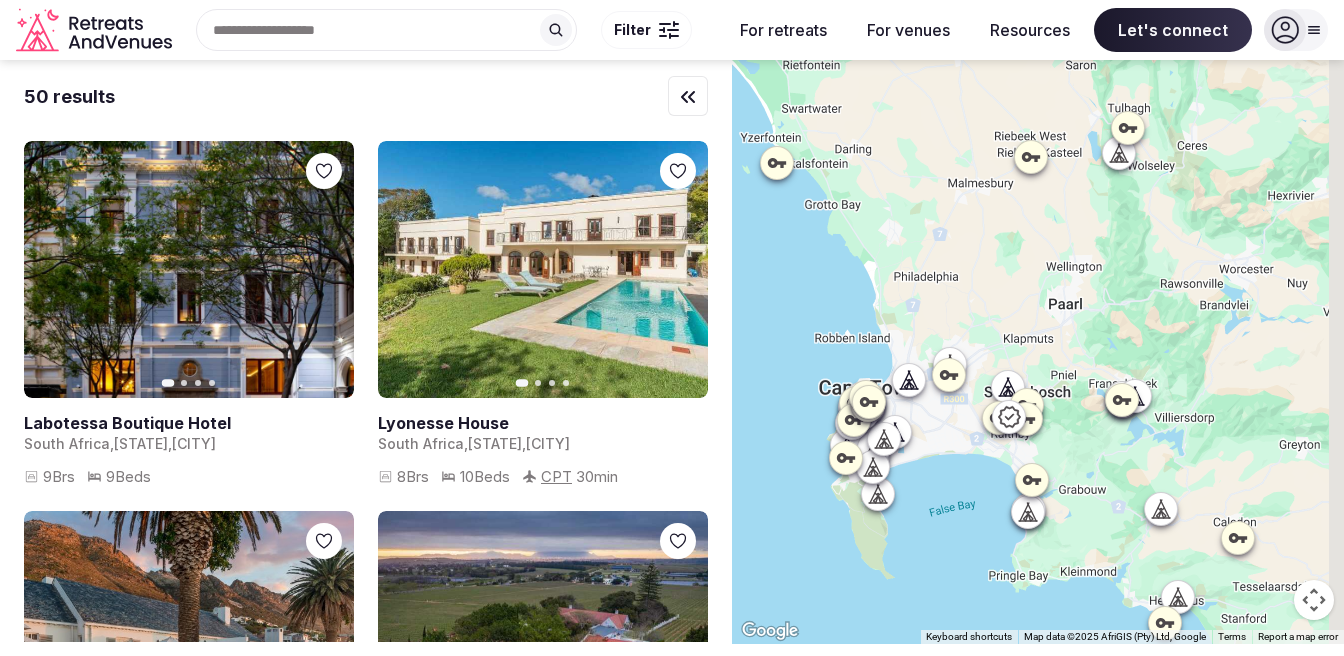 drag, startPoint x: 1162, startPoint y: 441, endPoint x: 1044, endPoint y: 470, distance: 121.511314 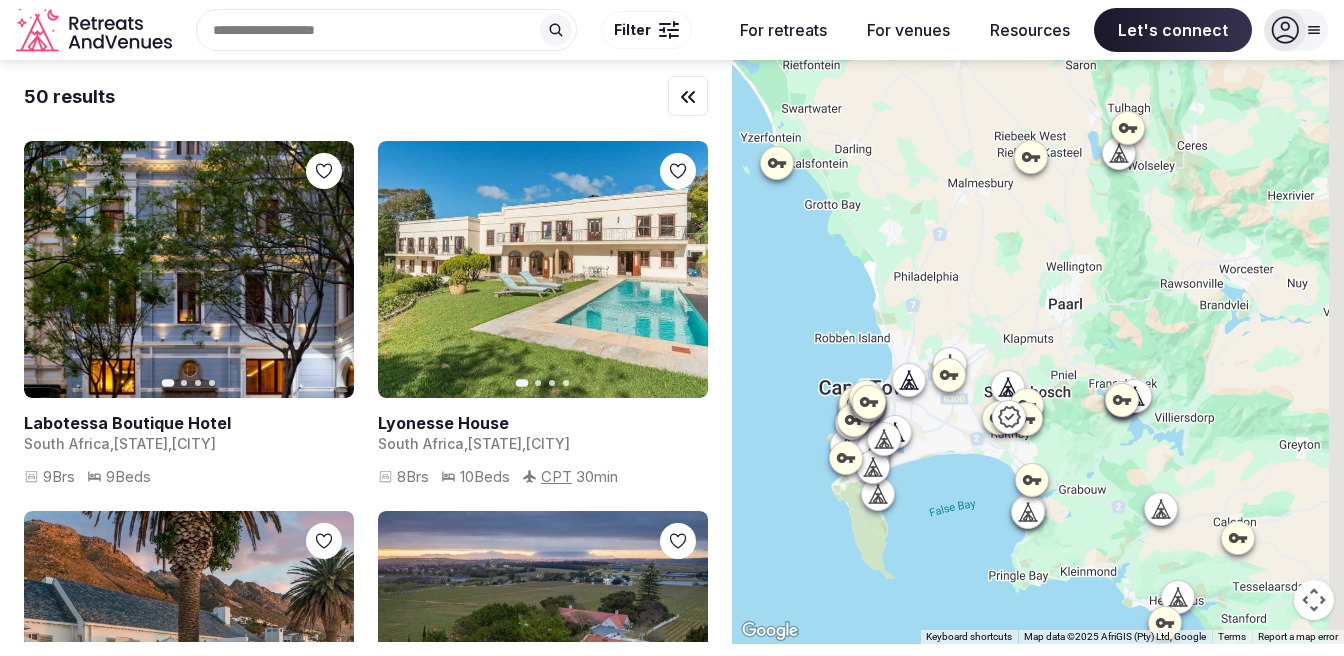 click at bounding box center [1038, 352] 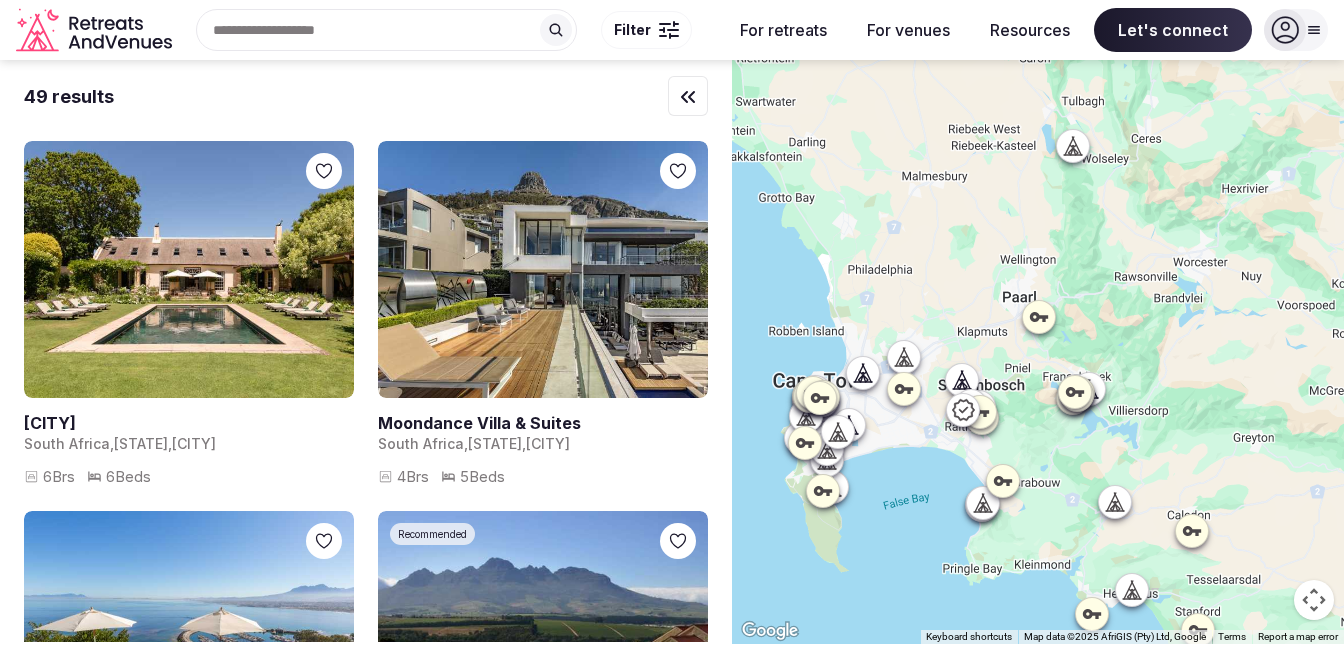 click 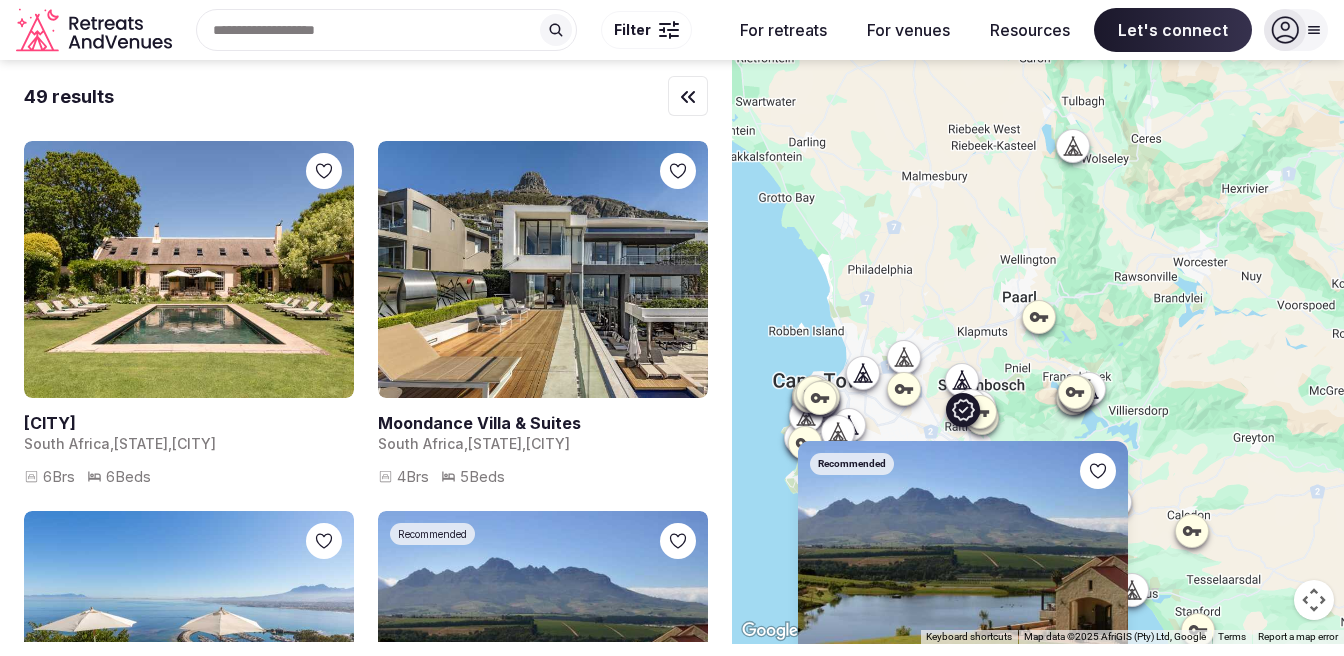 click at bounding box center (963, 569) 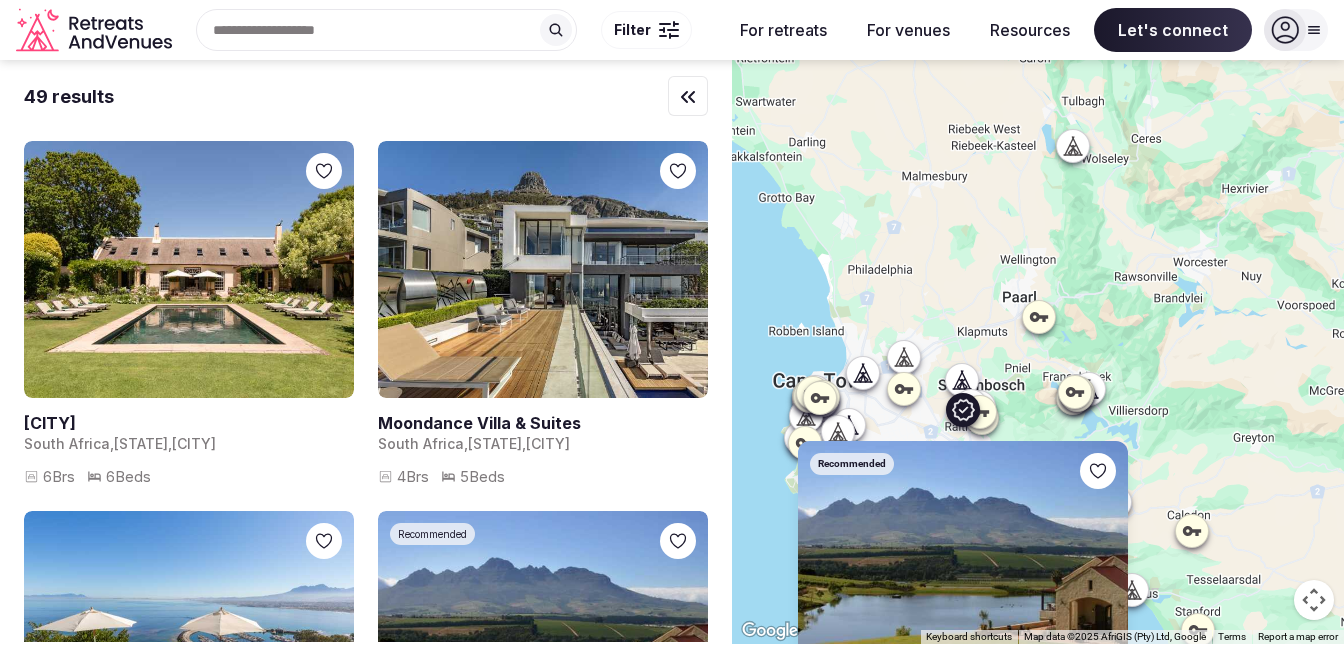 click on "Let's connect" at bounding box center (672, 552) 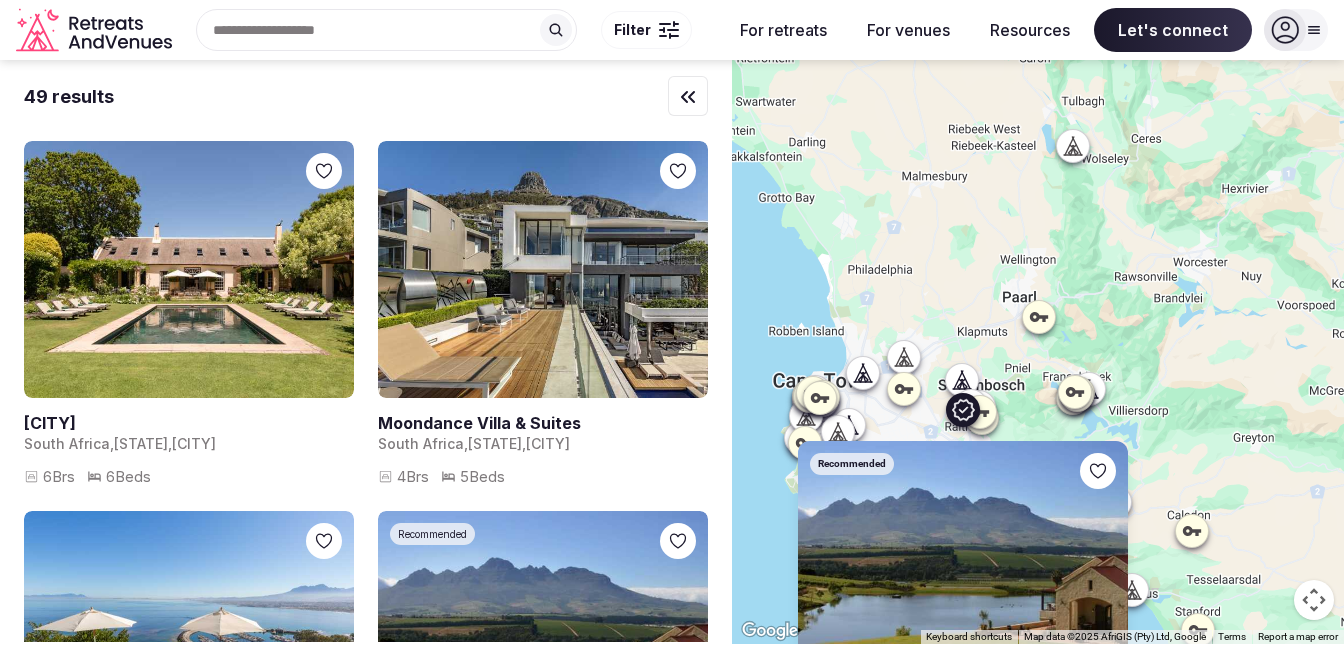 click on "Let's connect" at bounding box center [672, 552] 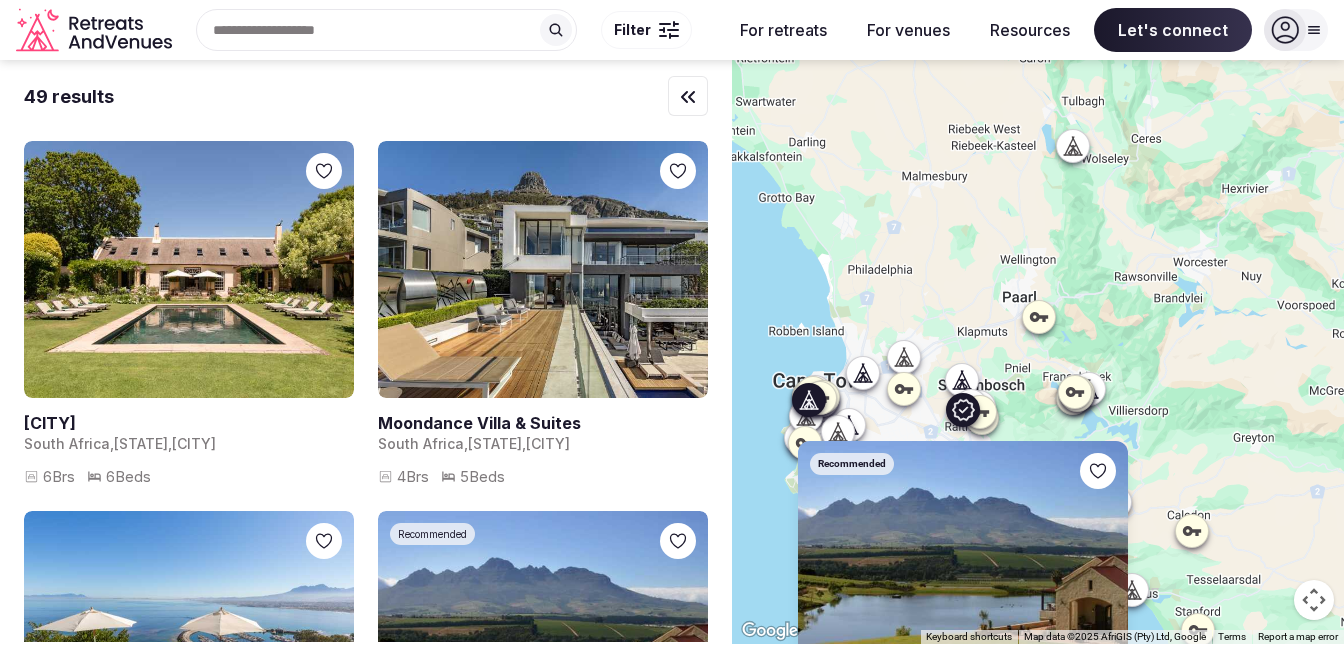 click at bounding box center (543, 269) 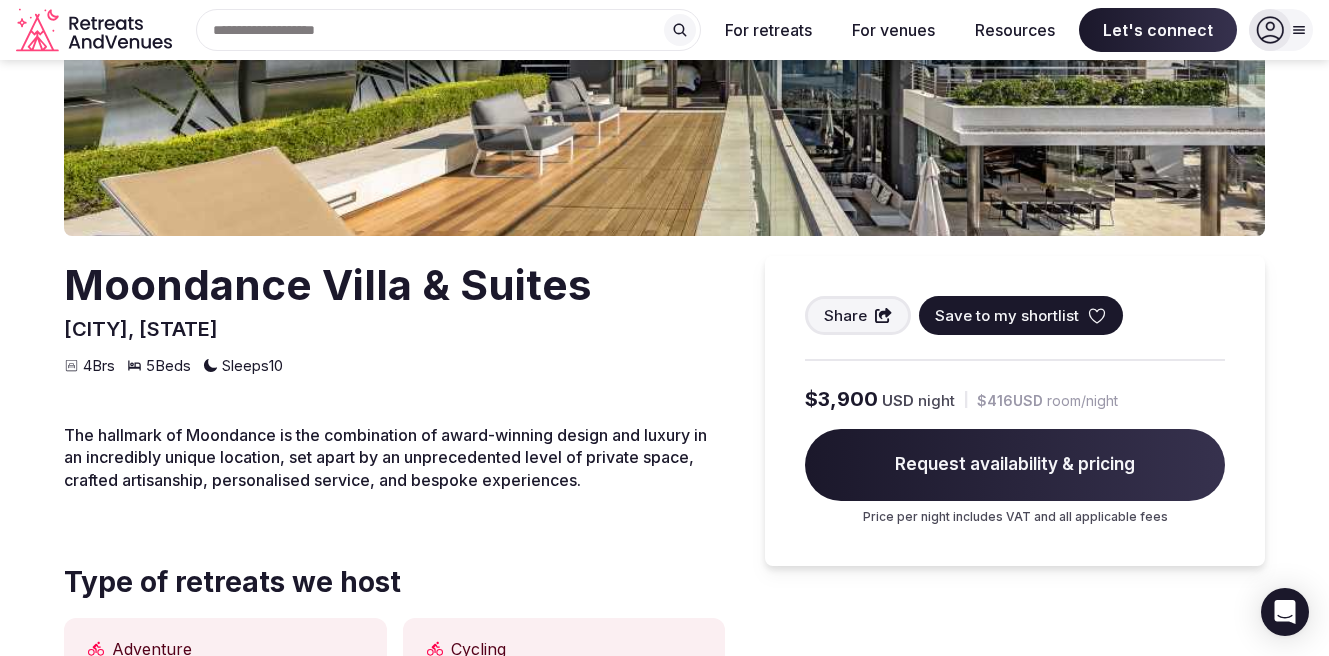 scroll, scrollTop: 0, scrollLeft: 0, axis: both 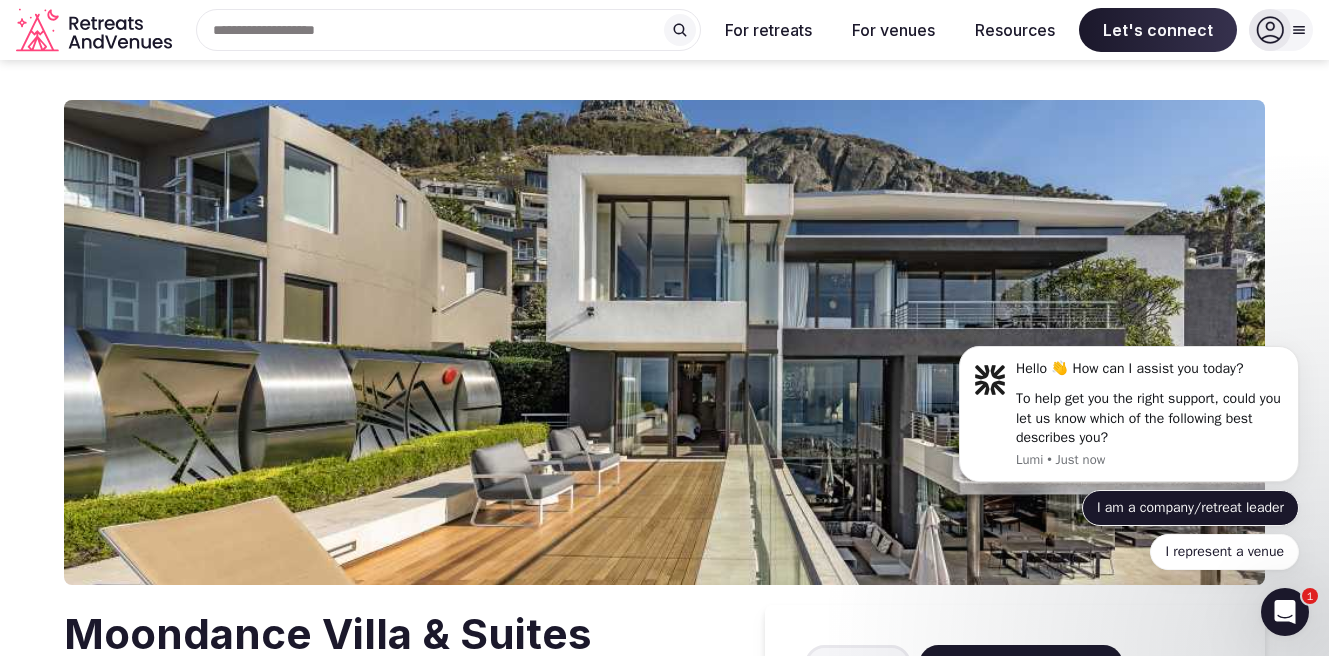 click on "I am a company/retreat leader" at bounding box center [1190, 508] 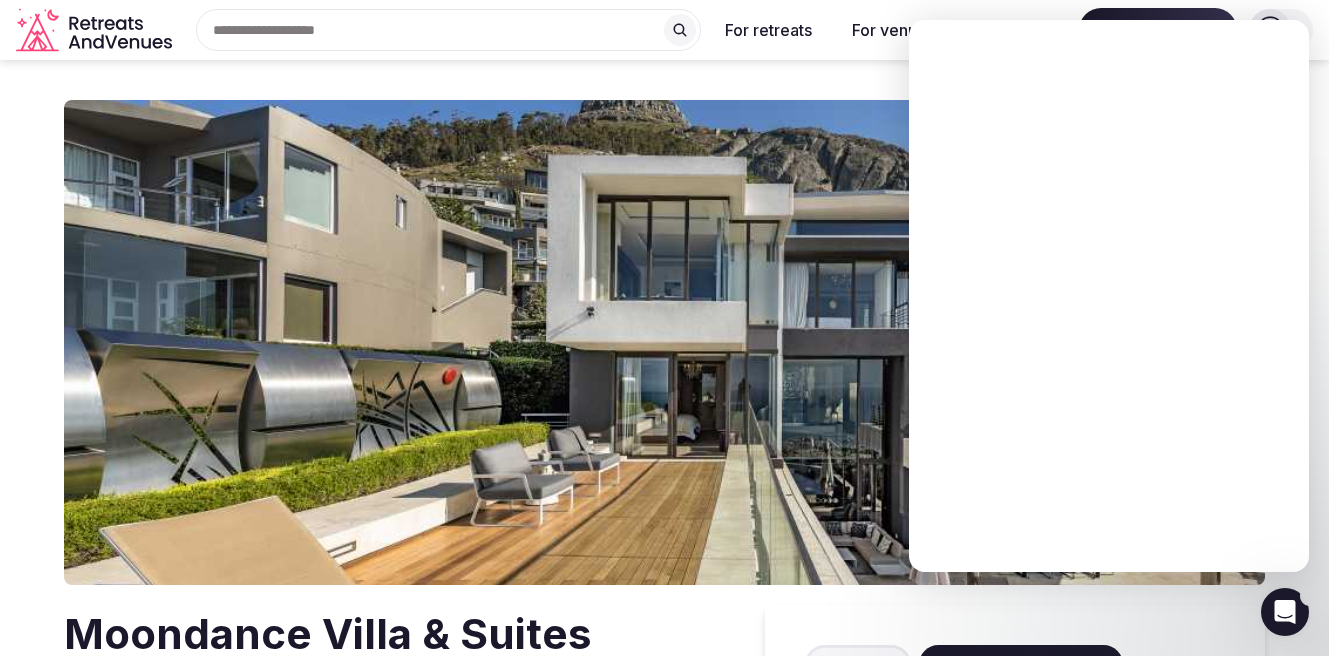scroll, scrollTop: 0, scrollLeft: 0, axis: both 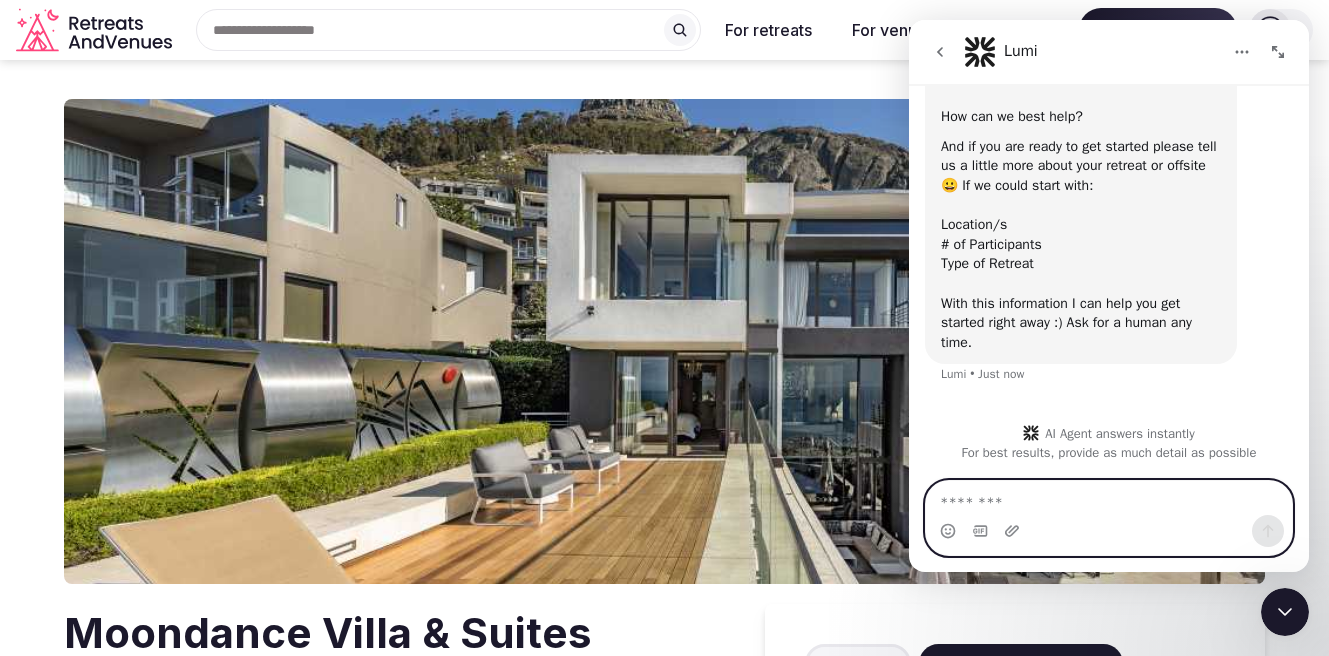 paste on "**********" 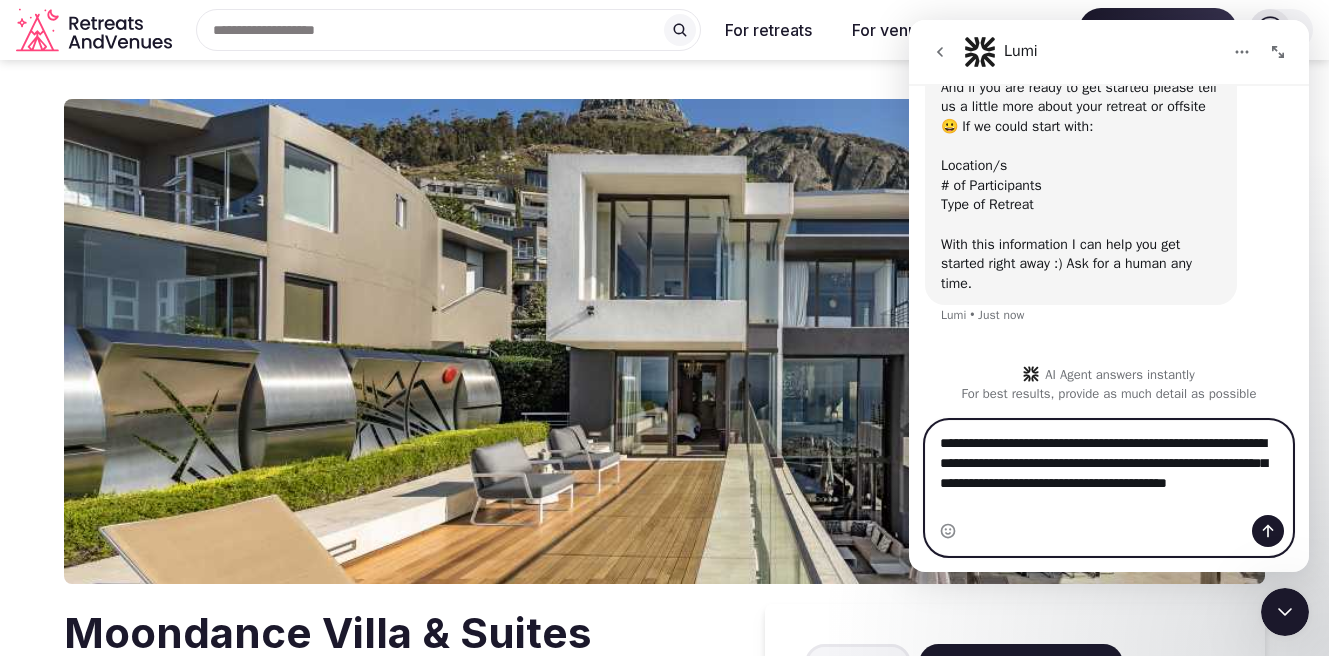 scroll, scrollTop: 338, scrollLeft: 0, axis: vertical 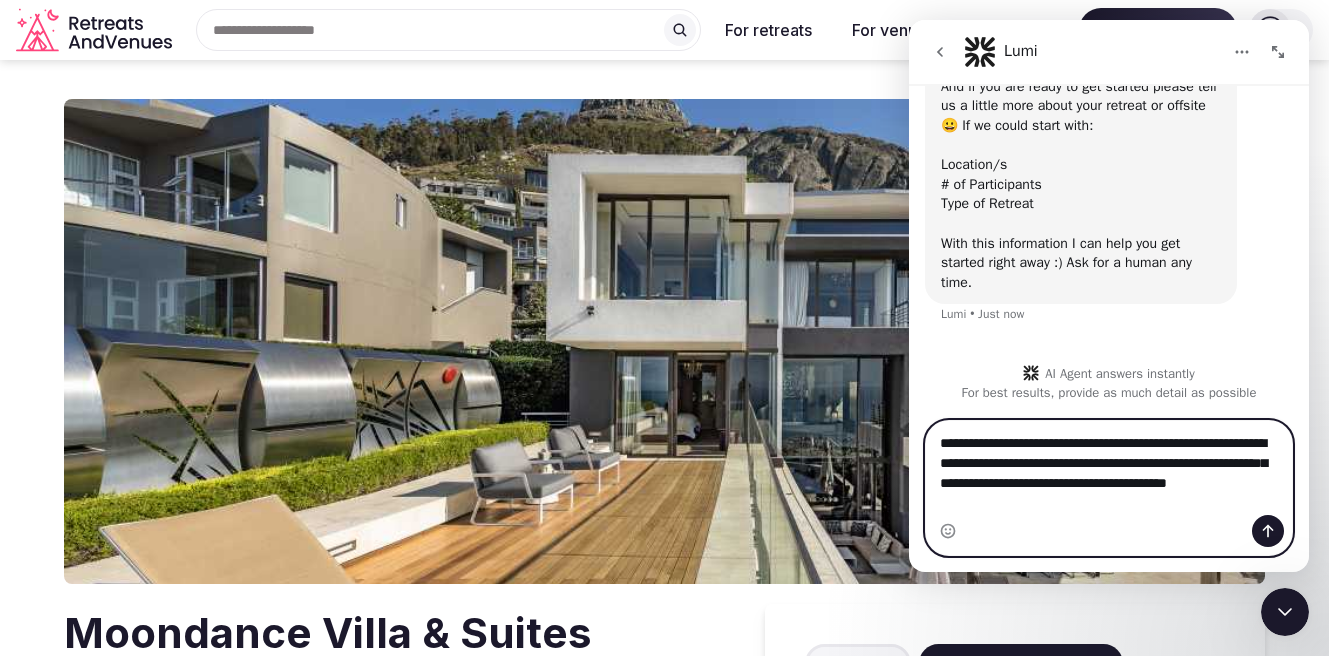 drag, startPoint x: 1065, startPoint y: 485, endPoint x: 1122, endPoint y: 530, distance: 72.62231 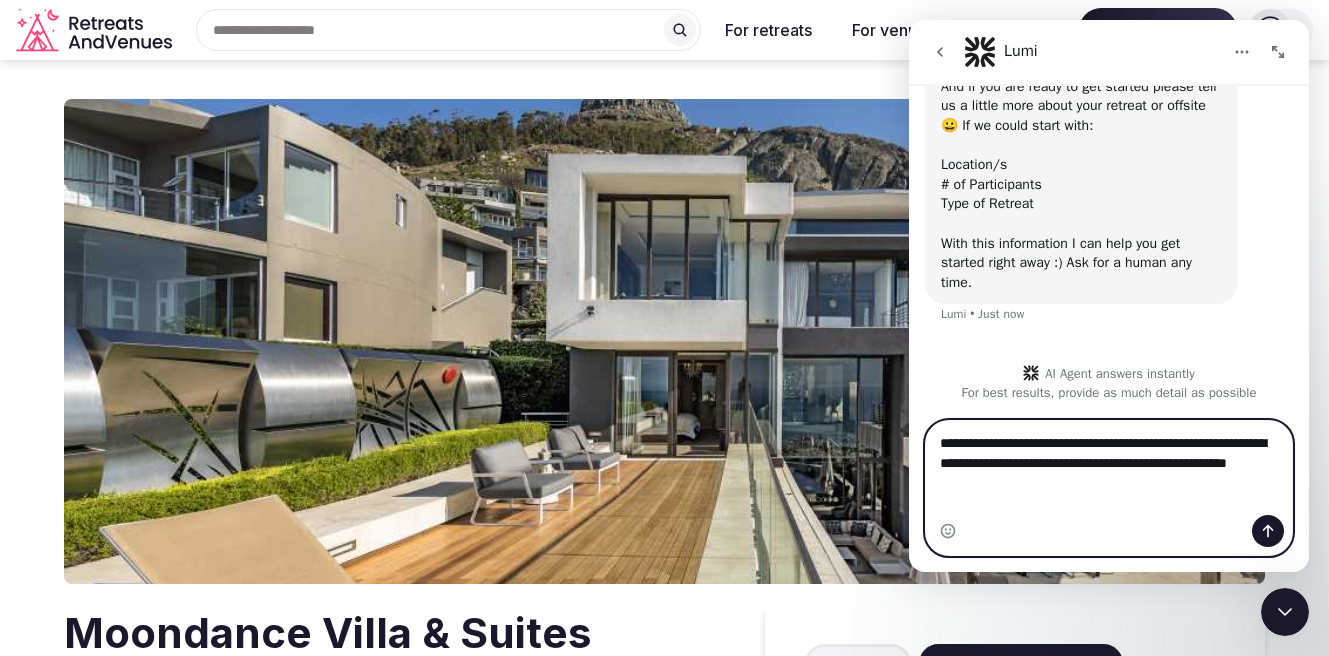 scroll, scrollTop: 318, scrollLeft: 0, axis: vertical 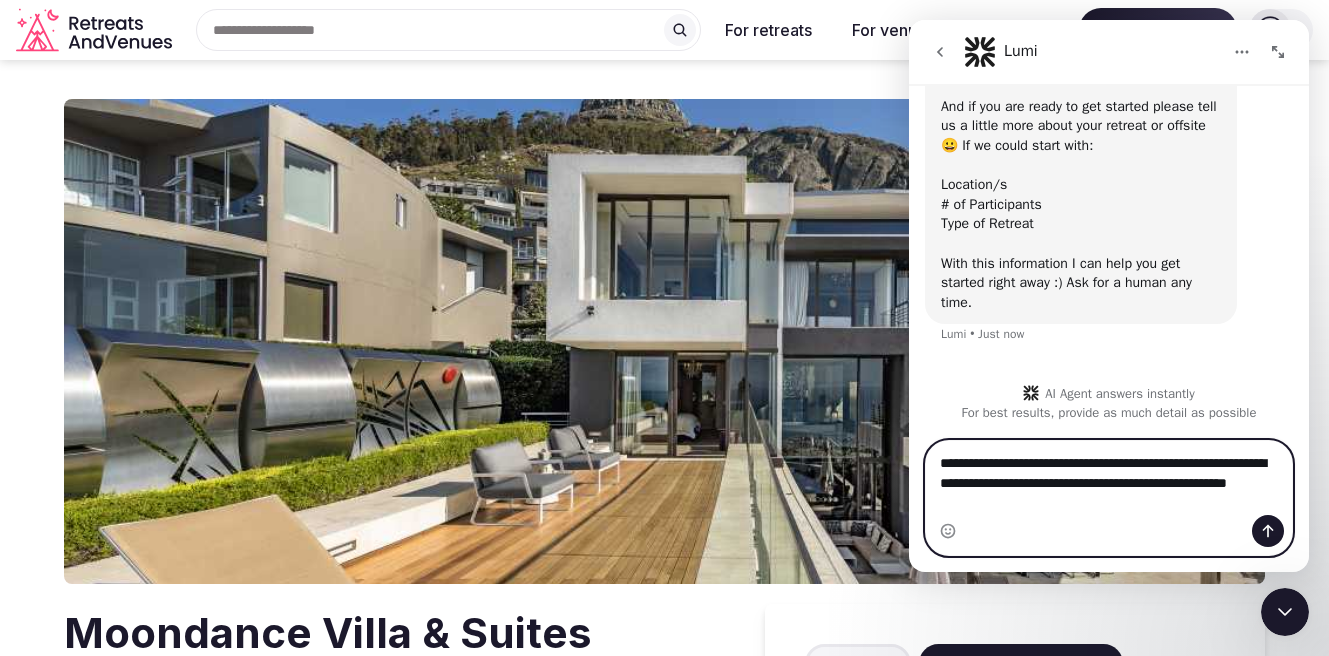 type on "**********" 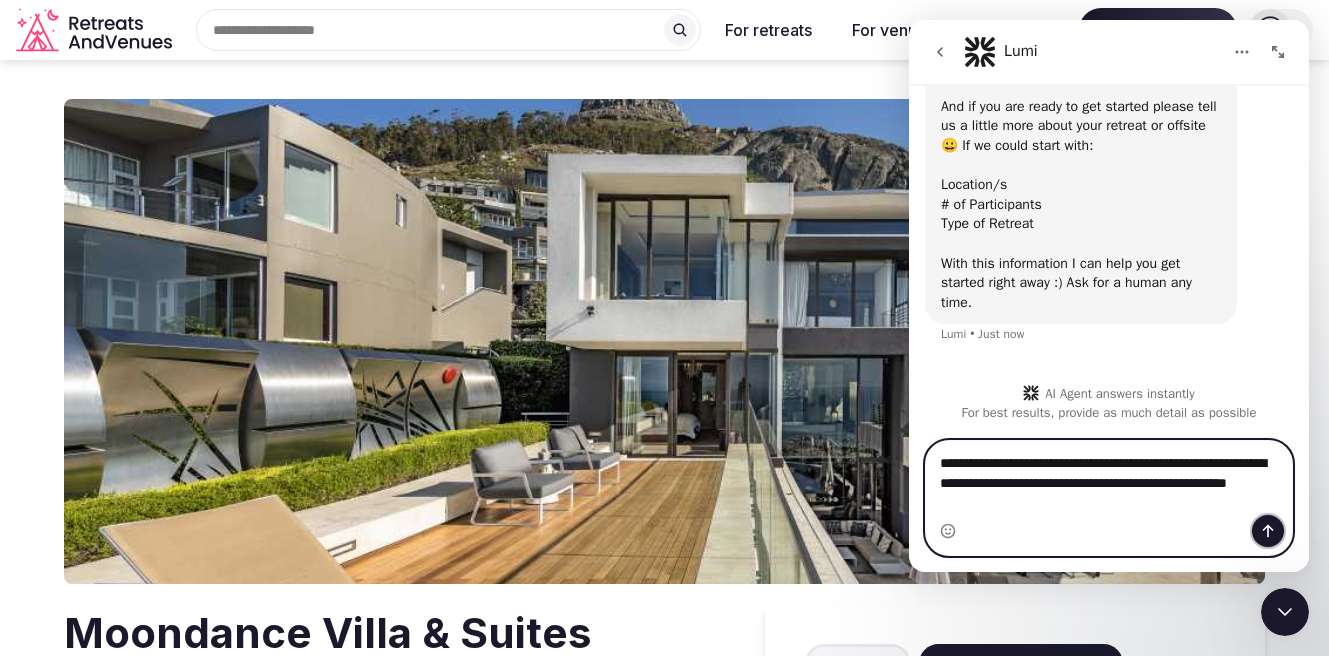 click 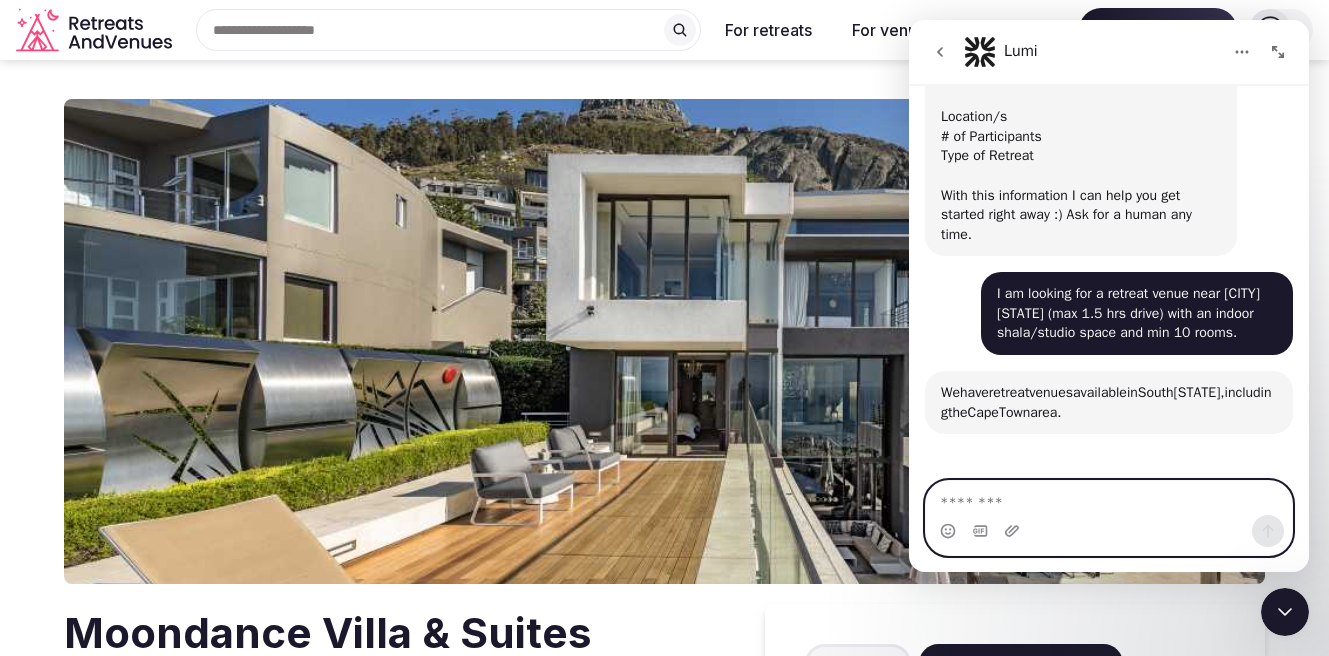 scroll, scrollTop: 396, scrollLeft: 0, axis: vertical 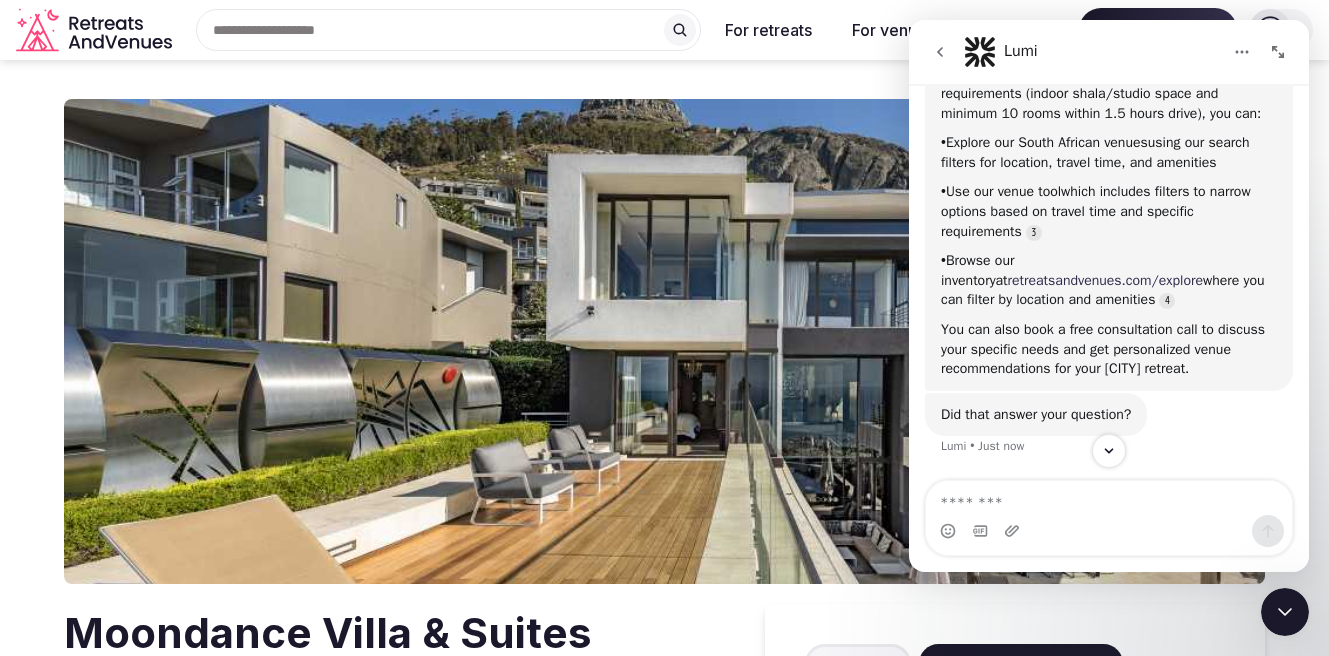 click on "retreatsandvenues.com/explore" at bounding box center (1105, 280) 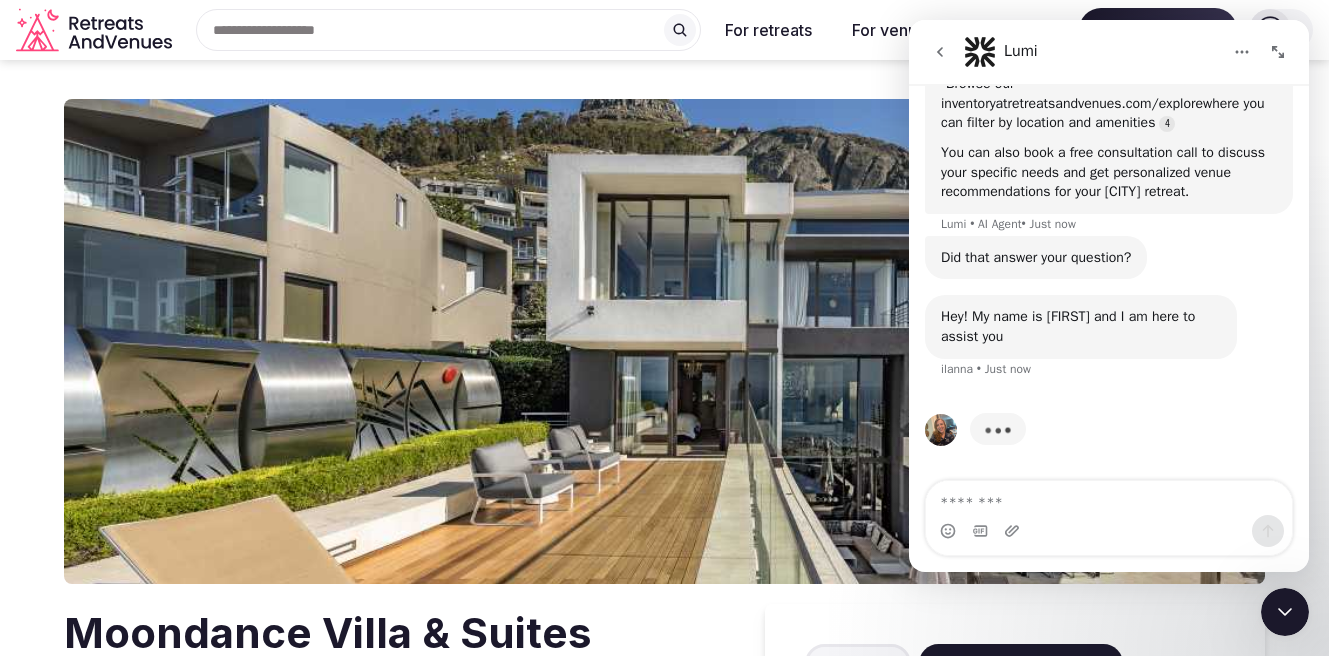 scroll, scrollTop: 1064, scrollLeft: 0, axis: vertical 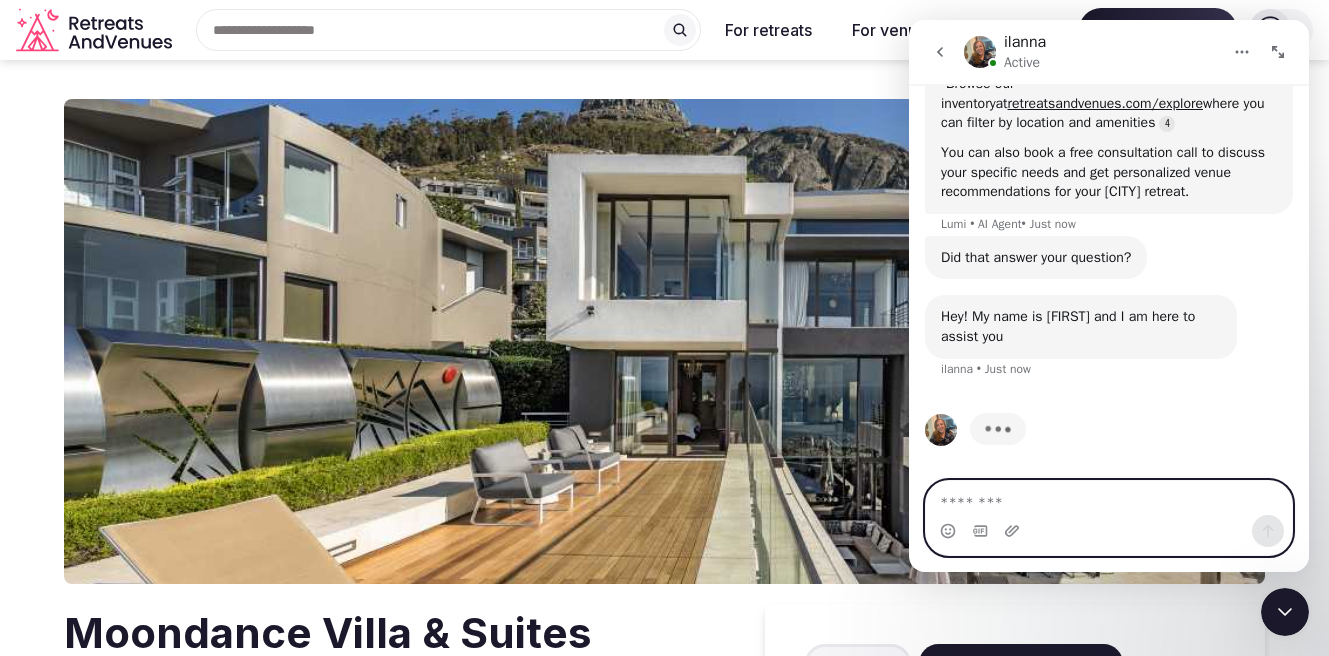 click at bounding box center [1109, 498] 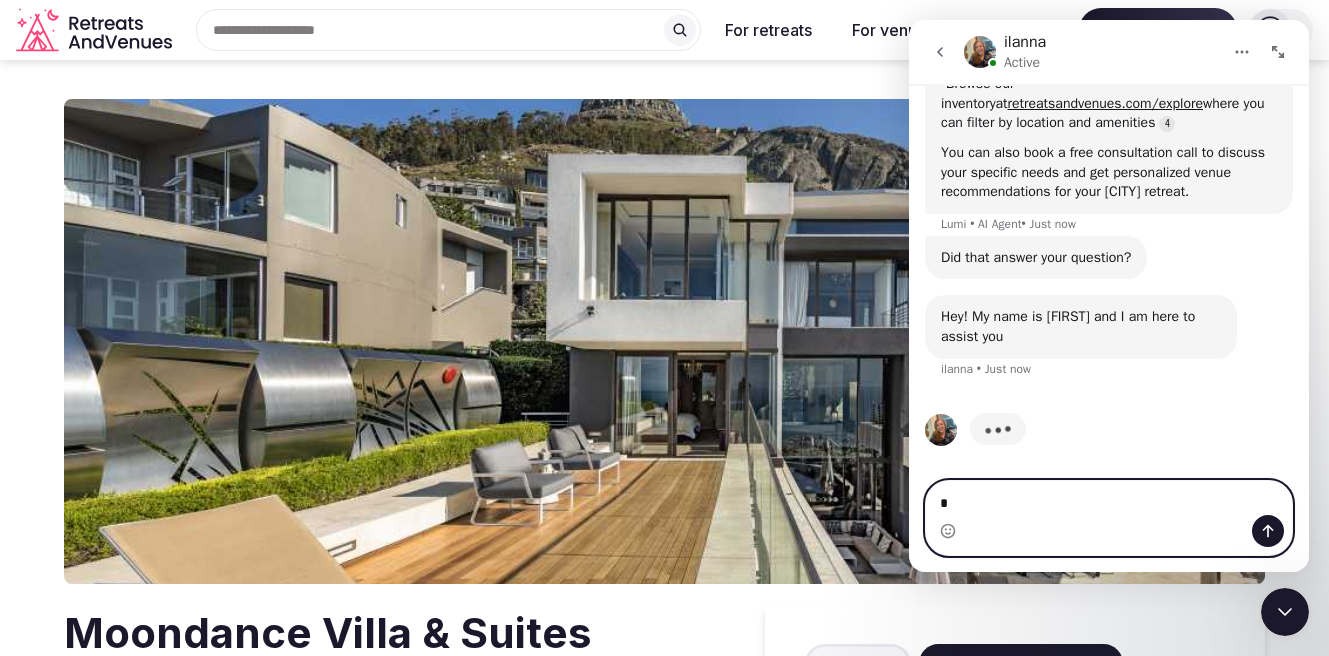 type on "**" 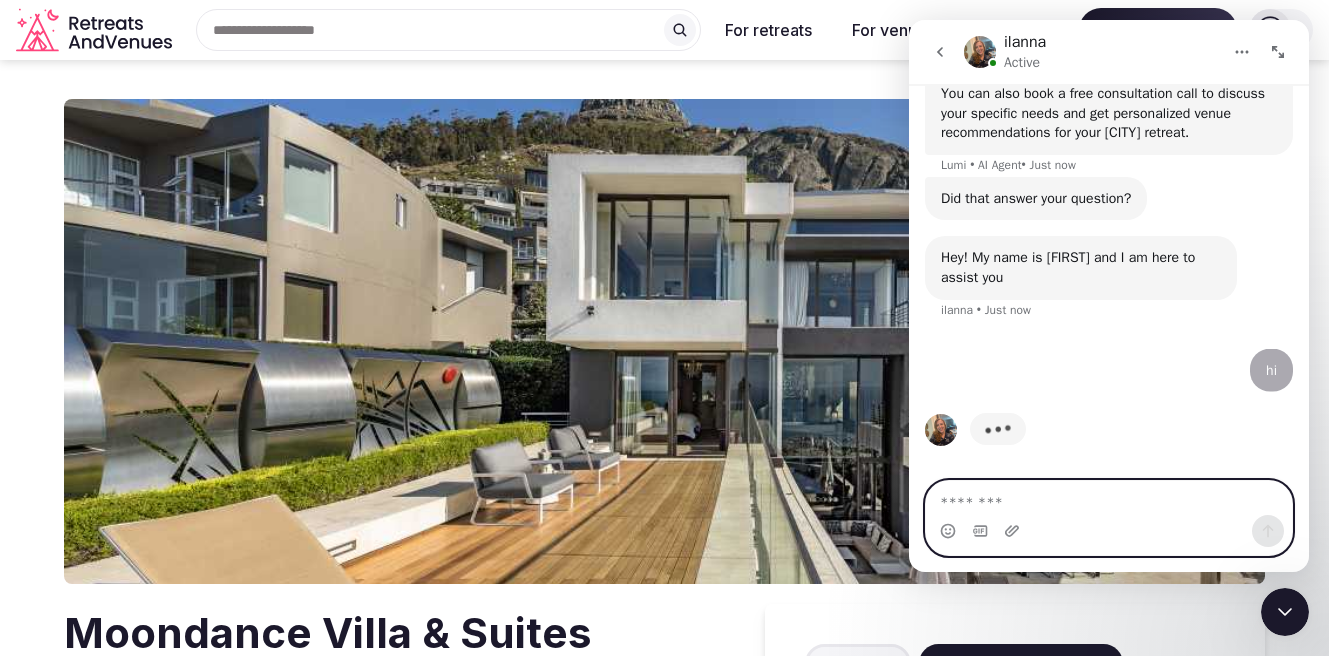 scroll, scrollTop: 1124, scrollLeft: 0, axis: vertical 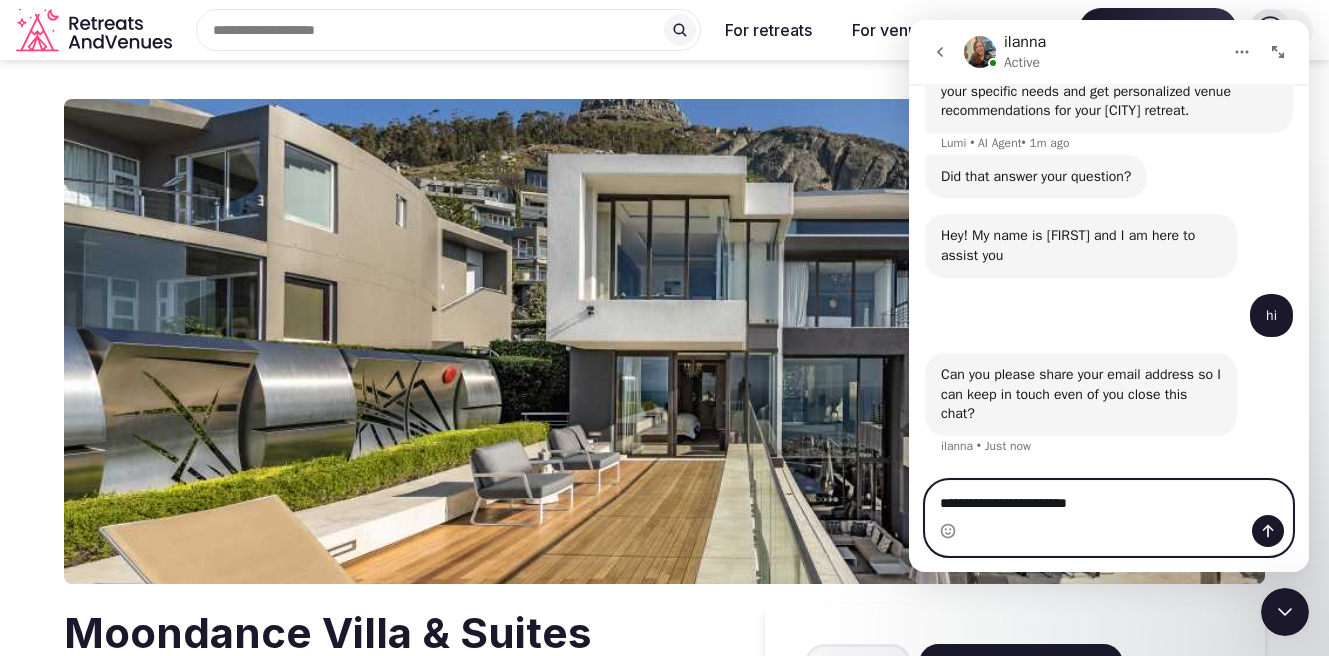 type on "**********" 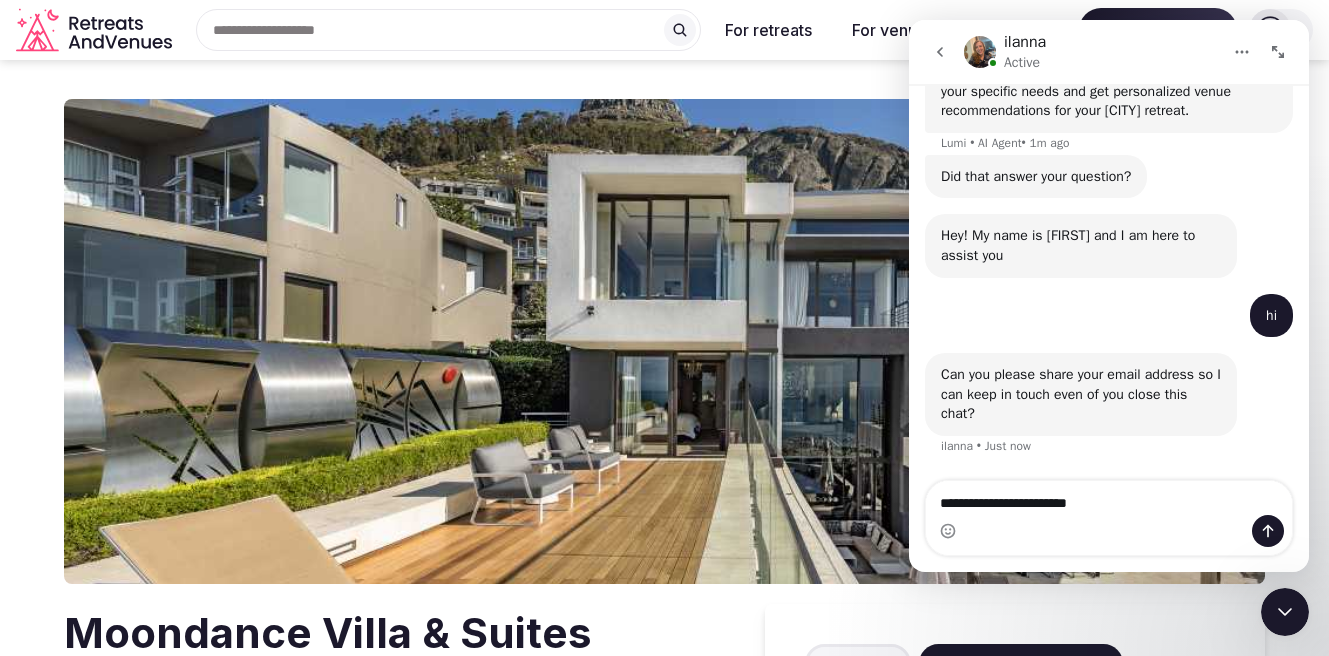 click at bounding box center (1109, 531) 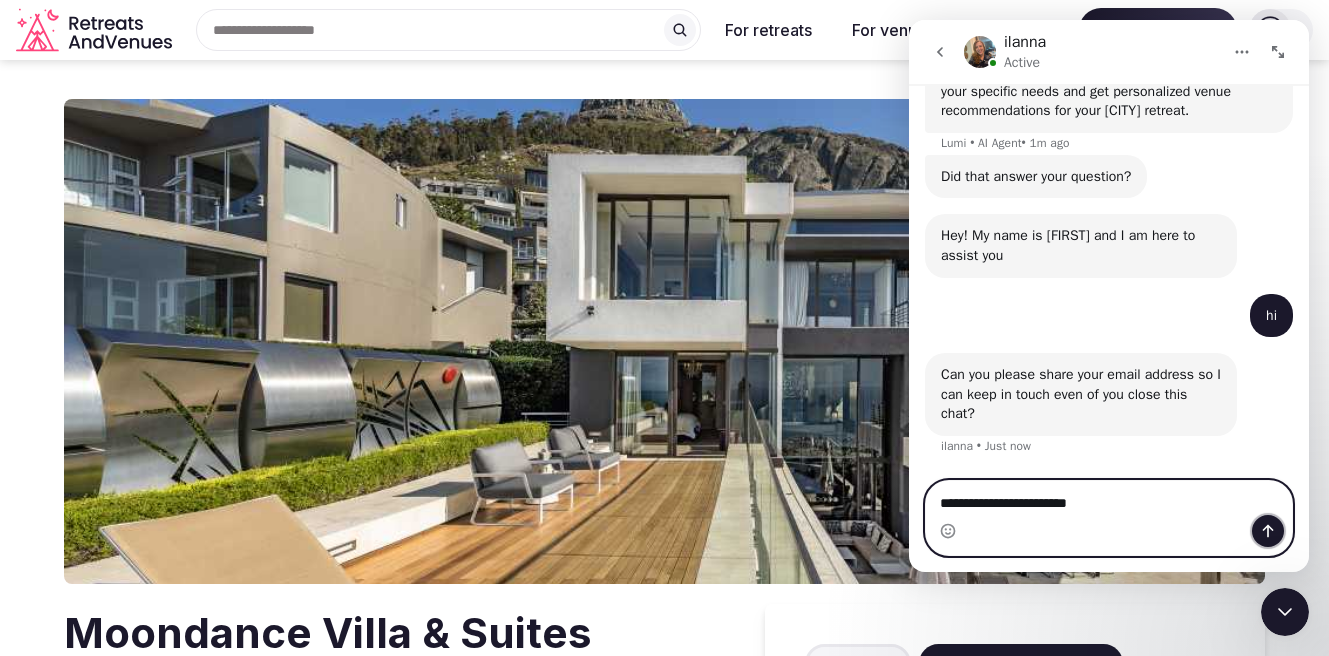 click 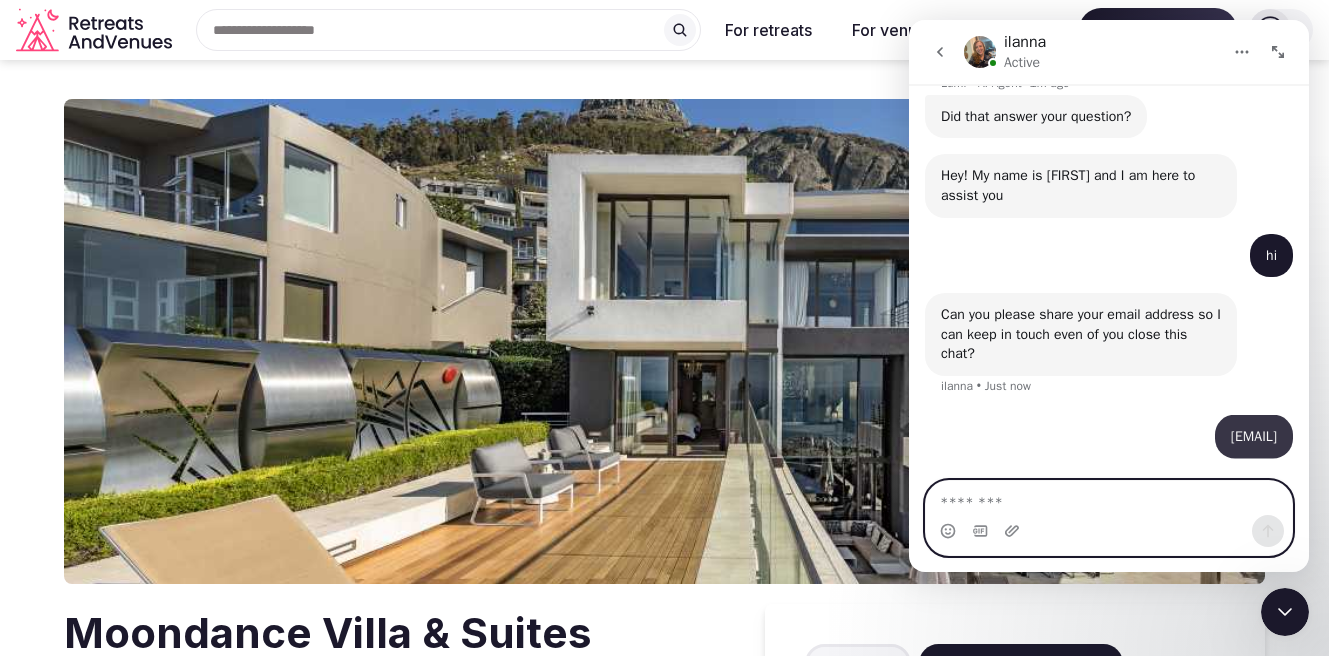 scroll, scrollTop: 1205, scrollLeft: 0, axis: vertical 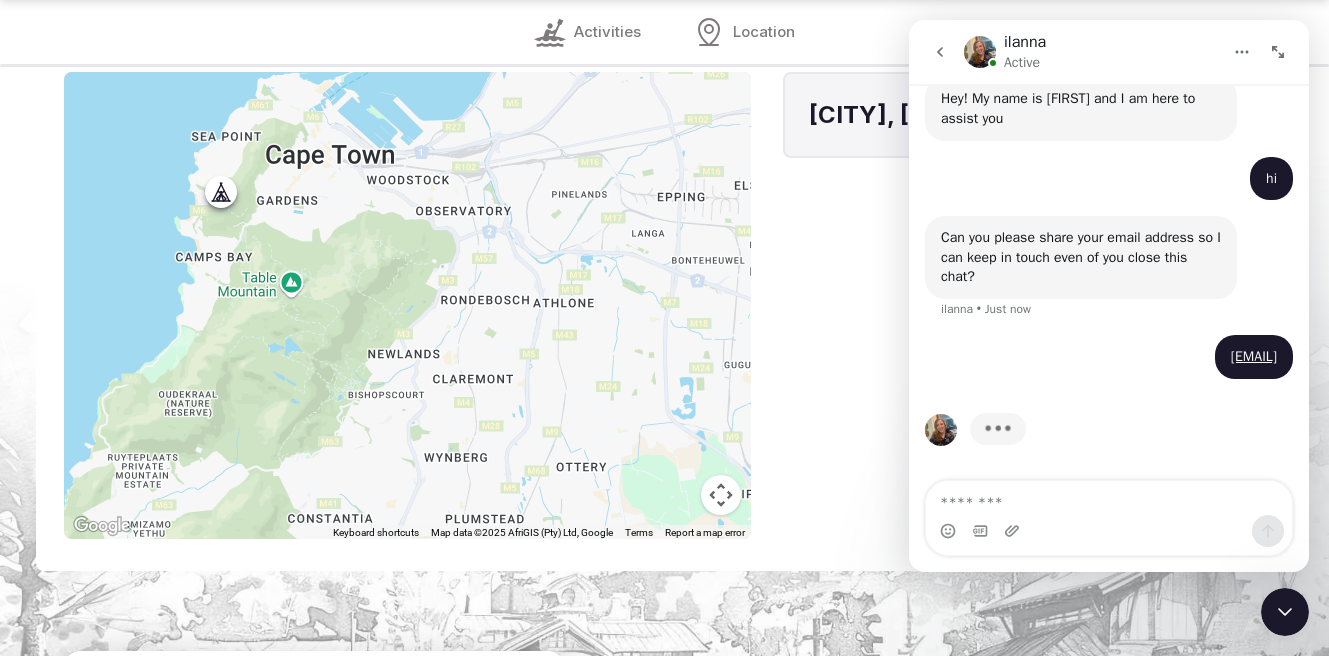 drag, startPoint x: 586, startPoint y: 347, endPoint x: 396, endPoint y: 218, distance: 229.65408 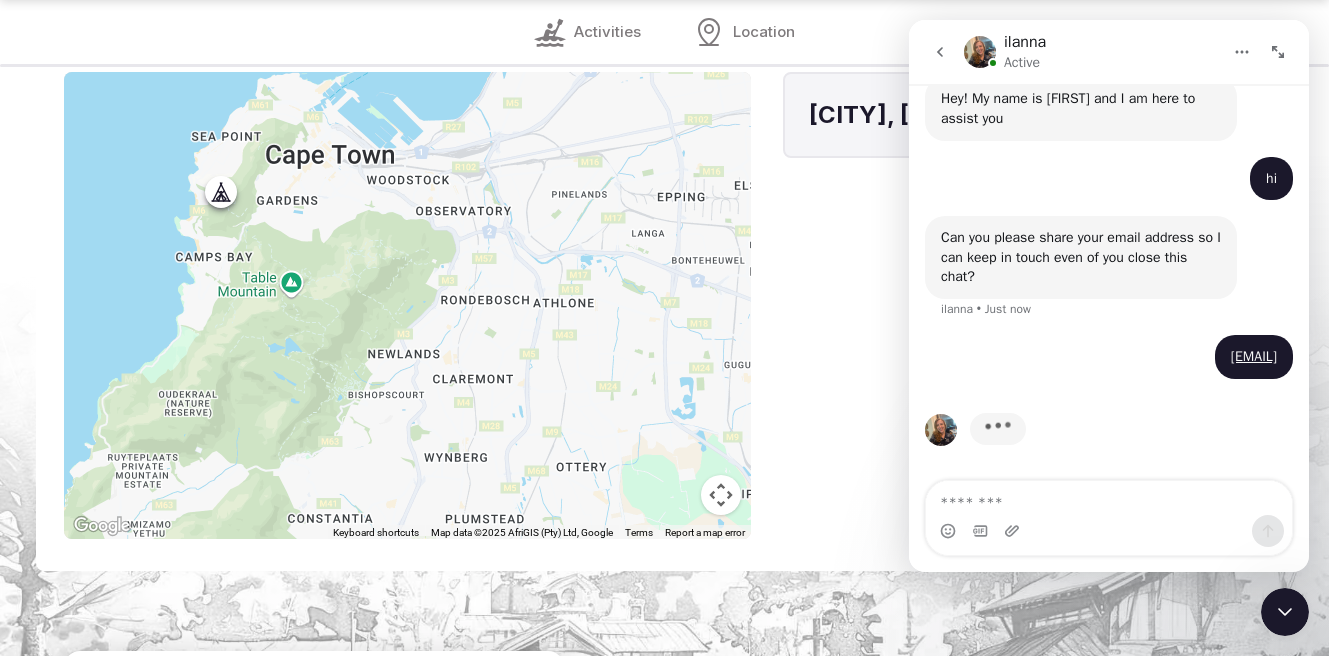 click at bounding box center [407, 305] 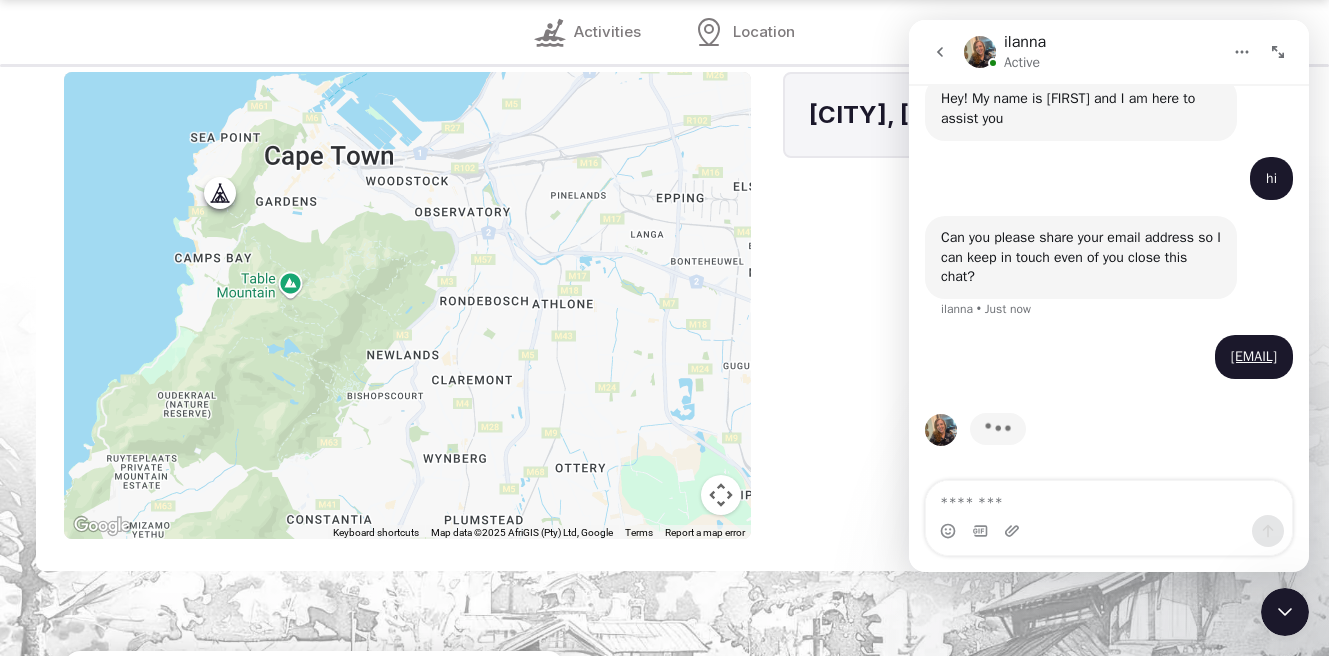 click at bounding box center [407, 305] 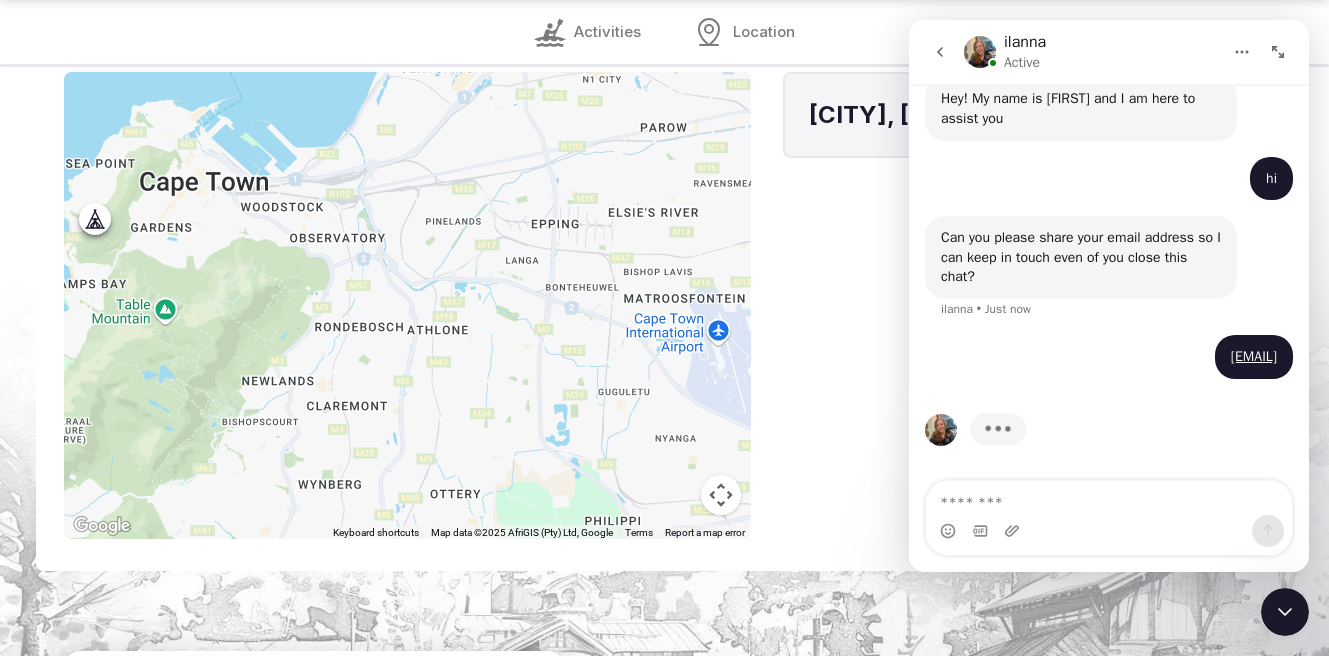 drag, startPoint x: 517, startPoint y: 362, endPoint x: 394, endPoint y: 382, distance: 124.61541 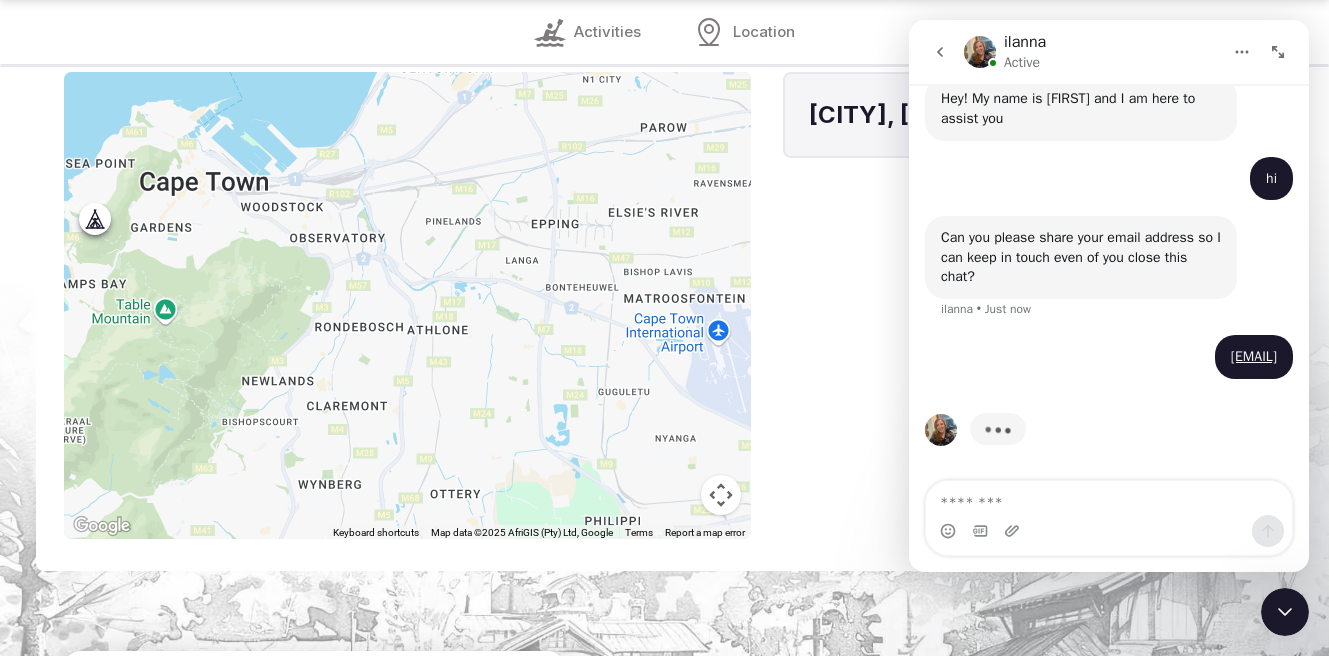 click at bounding box center [407, 305] 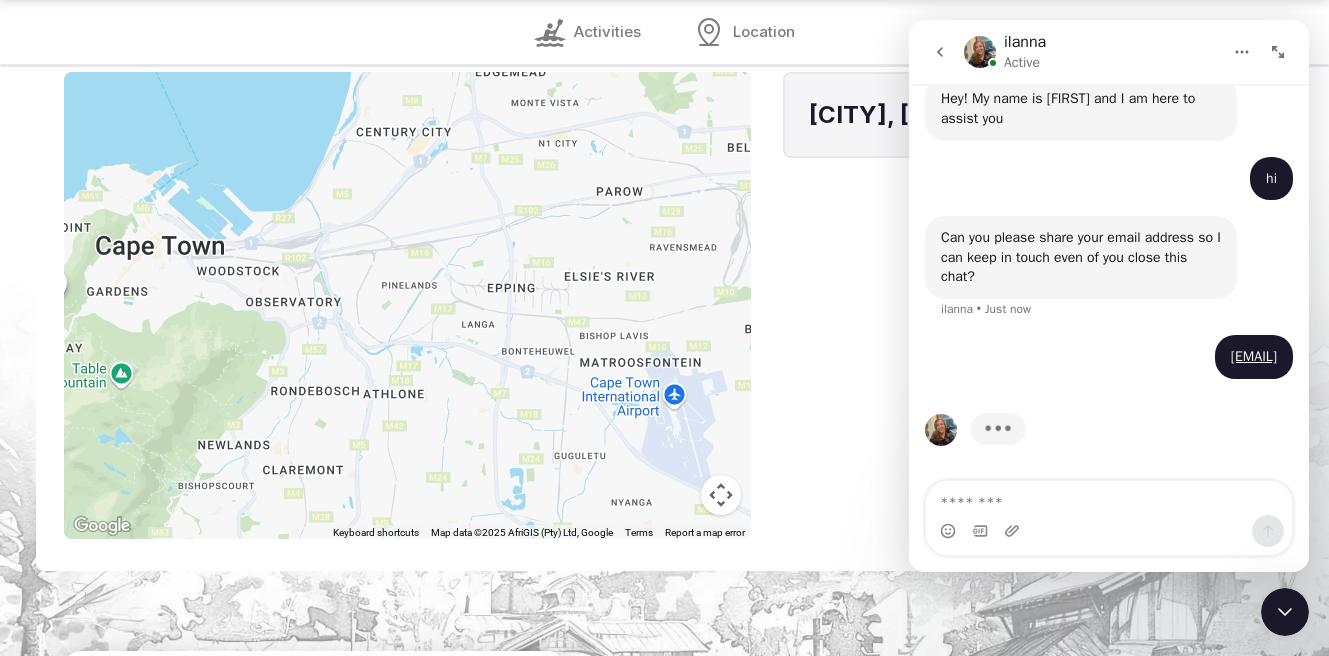 drag, startPoint x: 621, startPoint y: 303, endPoint x: 632, endPoint y: 288, distance: 18.601076 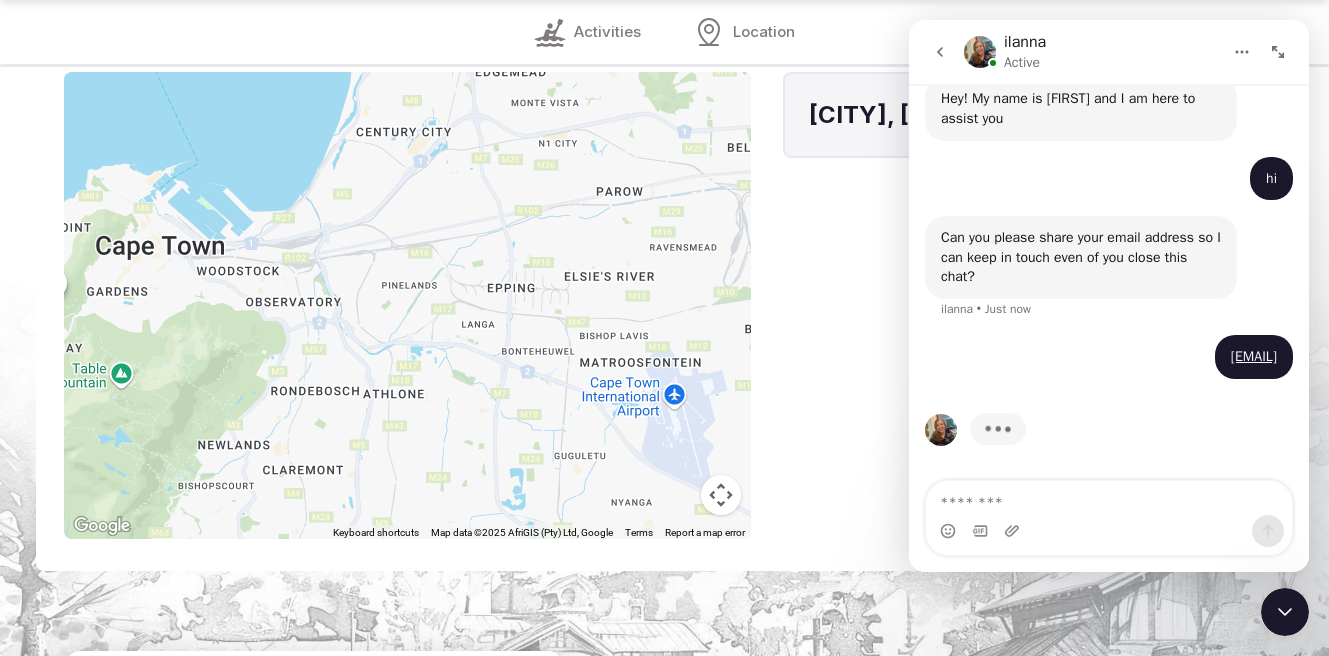 click at bounding box center (407, 305) 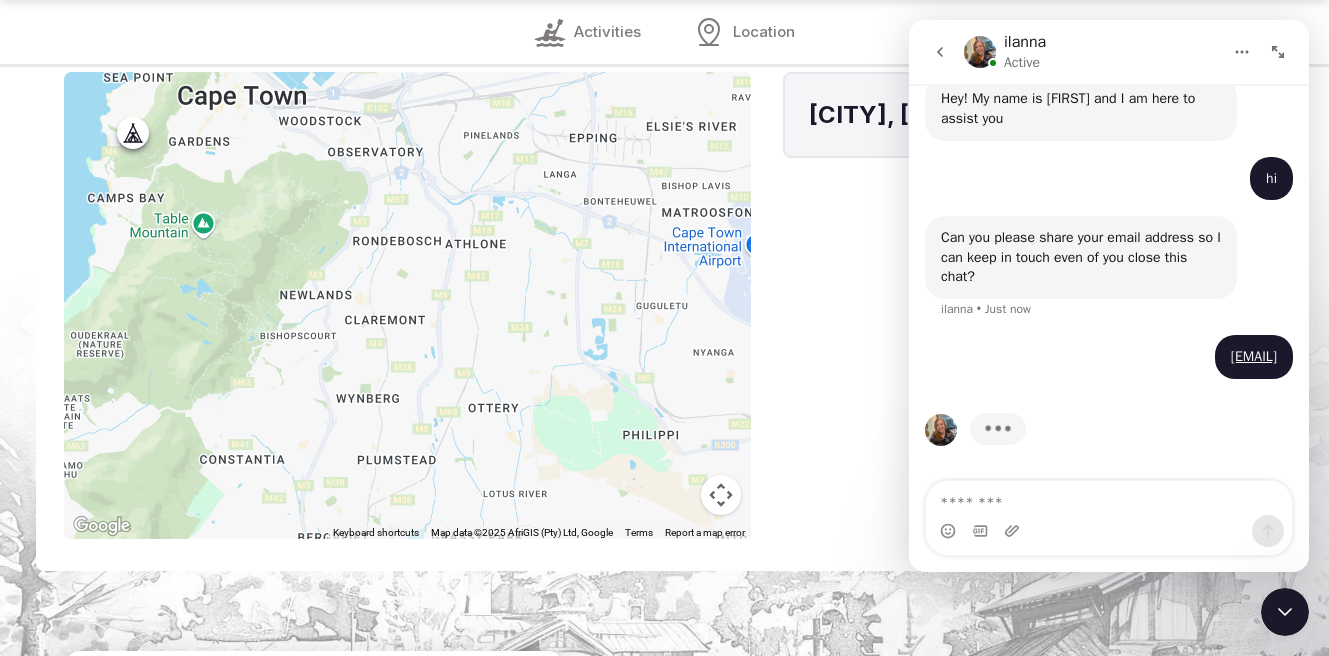 click at bounding box center (407, 305) 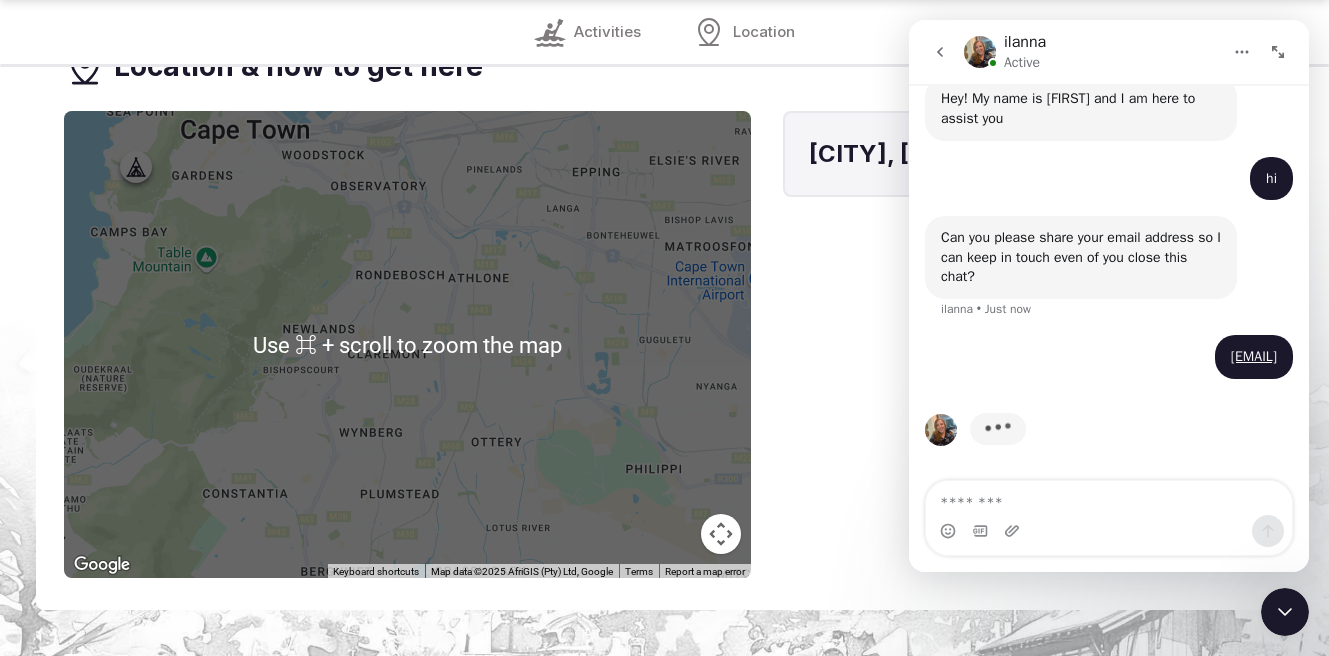 scroll, scrollTop: 1879, scrollLeft: 0, axis: vertical 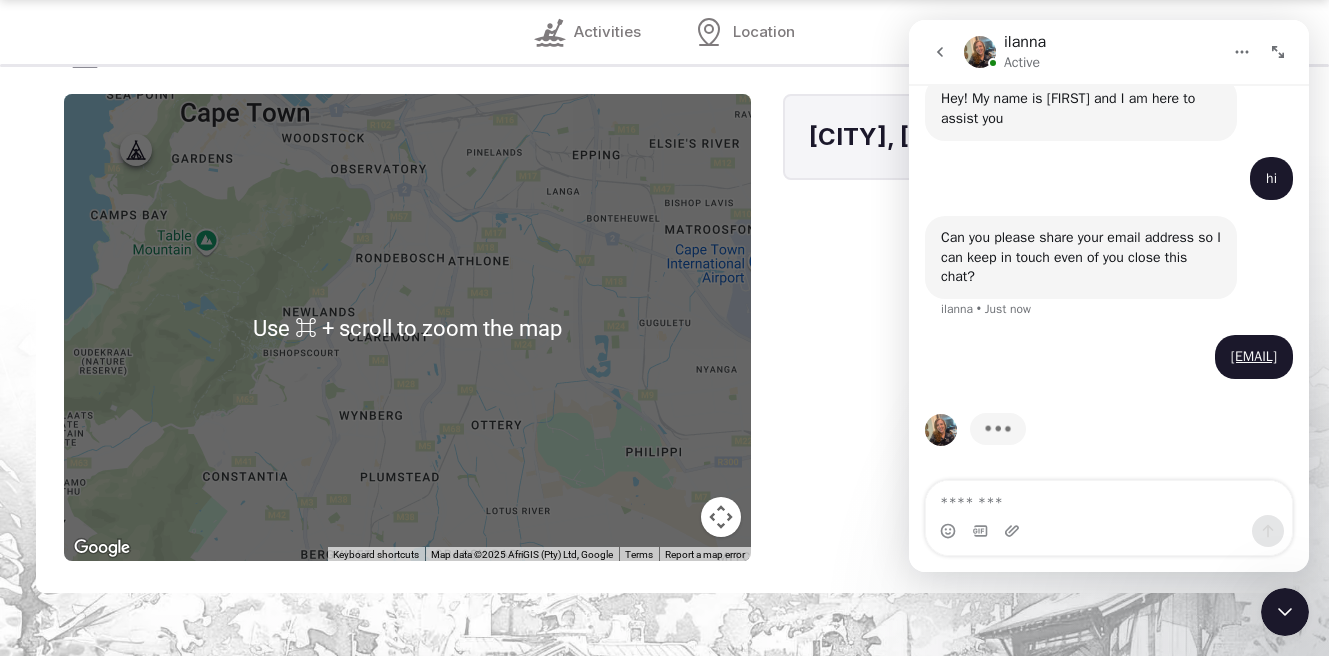 click at bounding box center (407, 327) 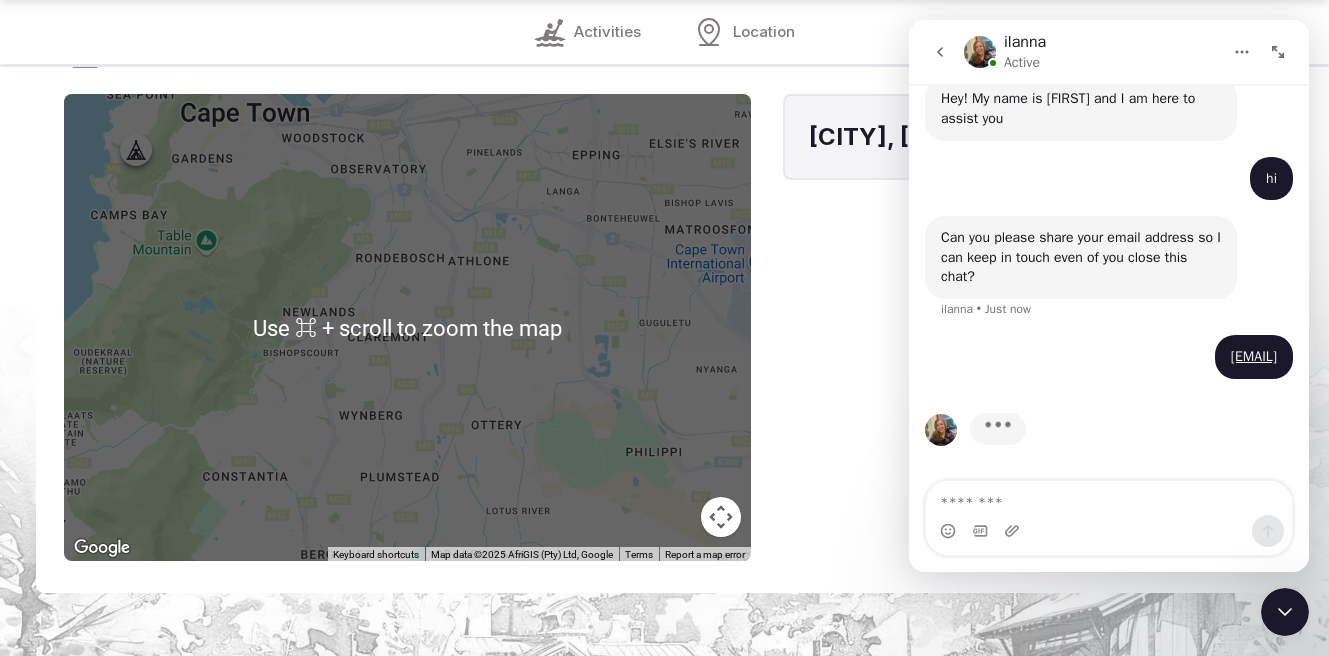 click at bounding box center (407, 327) 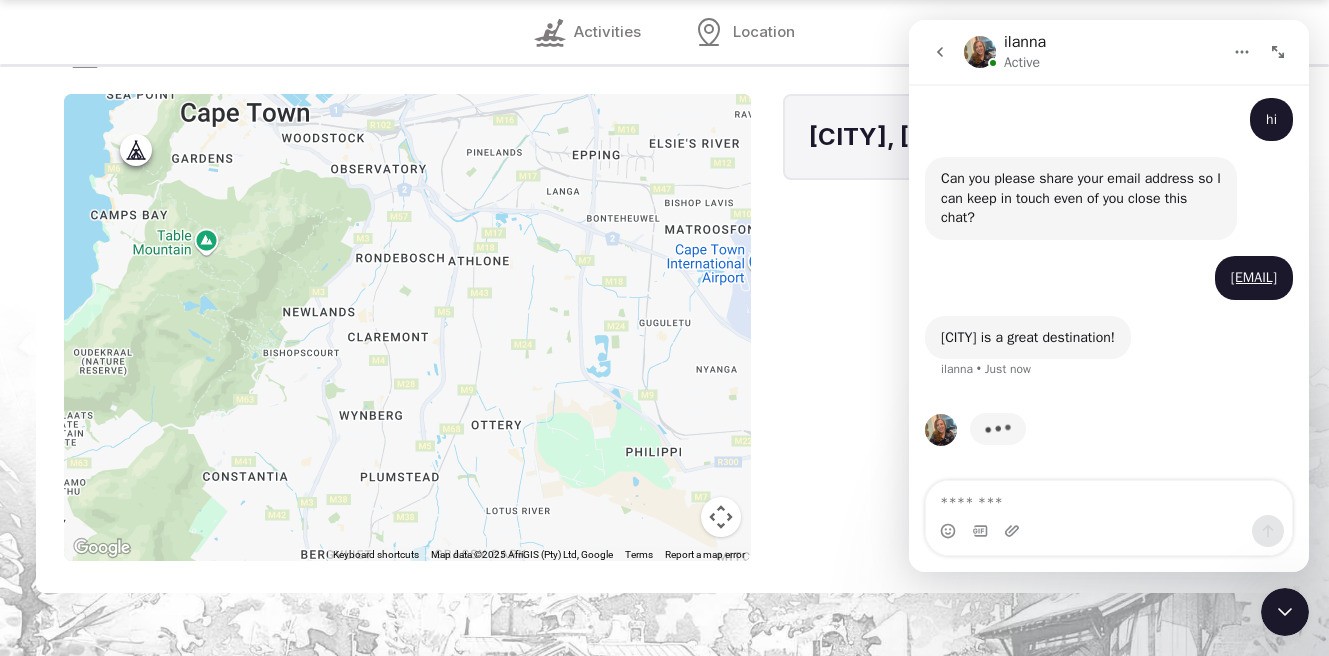 scroll, scrollTop: 1342, scrollLeft: 0, axis: vertical 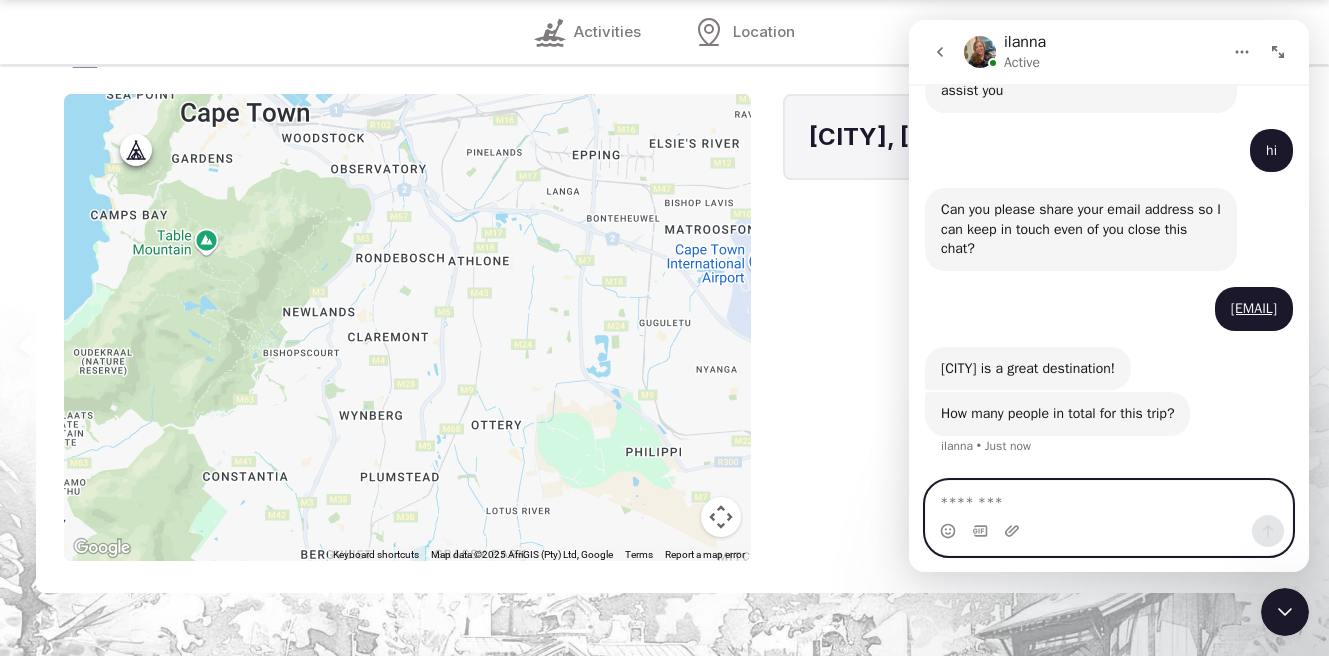click at bounding box center (1109, 498) 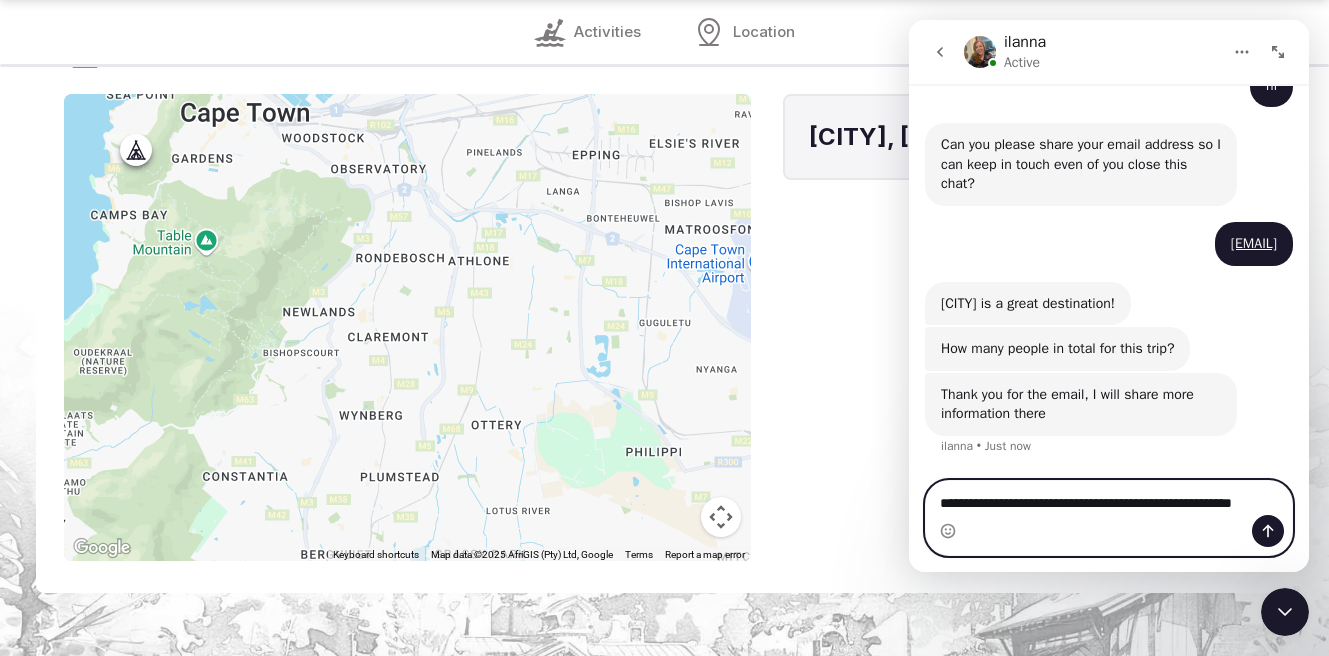 scroll, scrollTop: 1396, scrollLeft: 0, axis: vertical 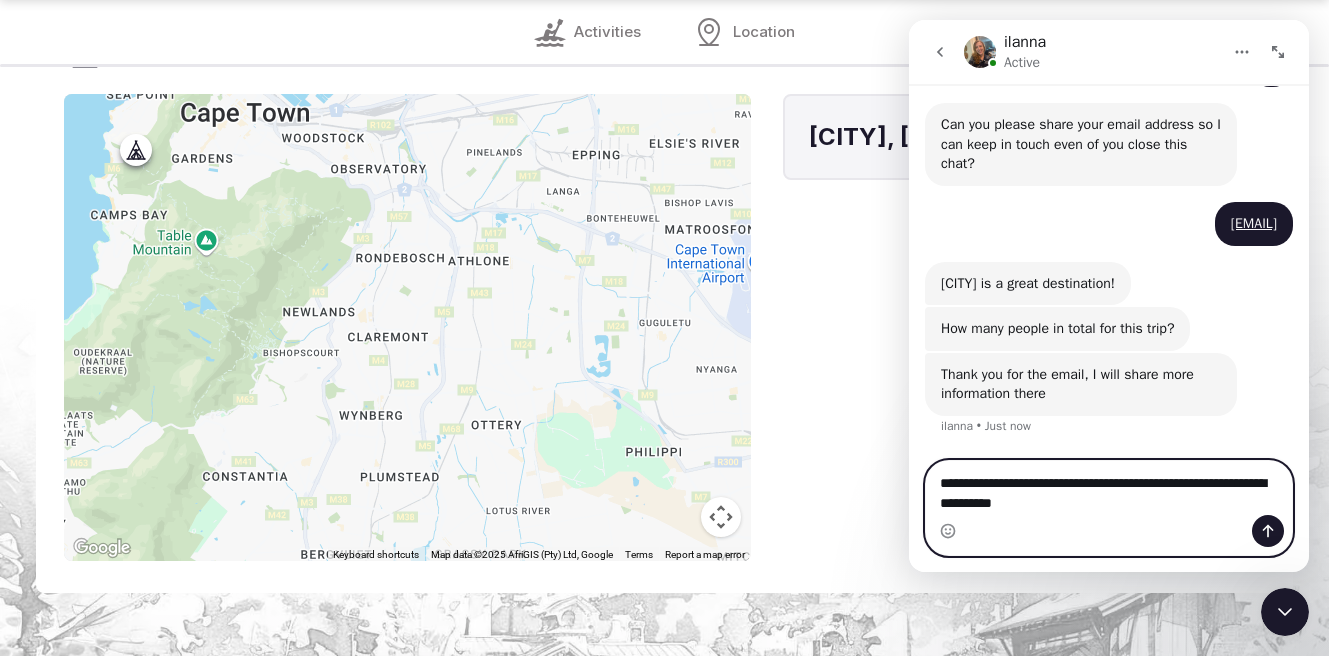 type on "**********" 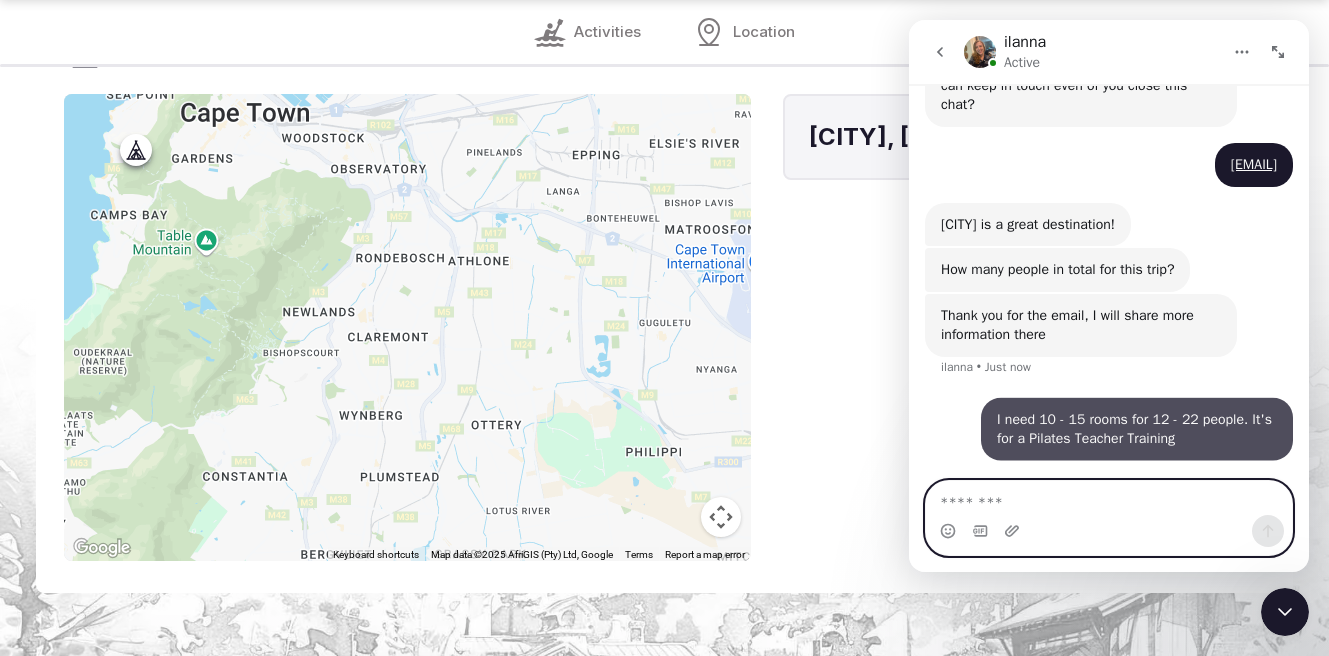 scroll, scrollTop: 1455, scrollLeft: 0, axis: vertical 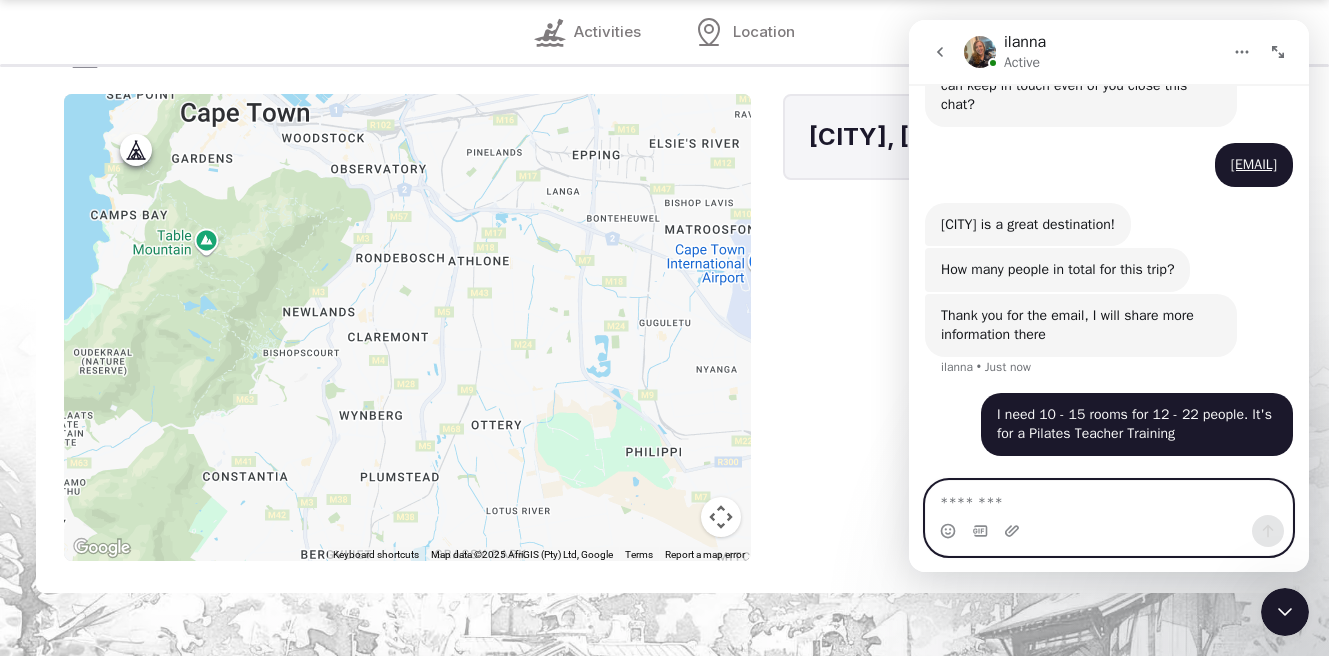 click at bounding box center (1109, 498) 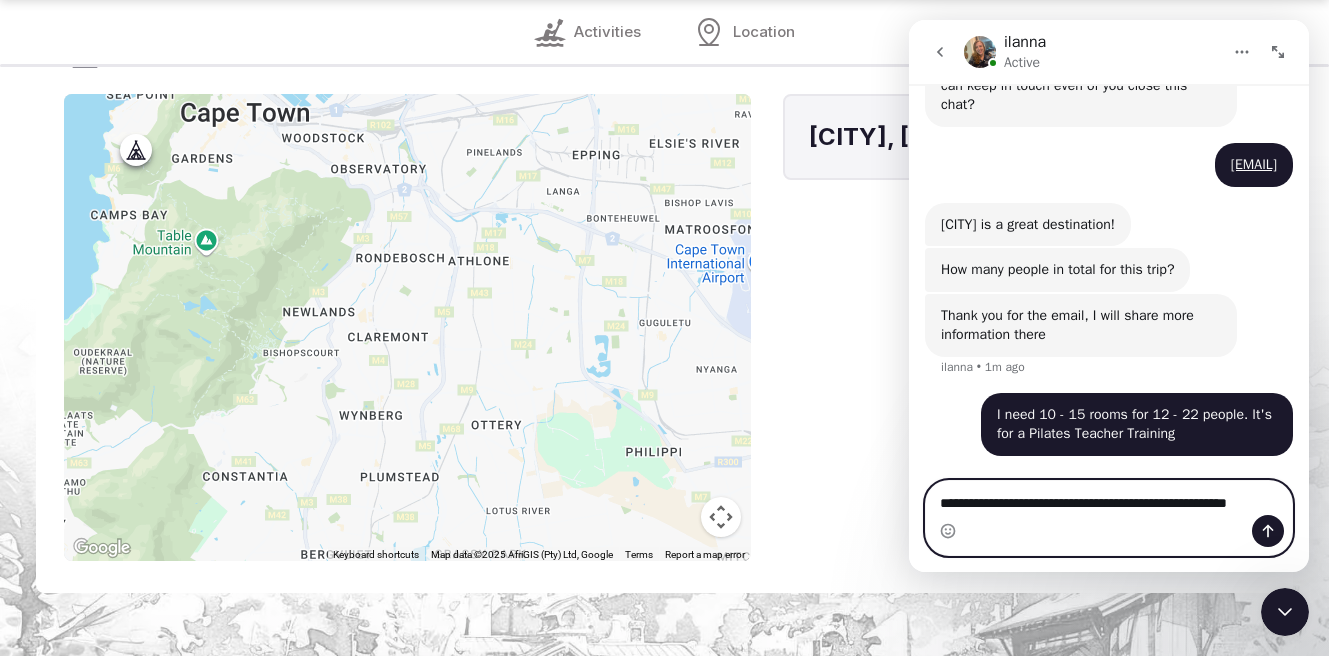 scroll, scrollTop: 1475, scrollLeft: 0, axis: vertical 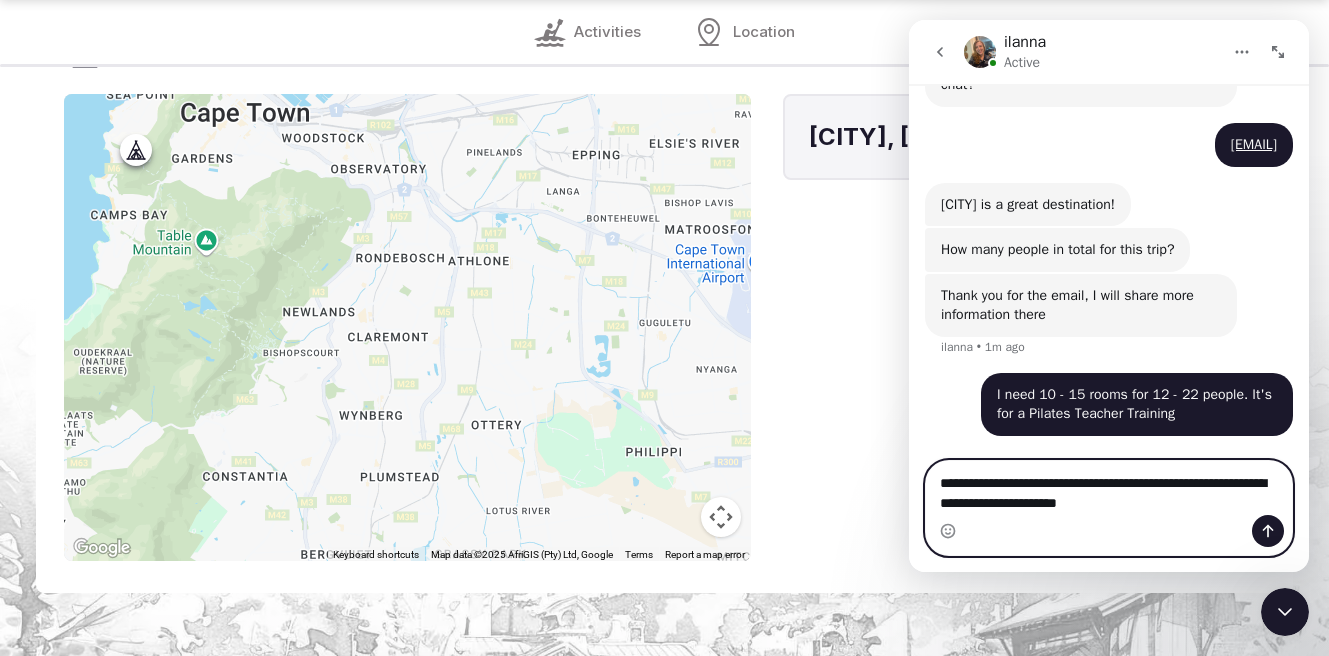 type on "**********" 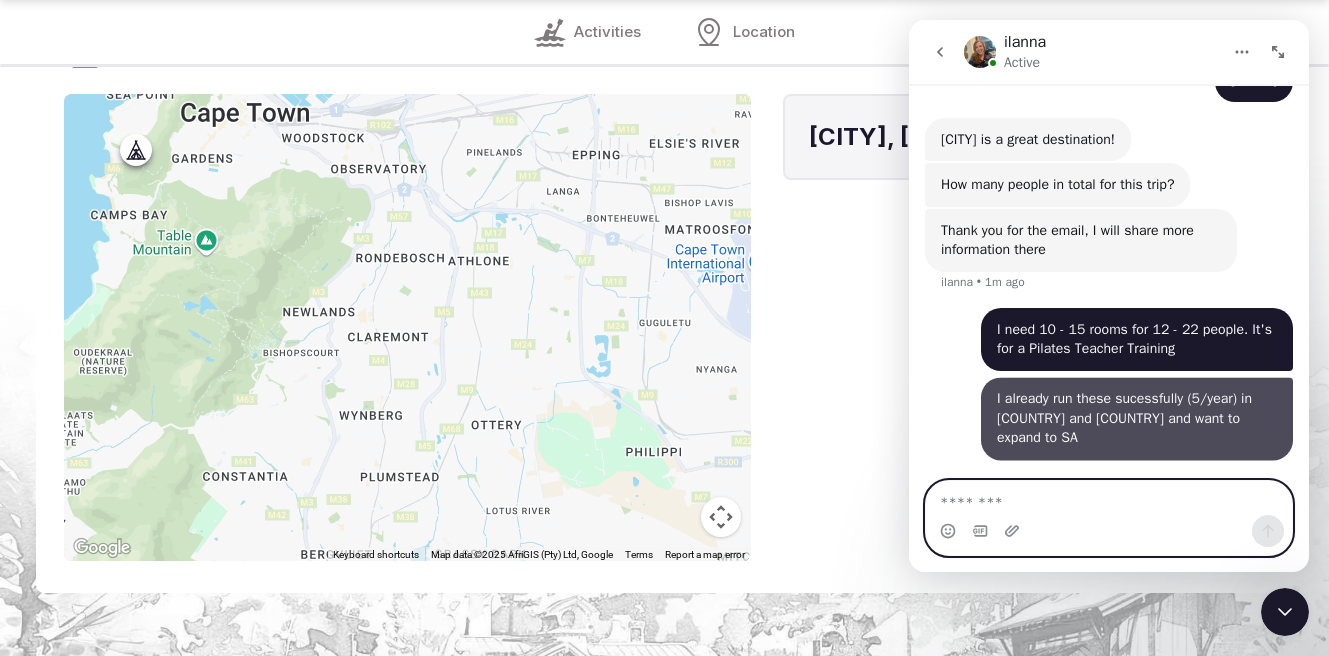 scroll, scrollTop: 1540, scrollLeft: 0, axis: vertical 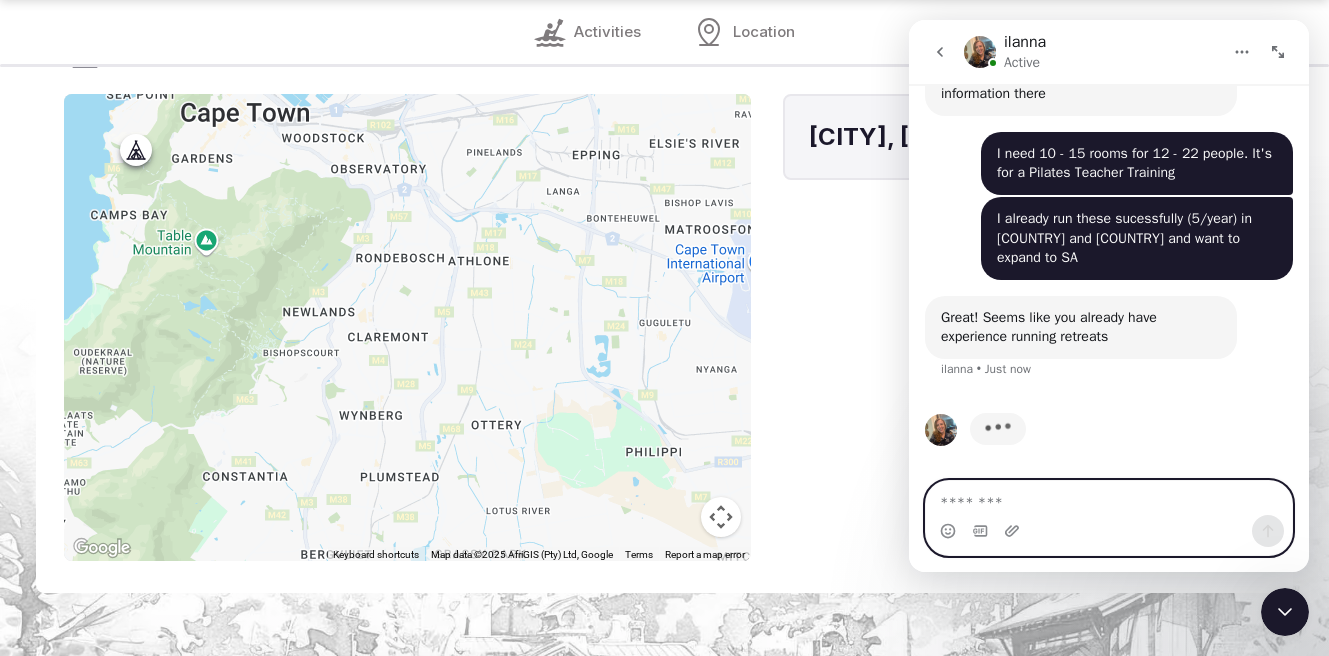 click at bounding box center (1109, 498) 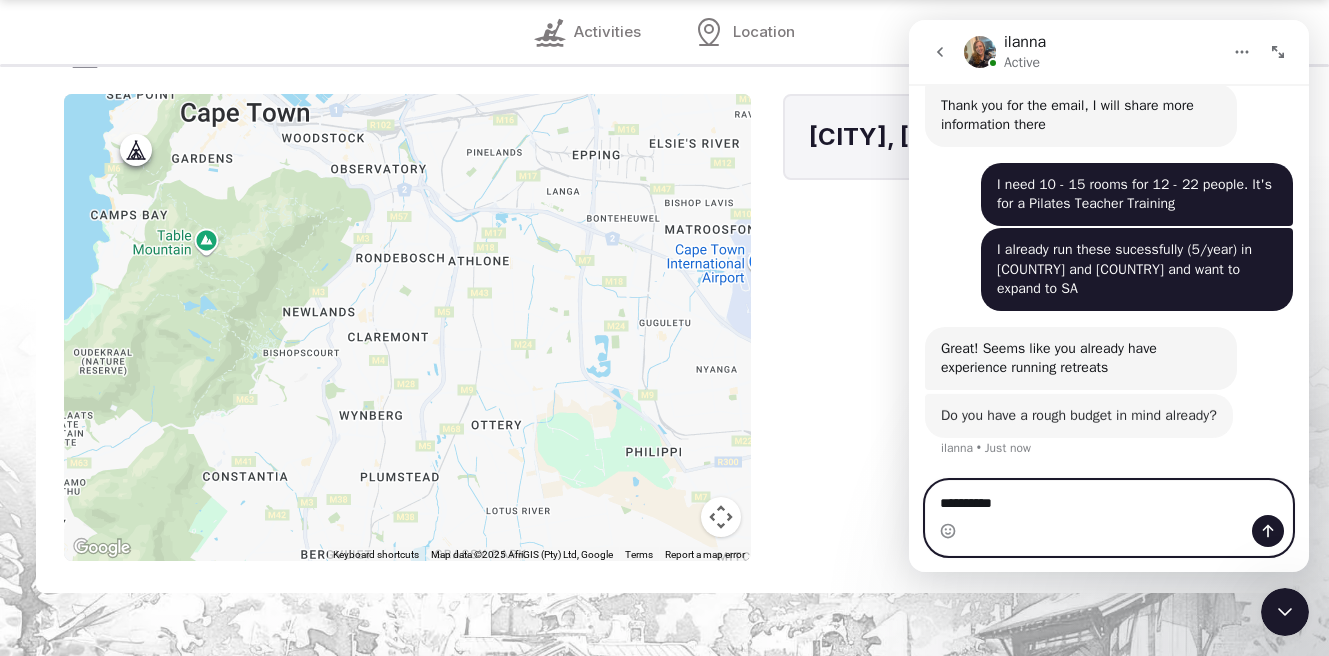 scroll, scrollTop: 1684, scrollLeft: 0, axis: vertical 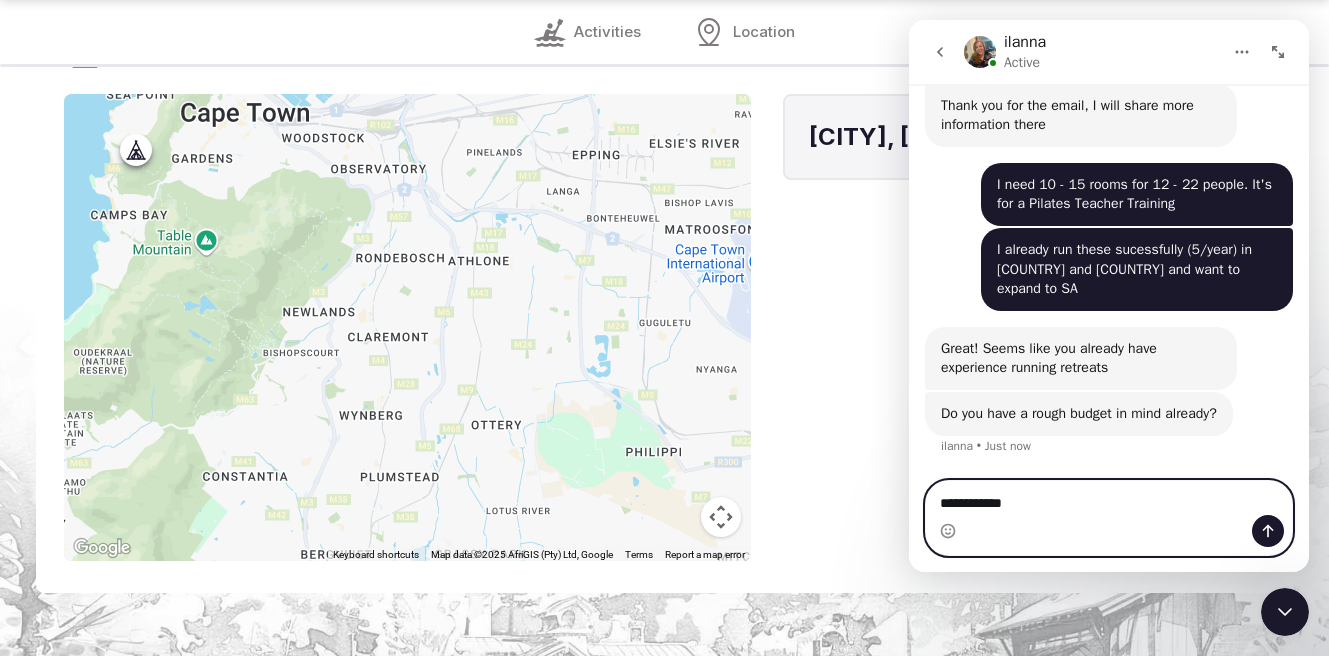drag, startPoint x: 1018, startPoint y: 505, endPoint x: 878, endPoint y: 499, distance: 140.12851 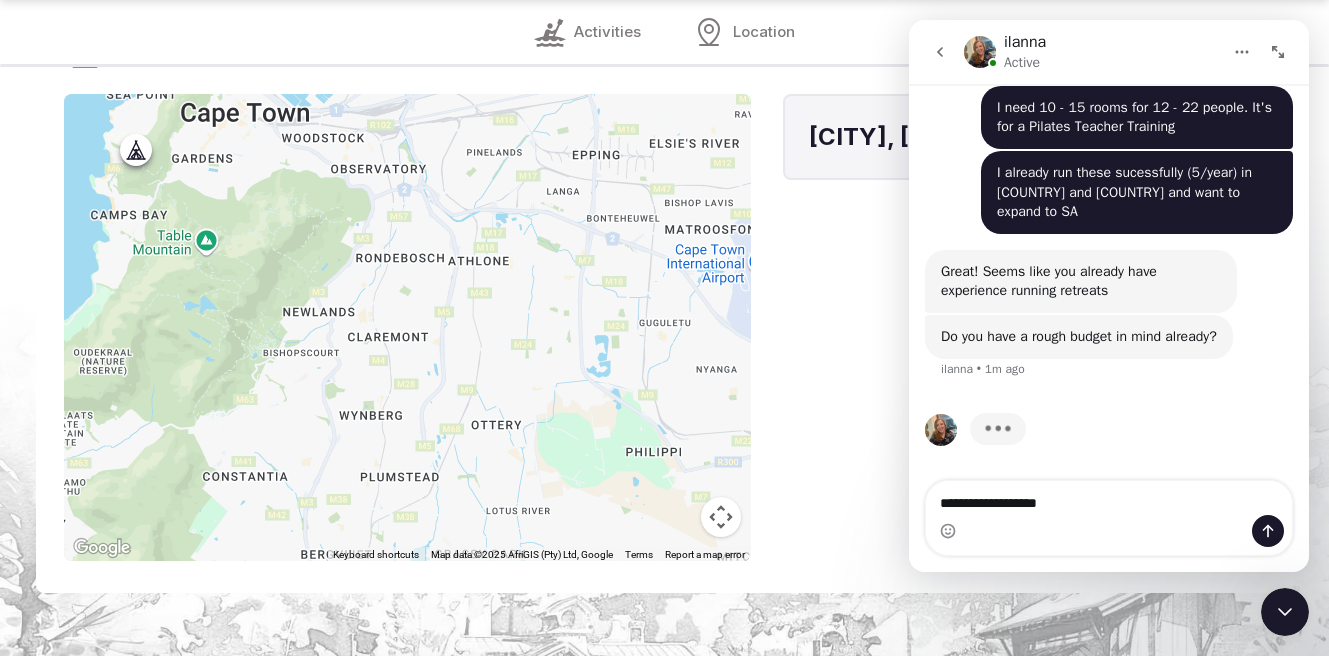 scroll, scrollTop: 1761, scrollLeft: 0, axis: vertical 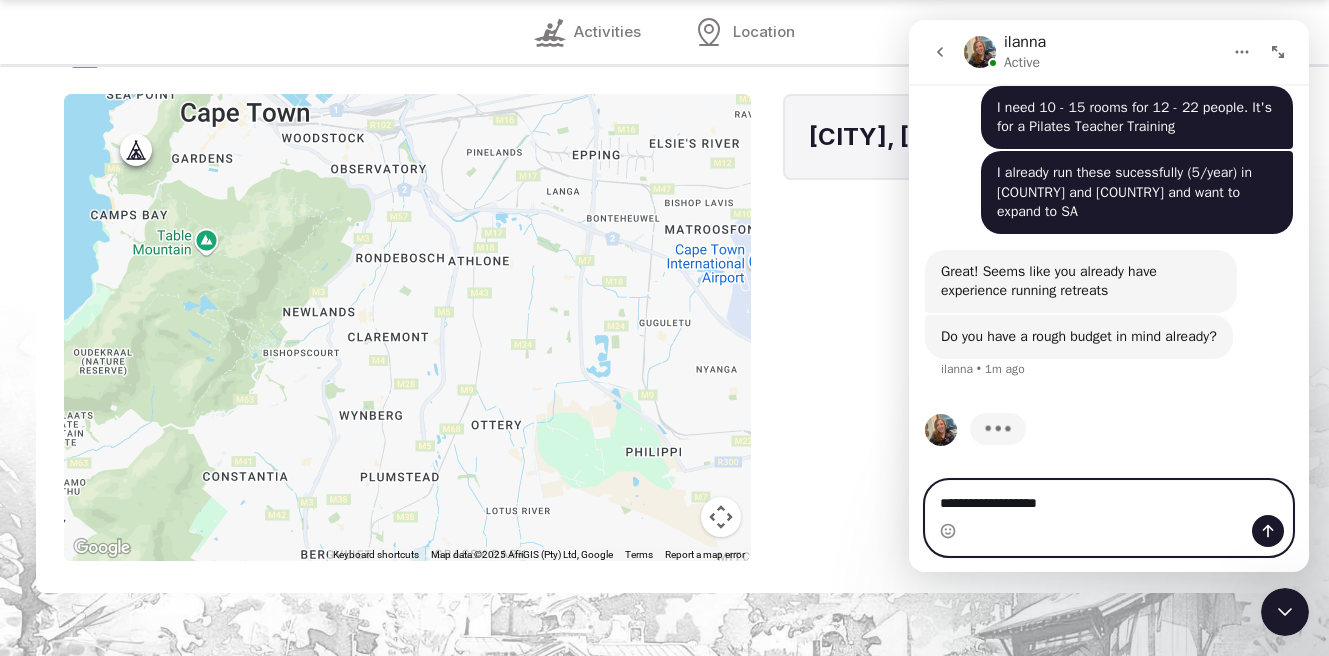 drag, startPoint x: 1064, startPoint y: 505, endPoint x: 1016, endPoint y: 504, distance: 48.010414 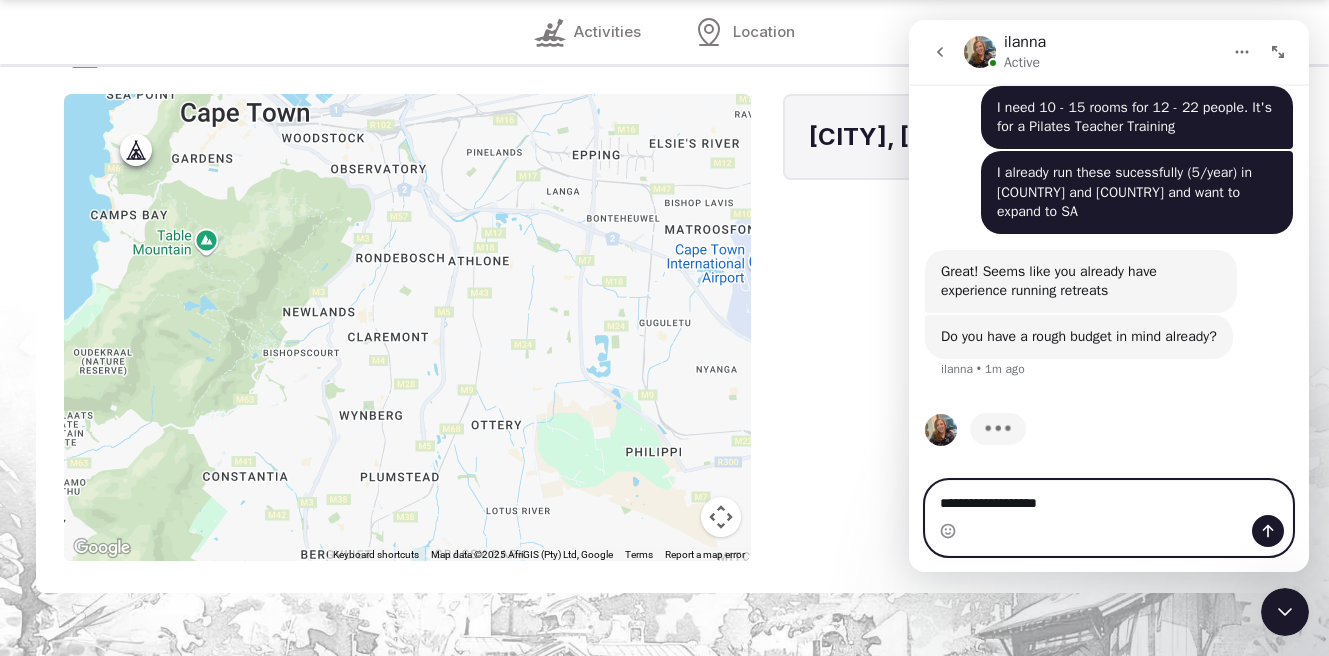 click on "**********" at bounding box center [1109, 498] 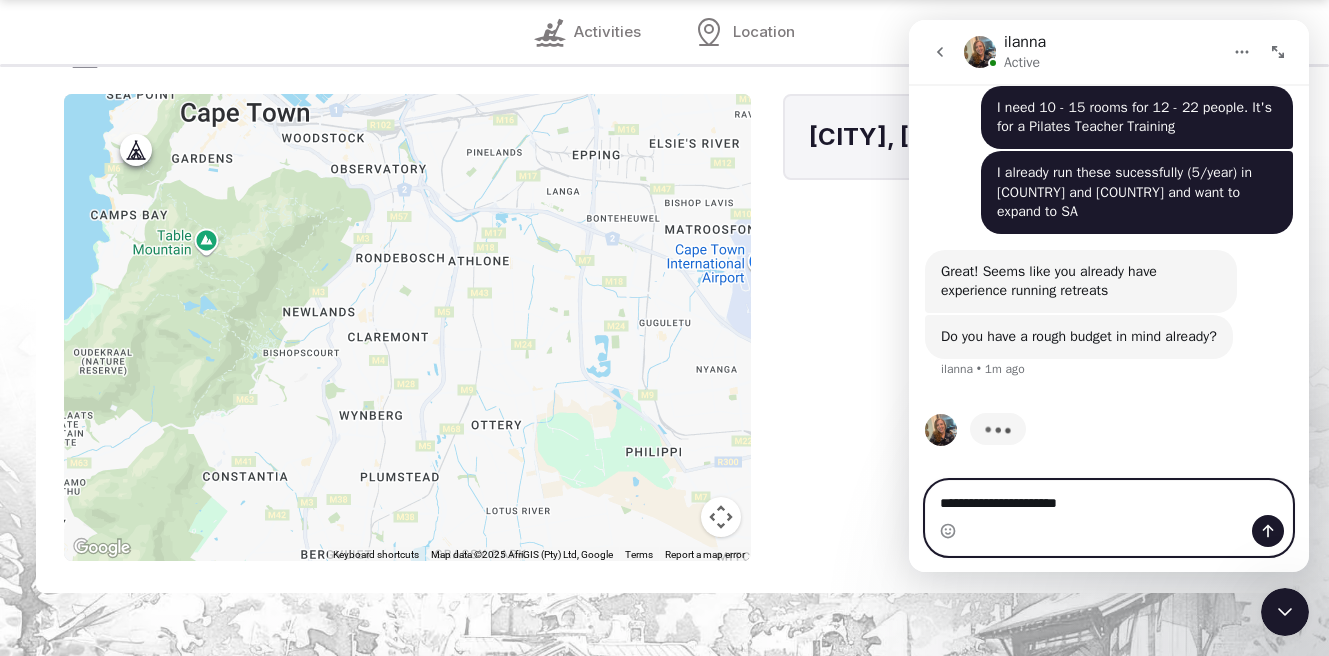 type on "**********" 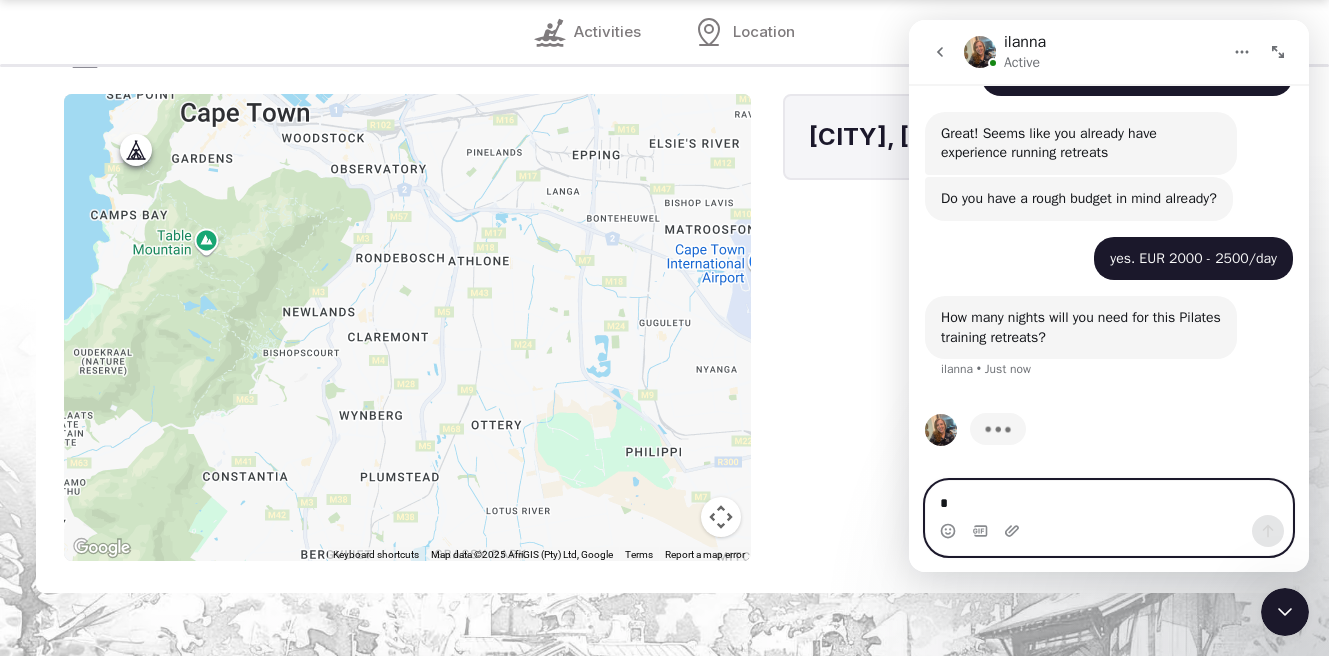 scroll, scrollTop: 1900, scrollLeft: 0, axis: vertical 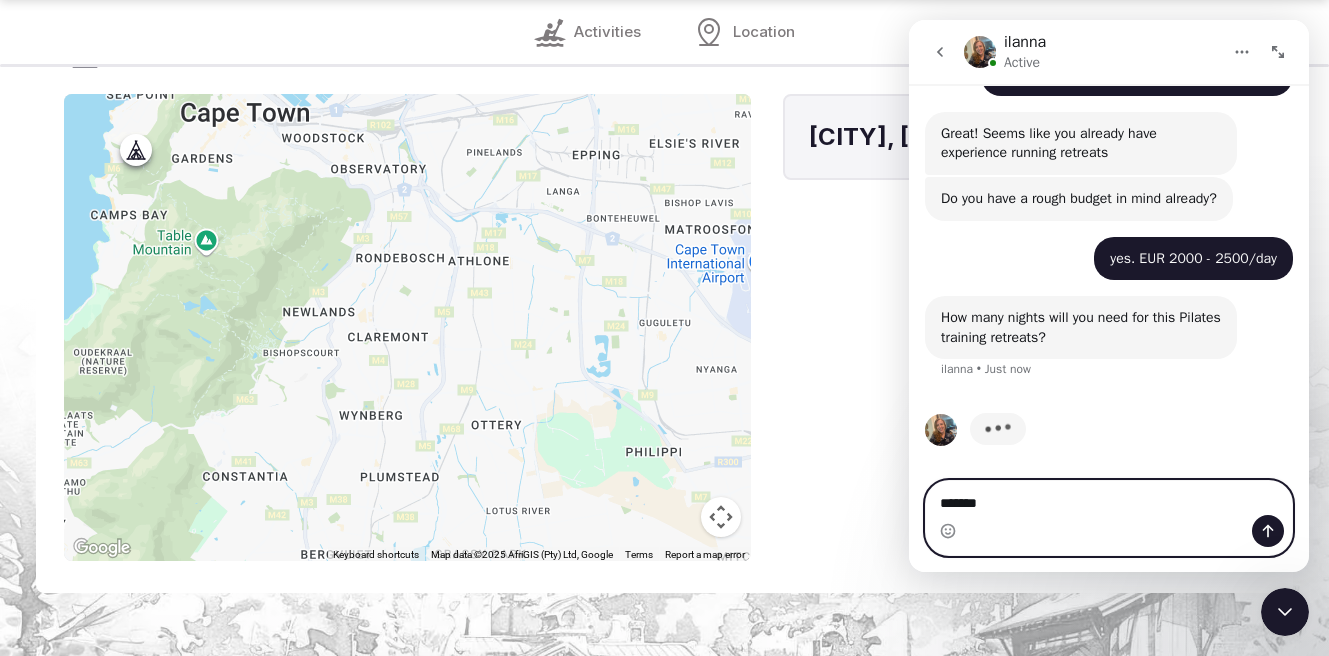 type on "********" 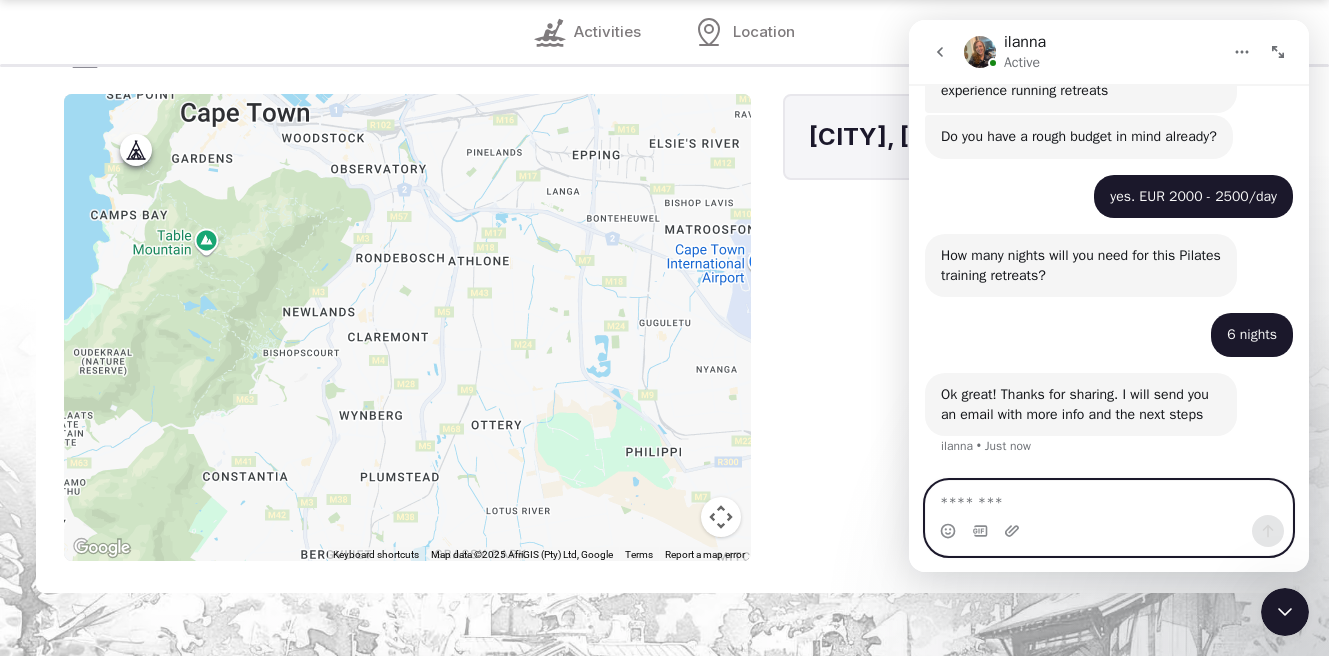 scroll, scrollTop: 1981, scrollLeft: 0, axis: vertical 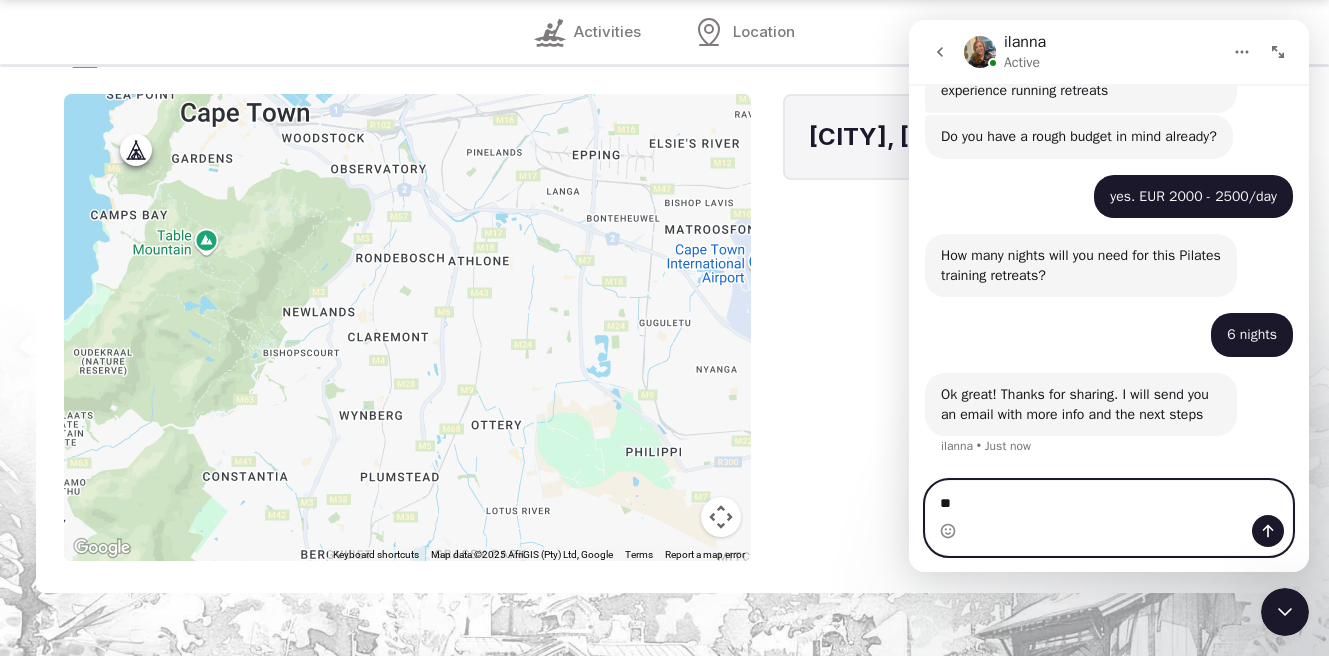 type on "*" 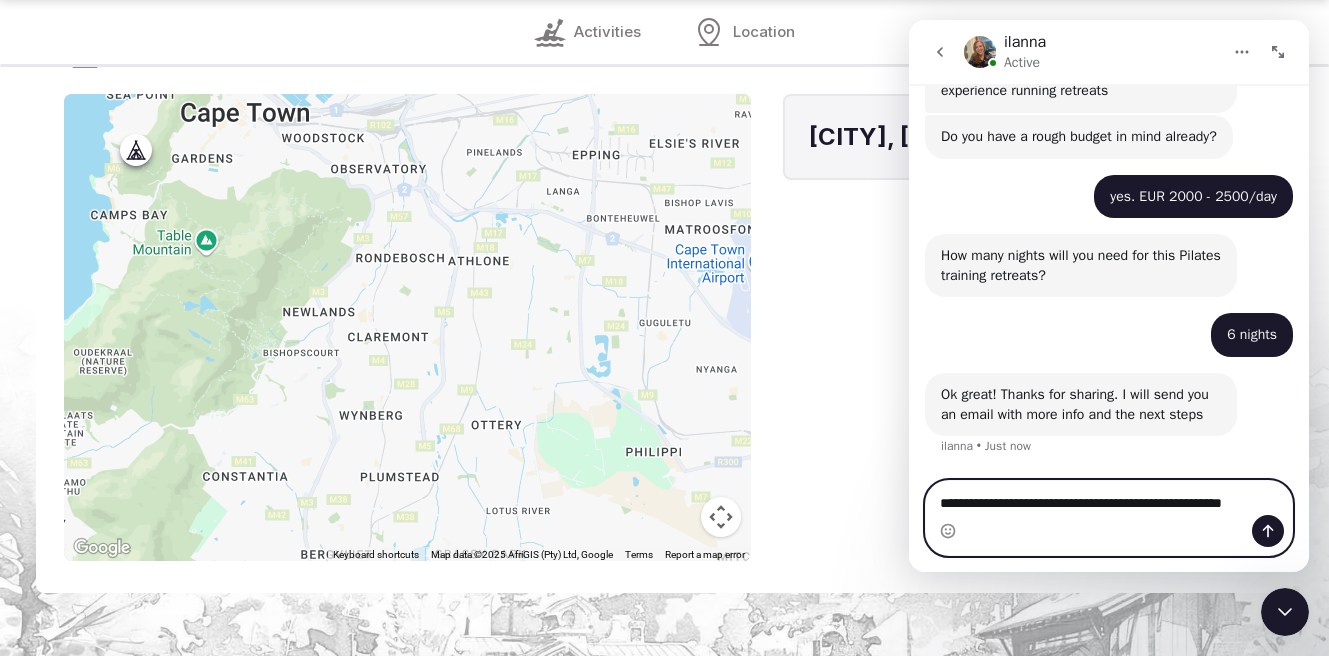 scroll, scrollTop: 2001, scrollLeft: 0, axis: vertical 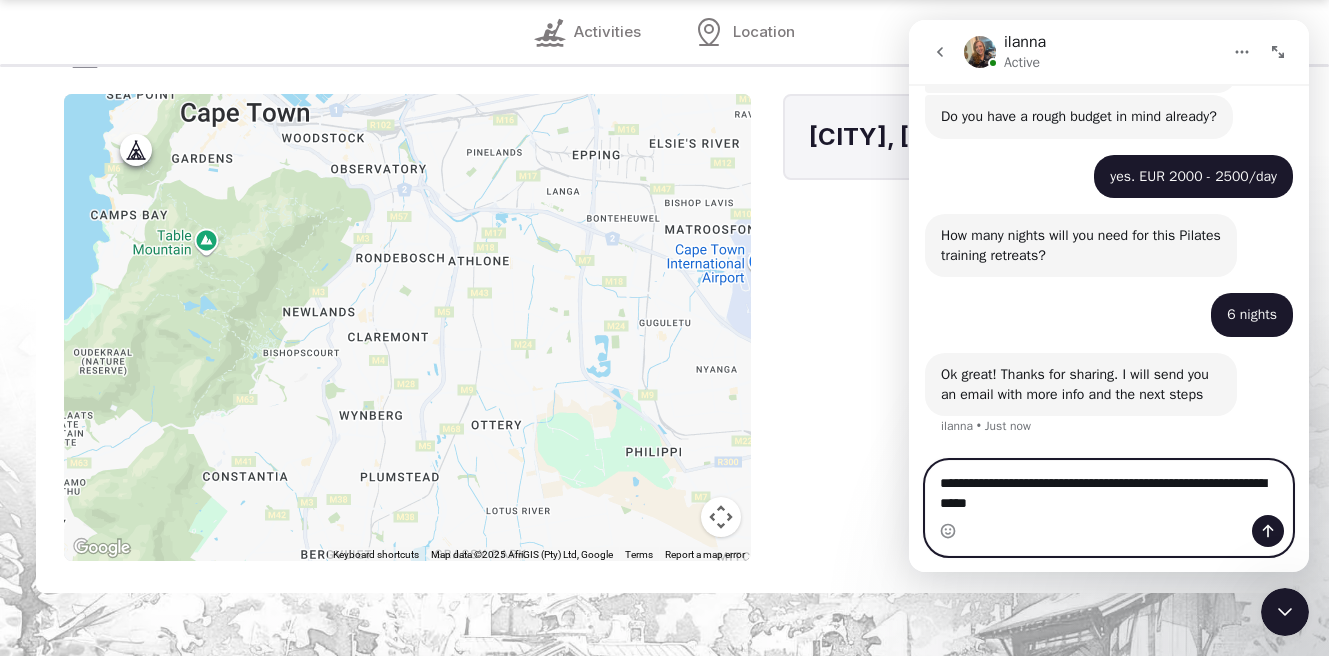 click on "**********" at bounding box center [1109, 488] 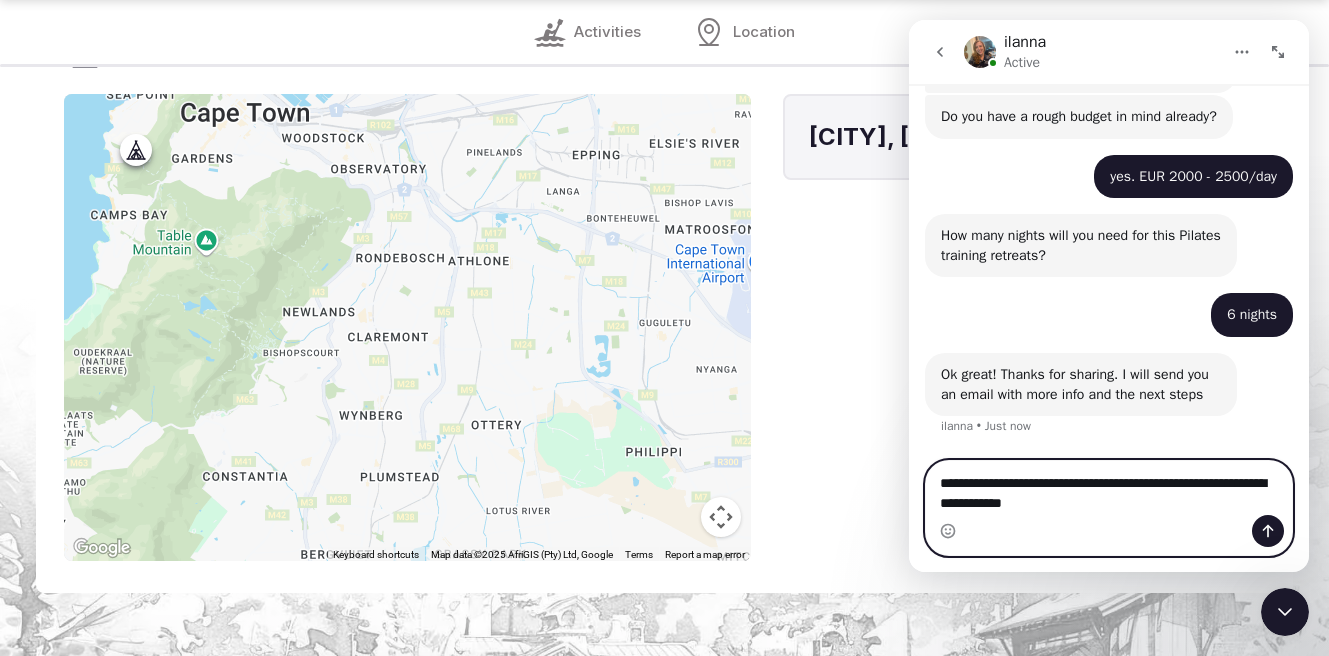 click on "**********" at bounding box center (1109, 488) 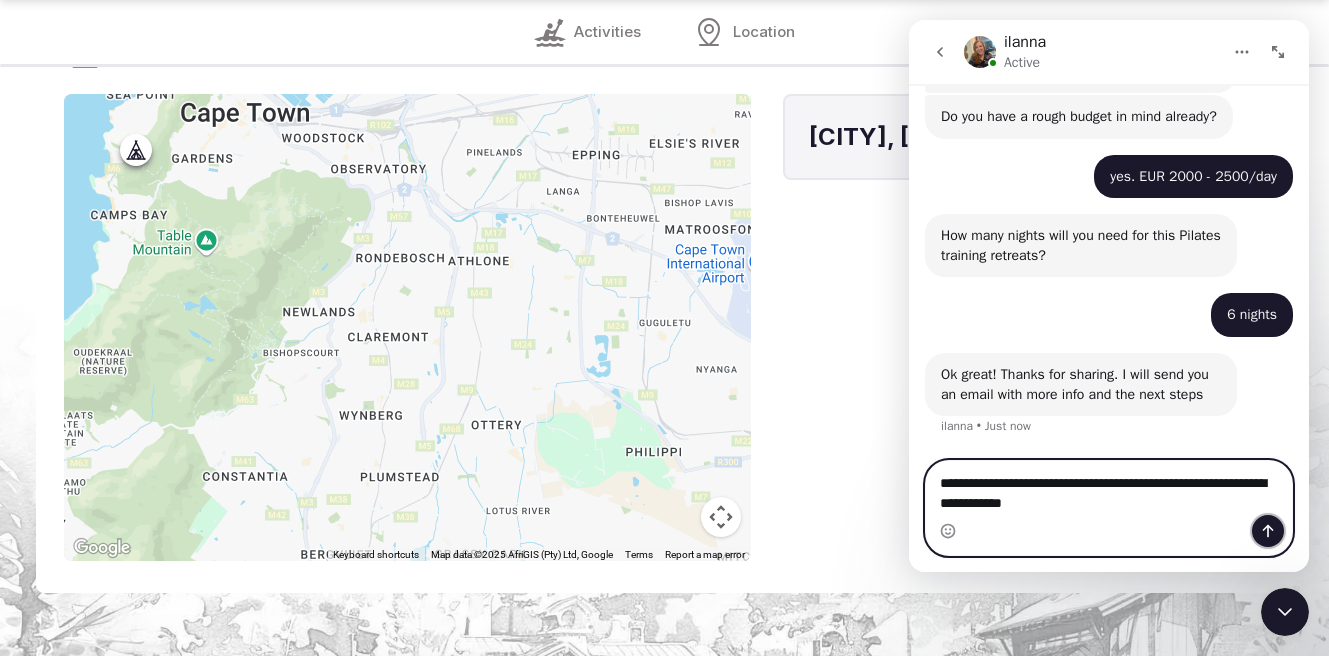click 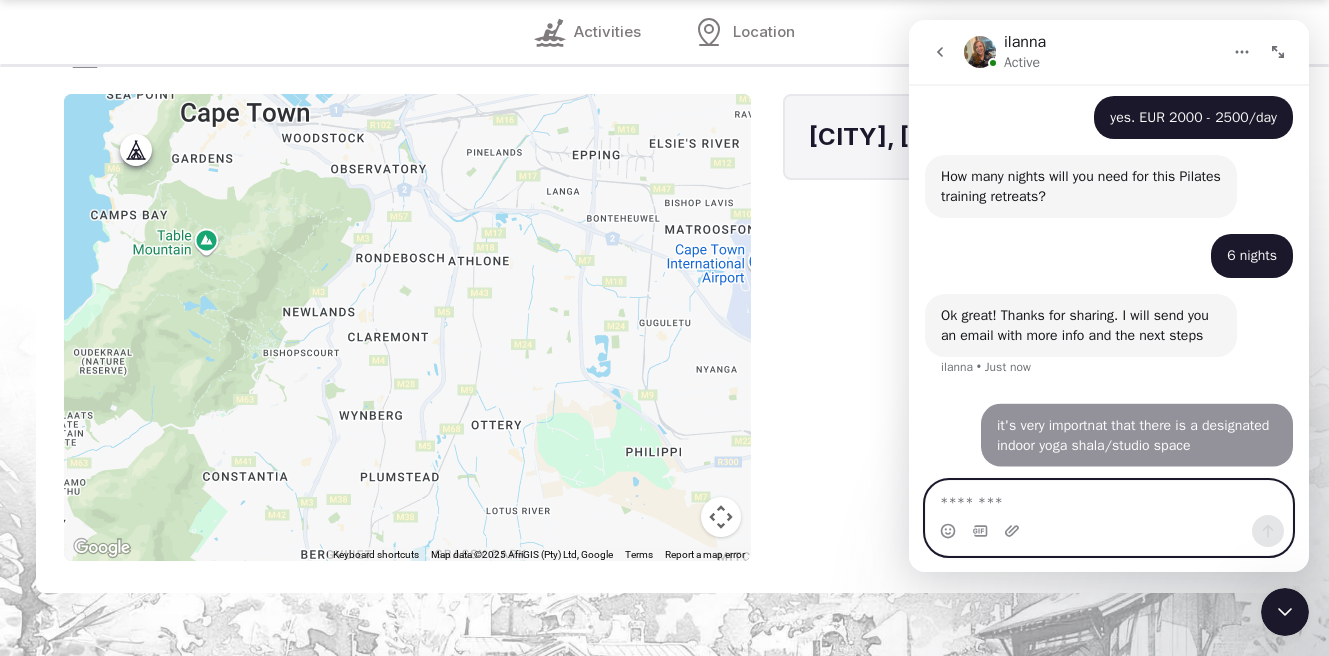 scroll, scrollTop: 2060, scrollLeft: 0, axis: vertical 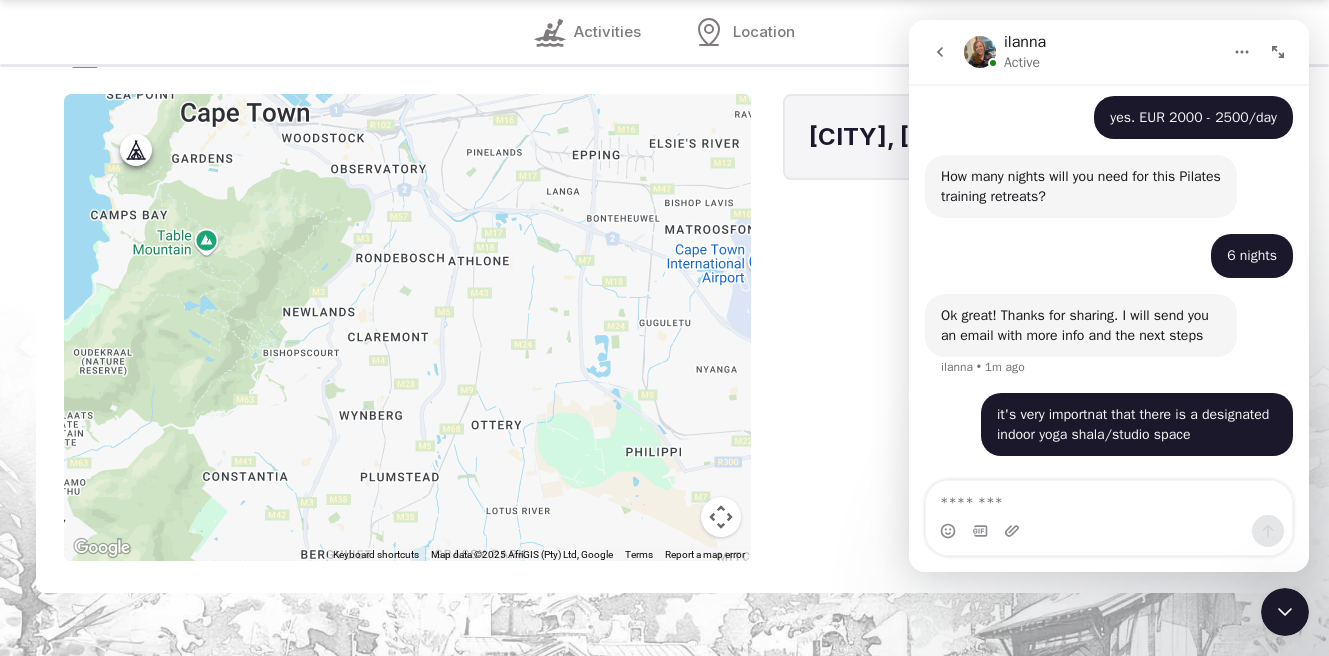 click on "[CITY], [COUNTRY]" at bounding box center [1024, 327] 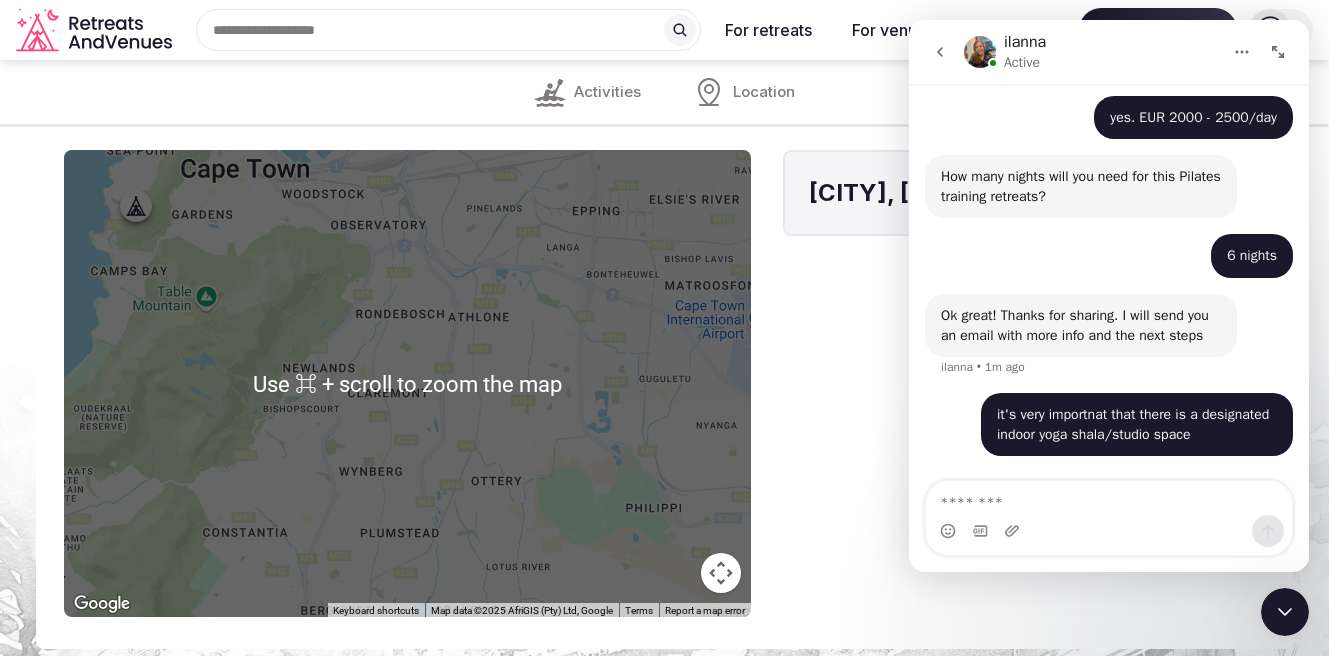 scroll, scrollTop: 1809, scrollLeft: 0, axis: vertical 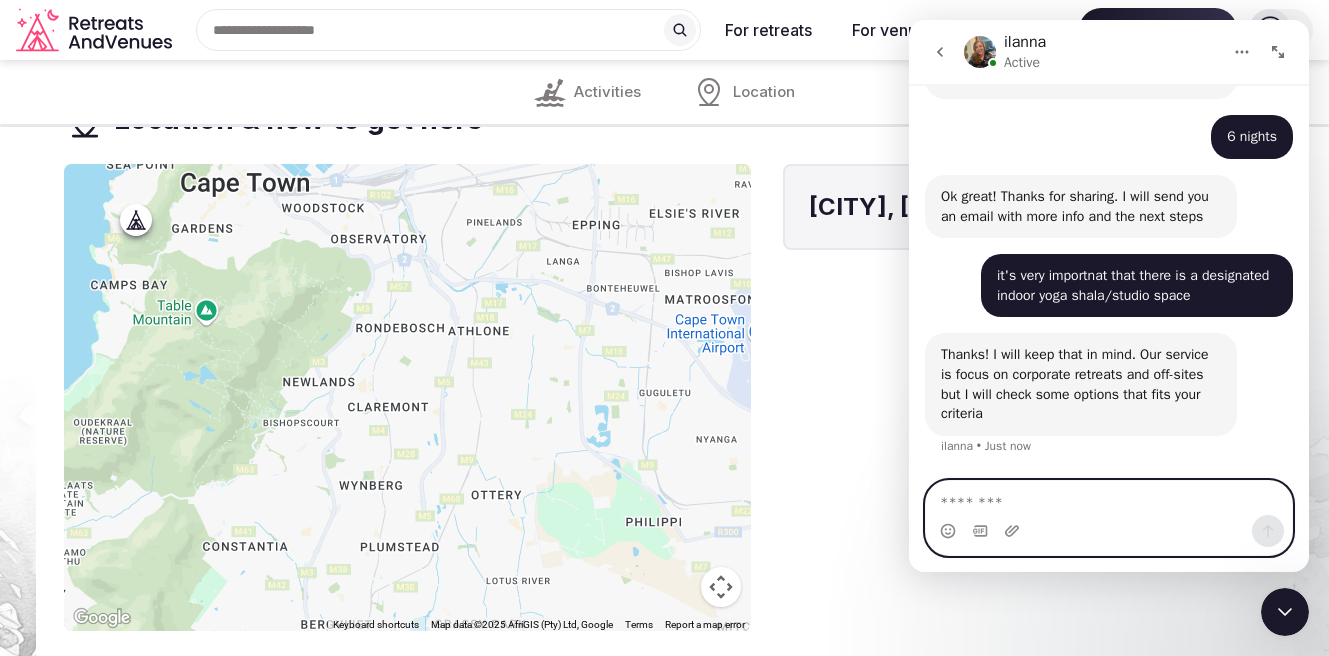 click at bounding box center (1109, 498) 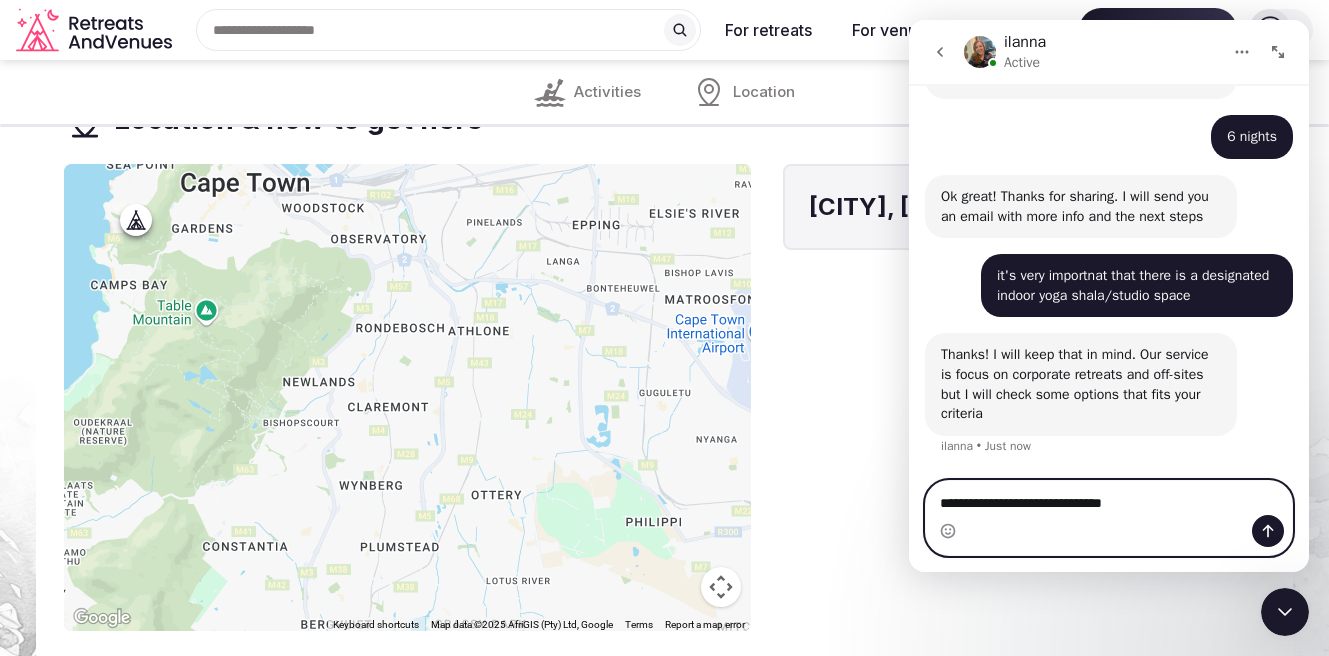 type on "**********" 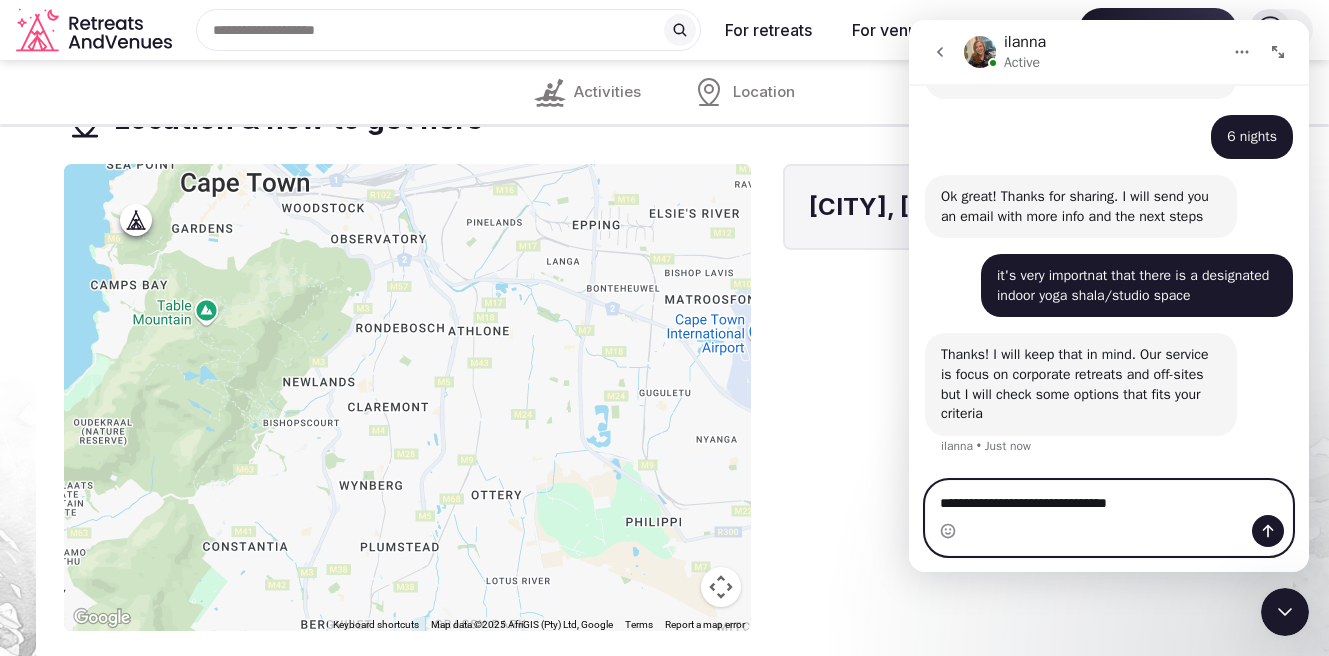 type 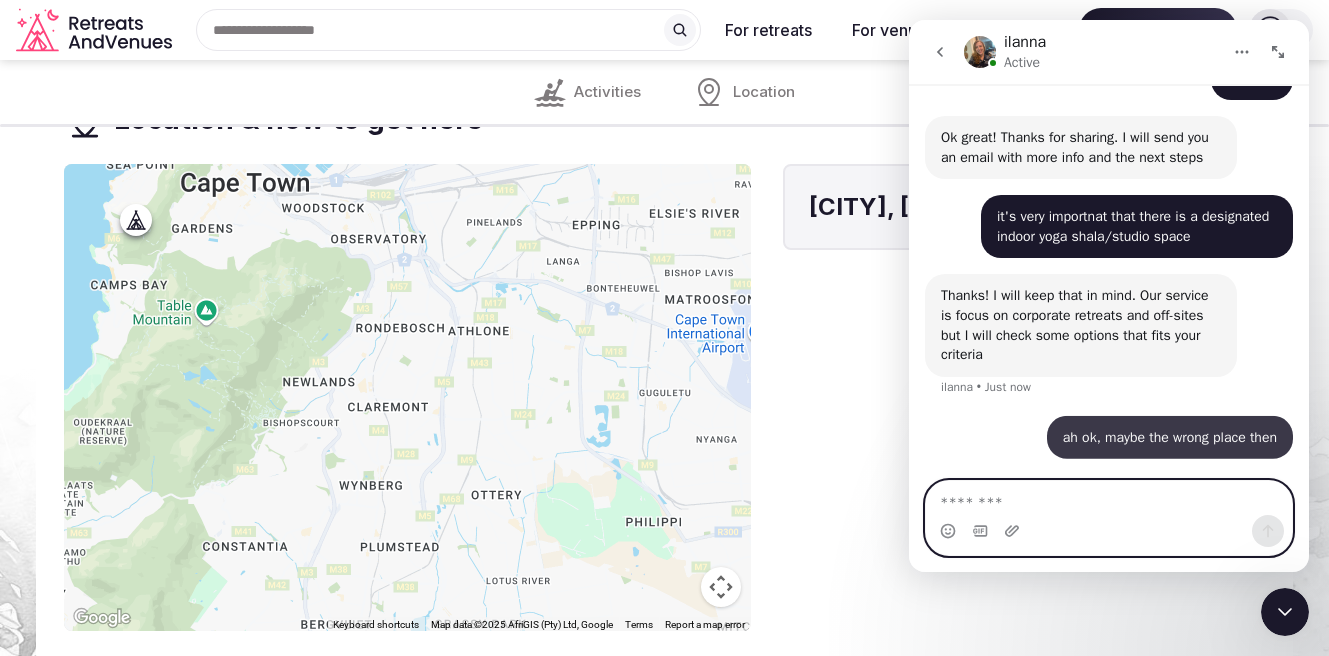 scroll, scrollTop: 2238, scrollLeft: 0, axis: vertical 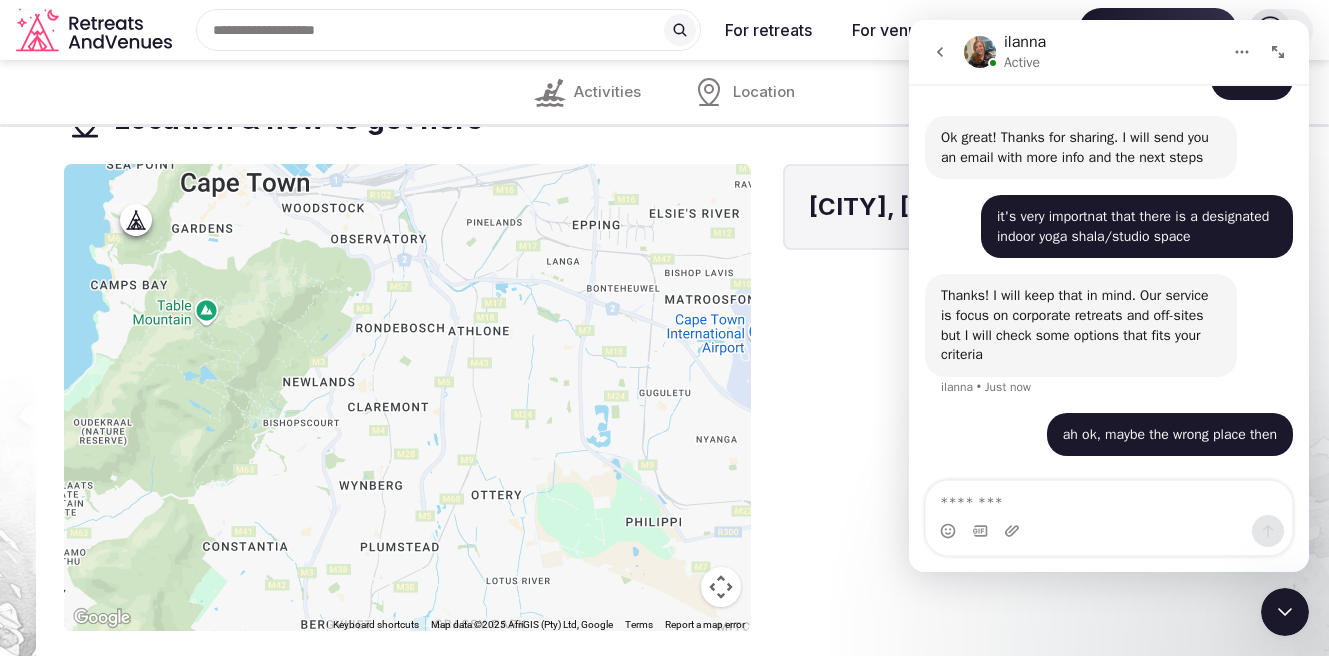 click 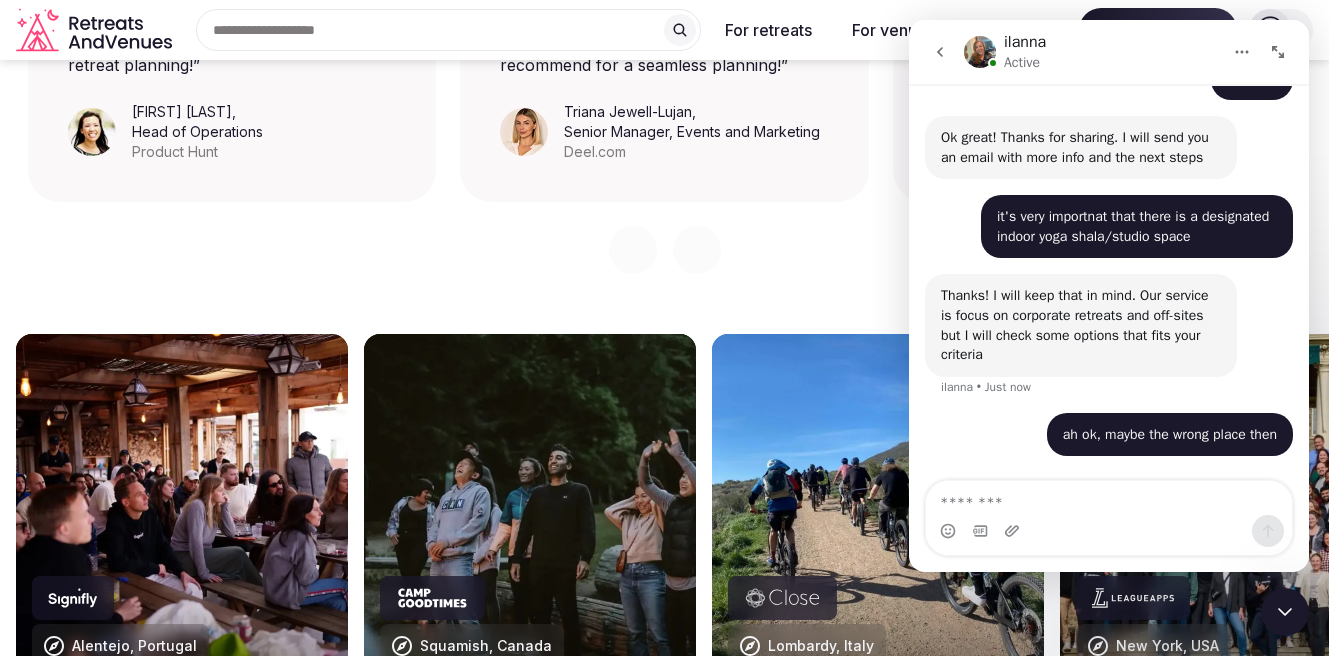 scroll, scrollTop: 0, scrollLeft: 0, axis: both 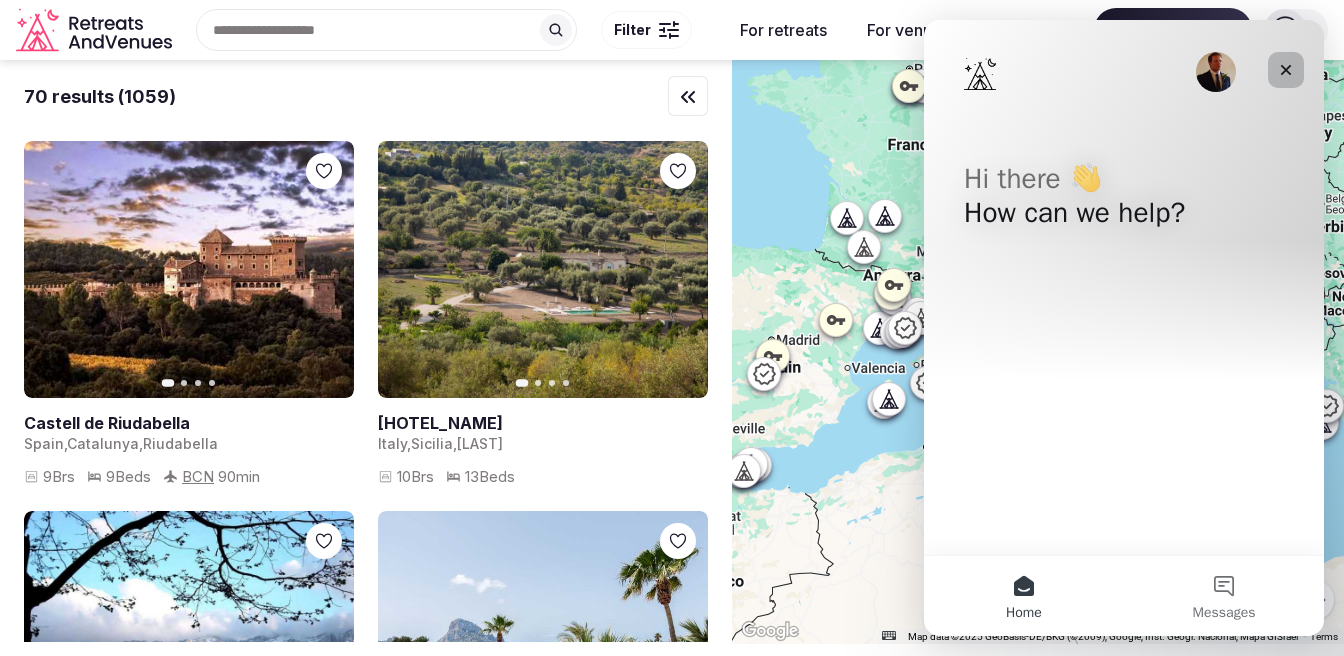 click 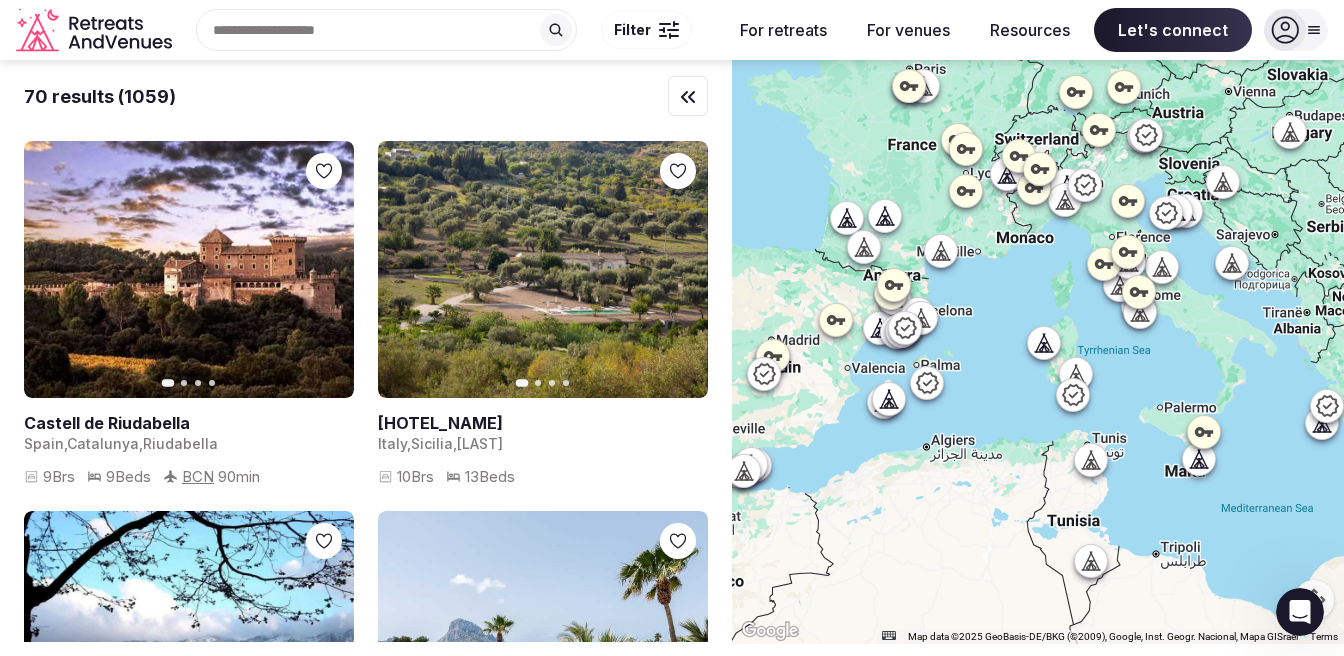 scroll, scrollTop: 0, scrollLeft: 0, axis: both 